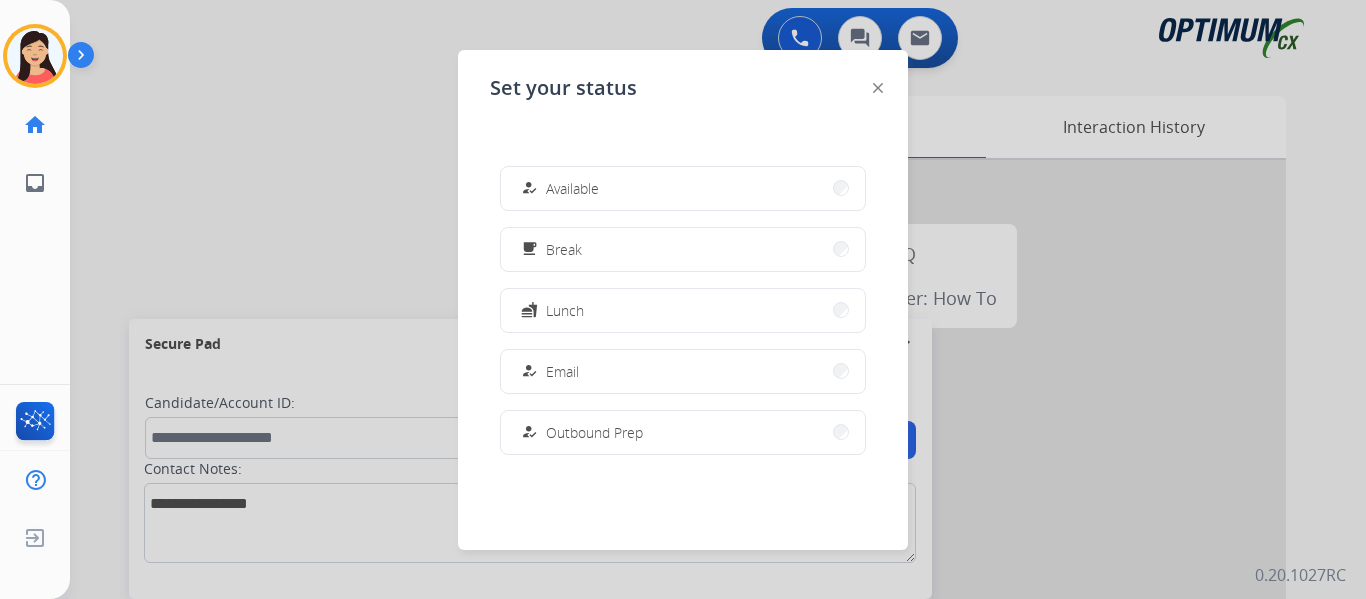 scroll, scrollTop: 0, scrollLeft: 0, axis: both 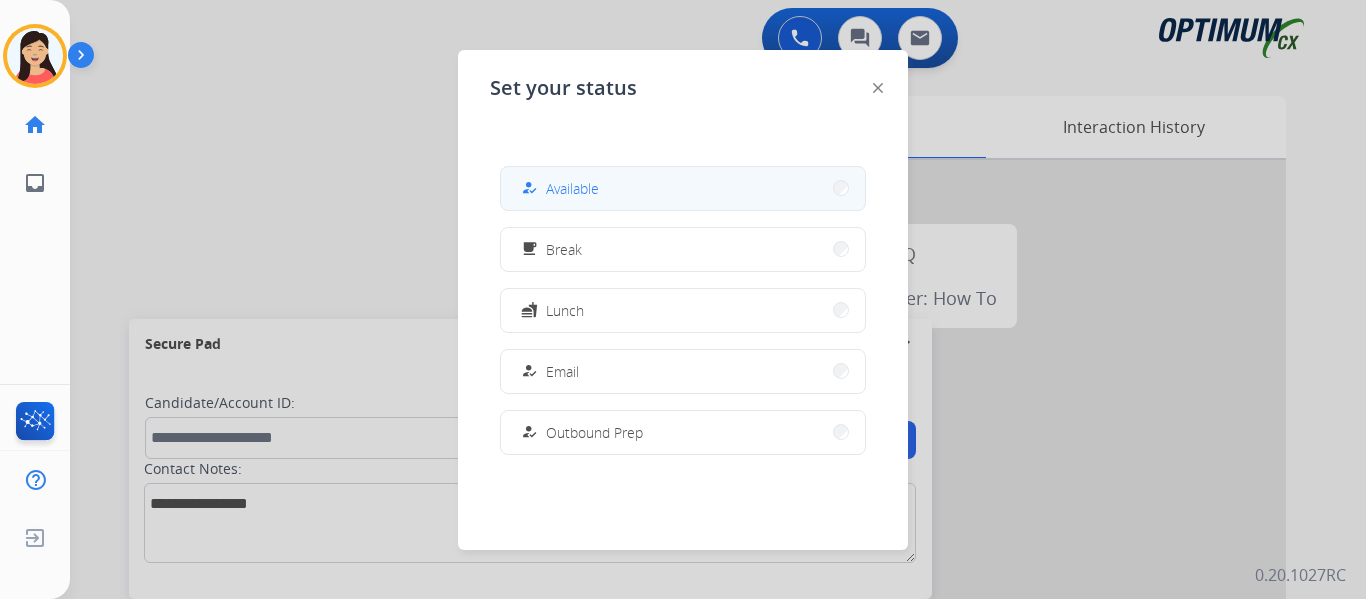 click on "how_to_reg Available" at bounding box center (683, 188) 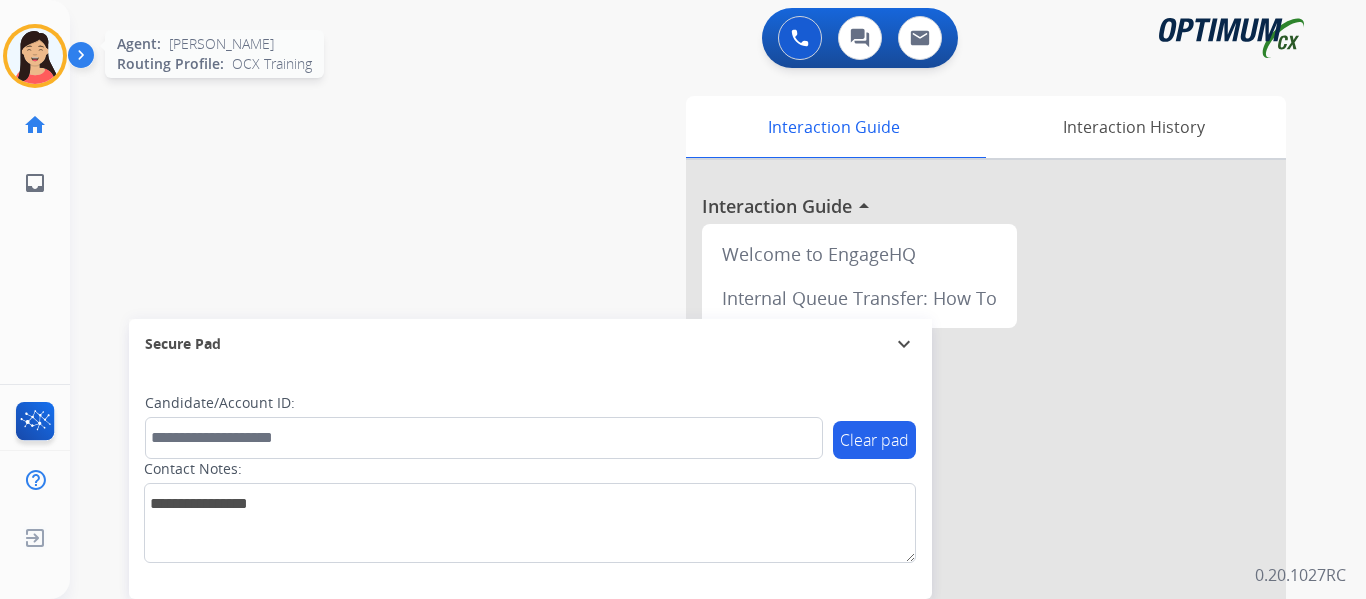 click at bounding box center (35, 56) 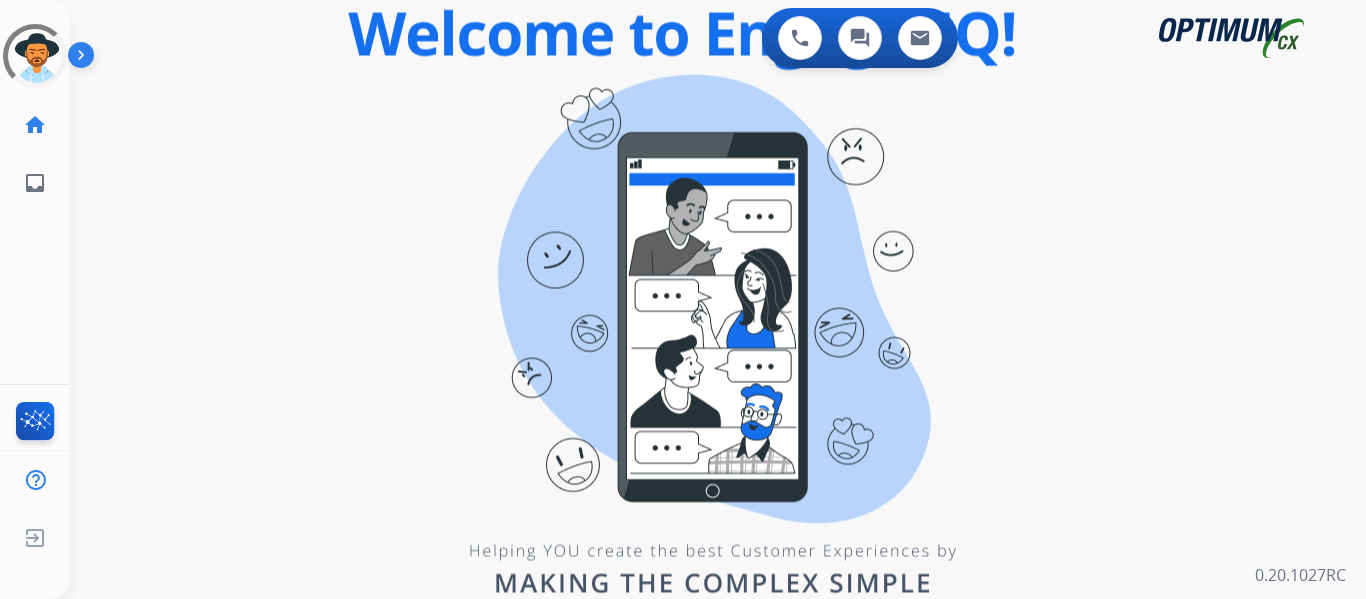 scroll, scrollTop: 0, scrollLeft: 0, axis: both 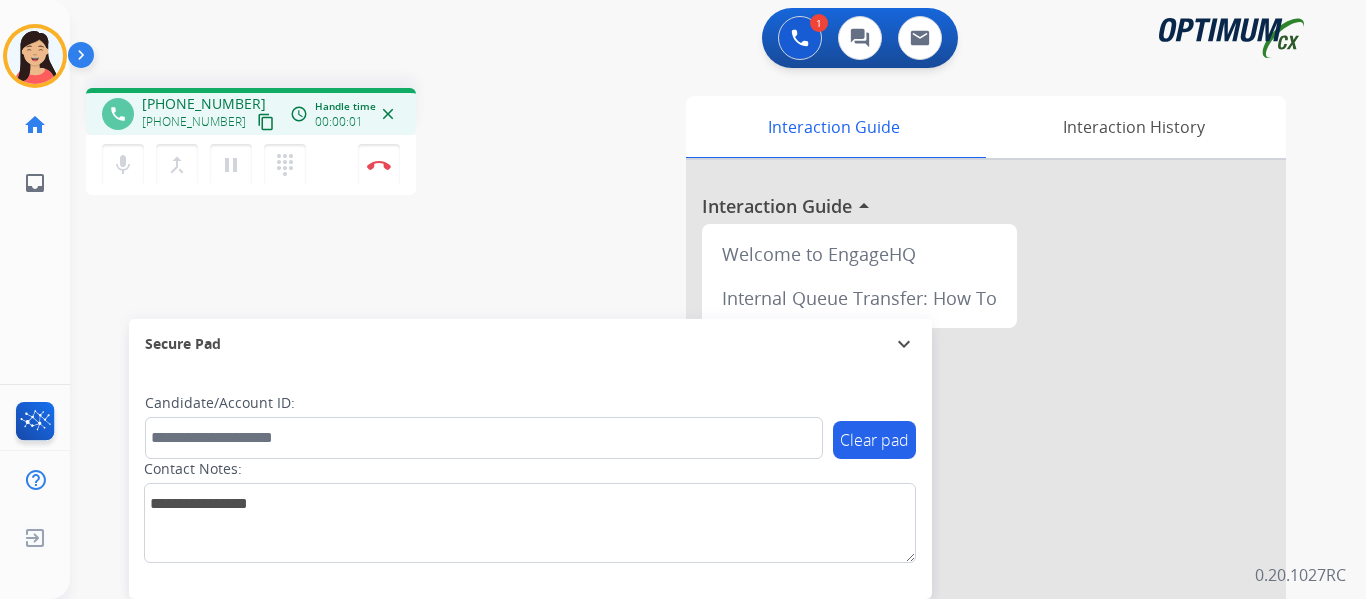 click on "content_copy" at bounding box center (266, 122) 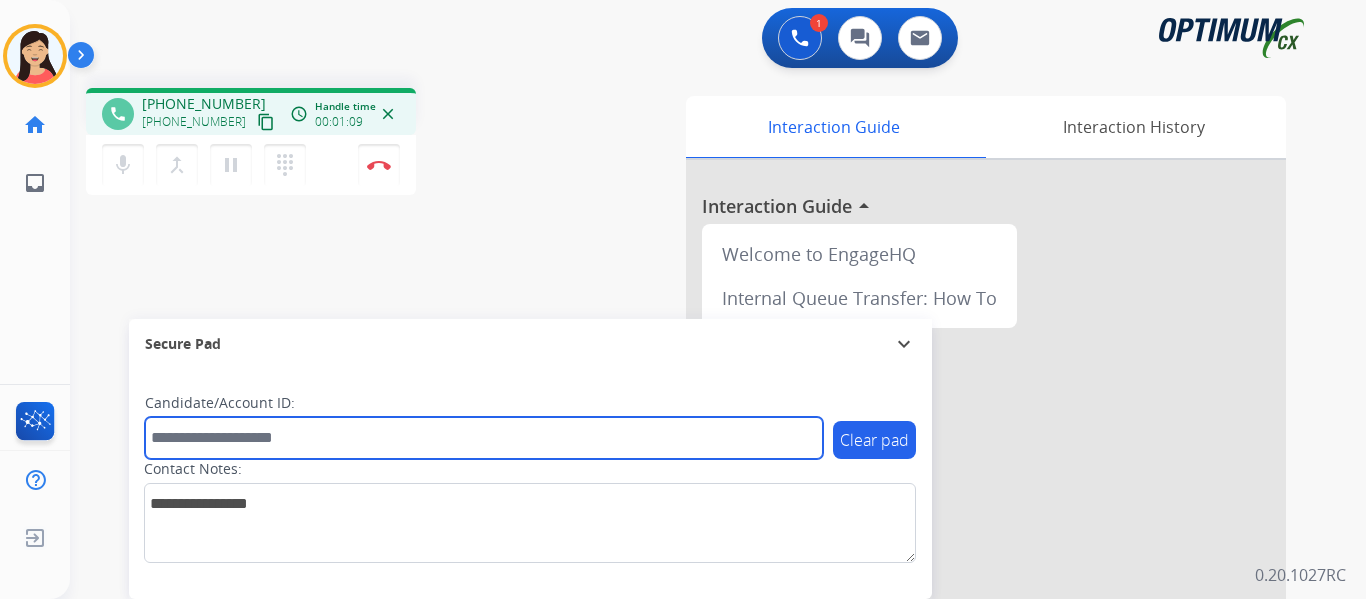 click at bounding box center [484, 438] 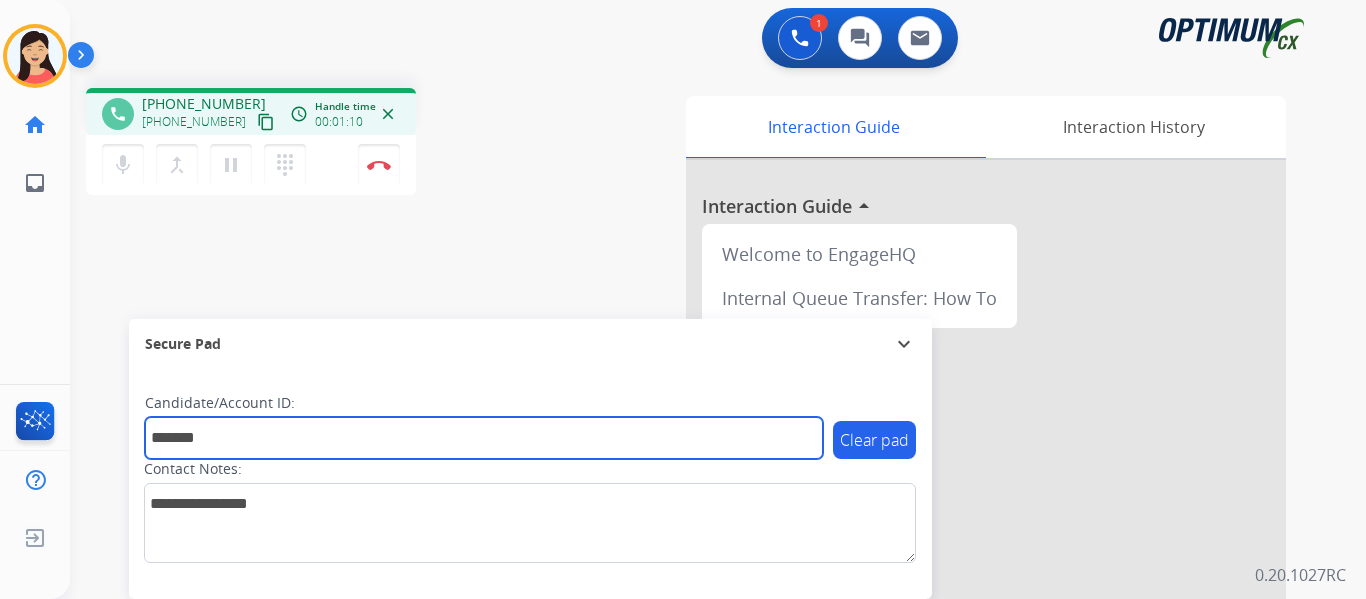 type on "*******" 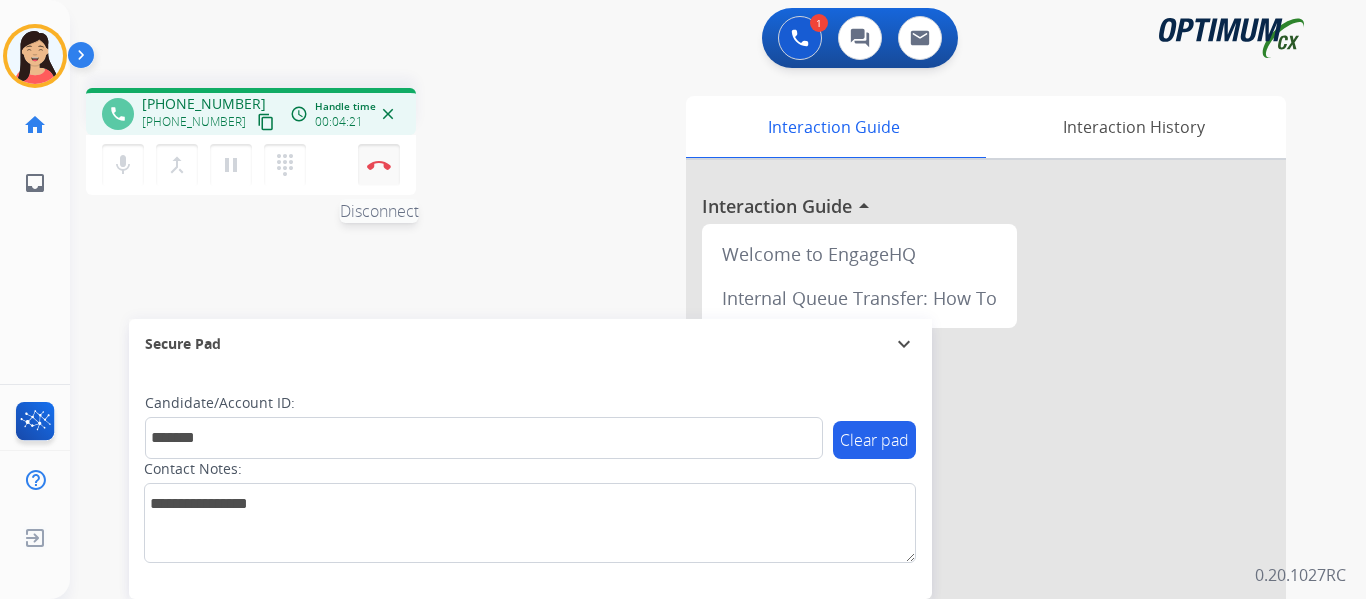 click on "Disconnect" at bounding box center (379, 165) 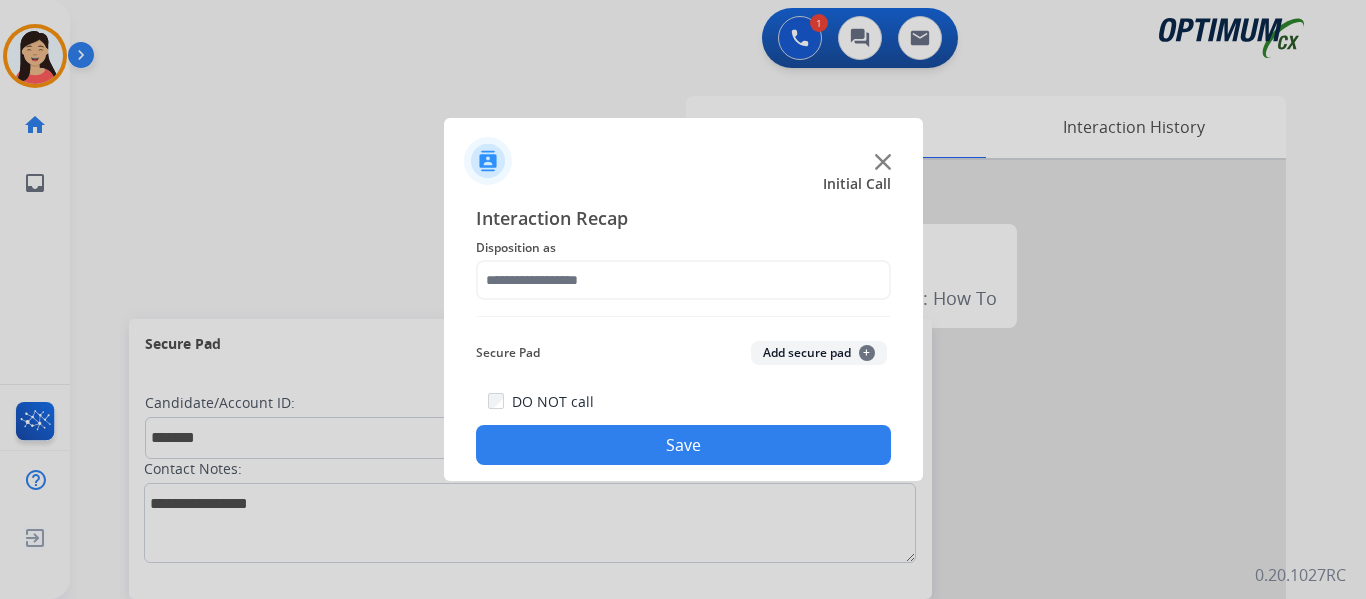 click on "Add secure pad  +" 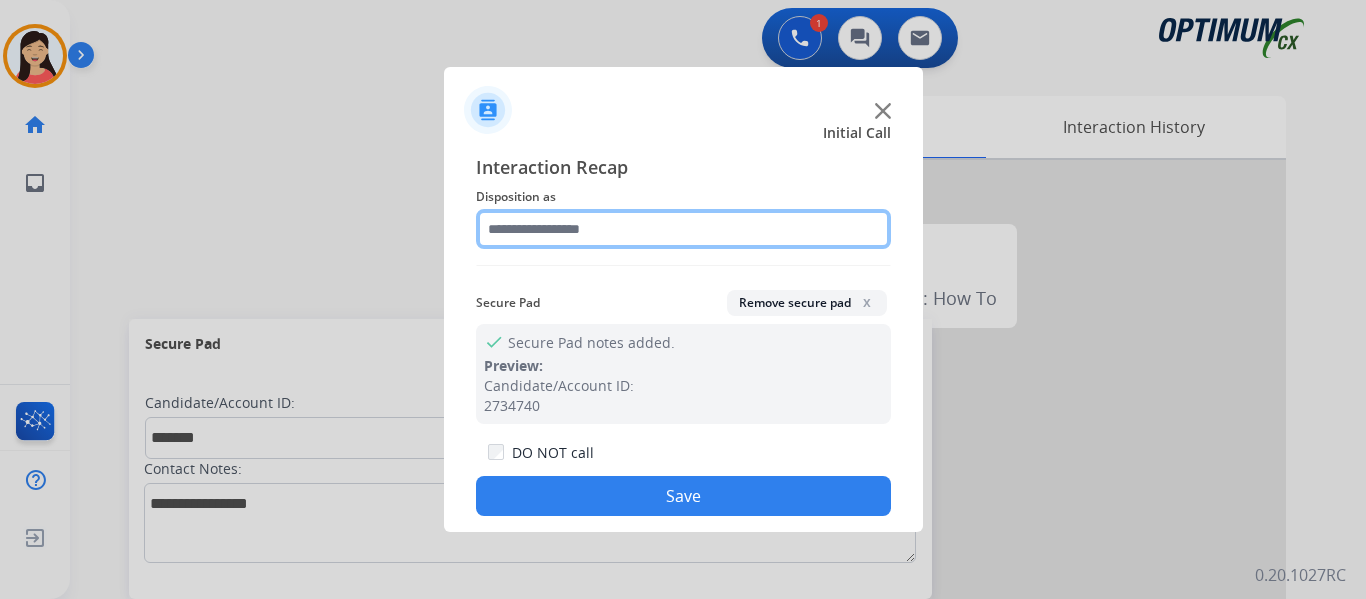 click 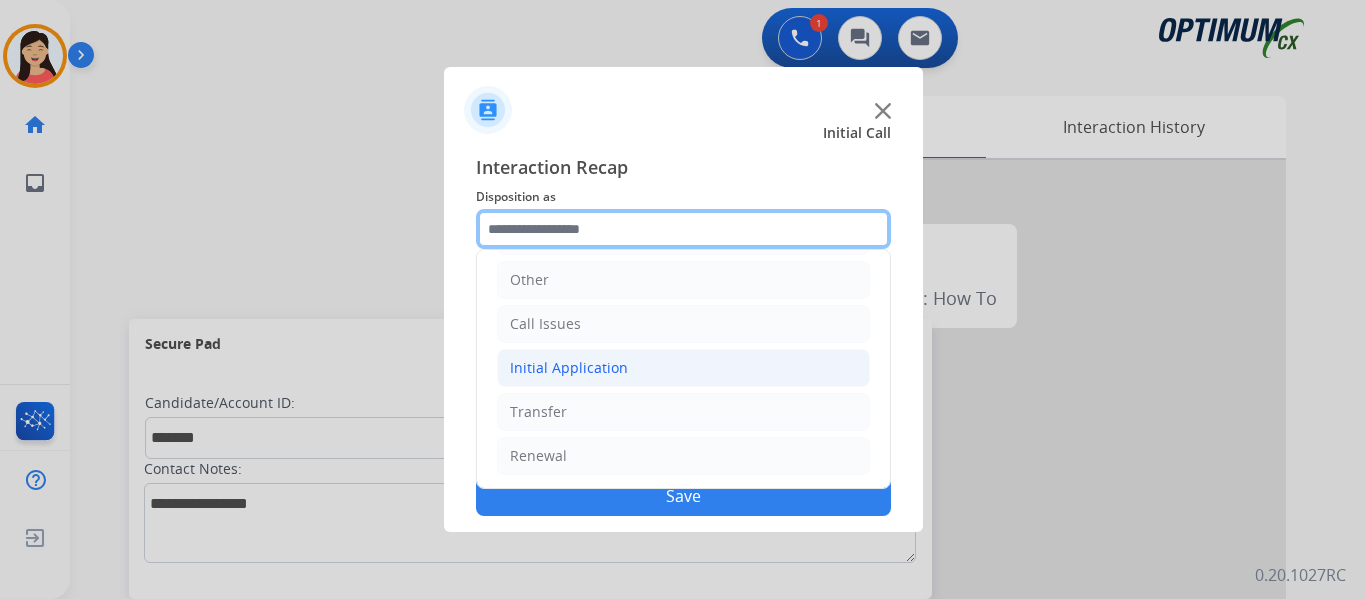 scroll, scrollTop: 136, scrollLeft: 0, axis: vertical 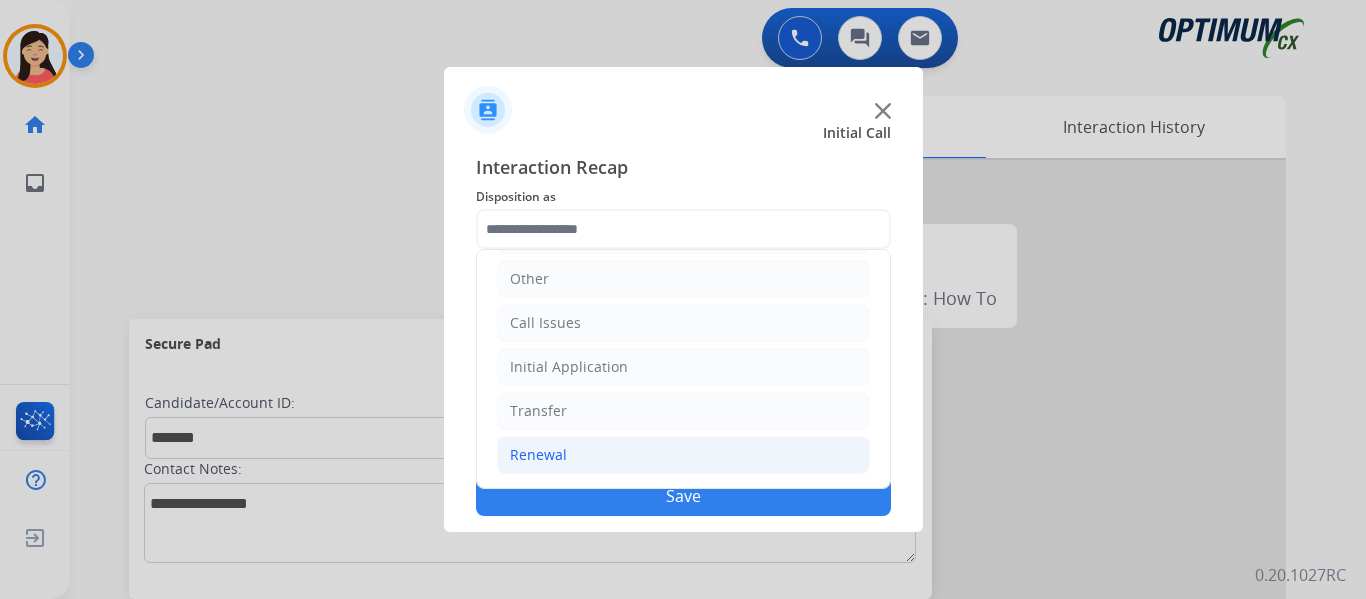 click on "Renewal" 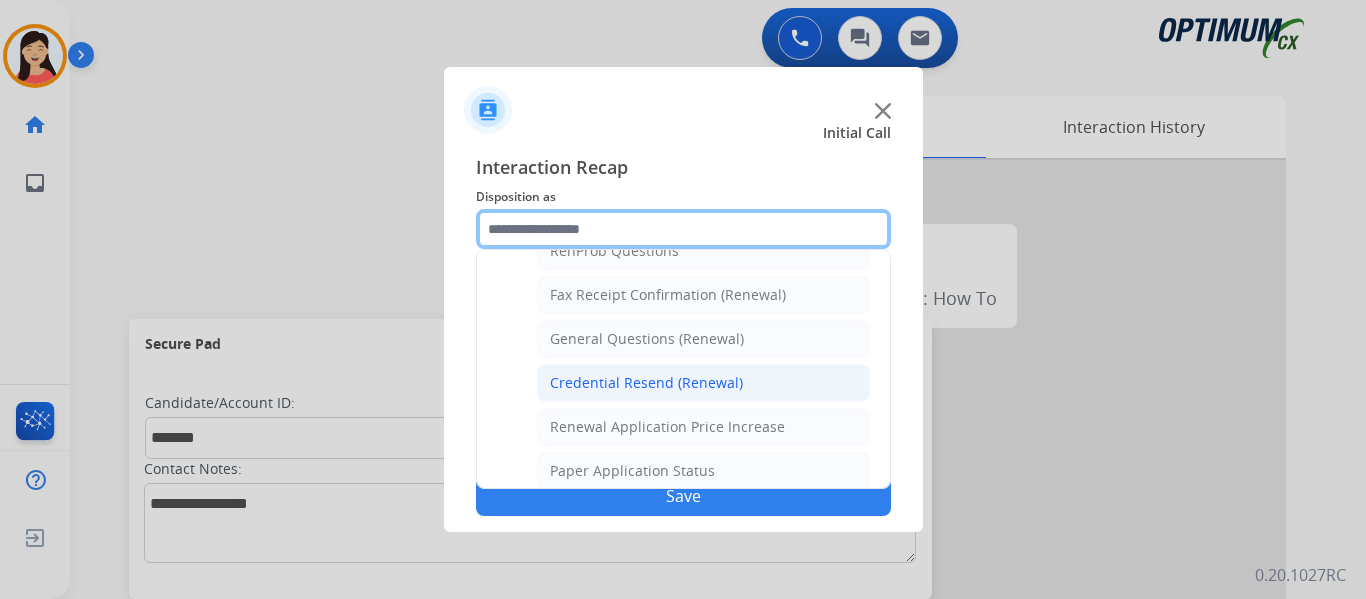scroll, scrollTop: 636, scrollLeft: 0, axis: vertical 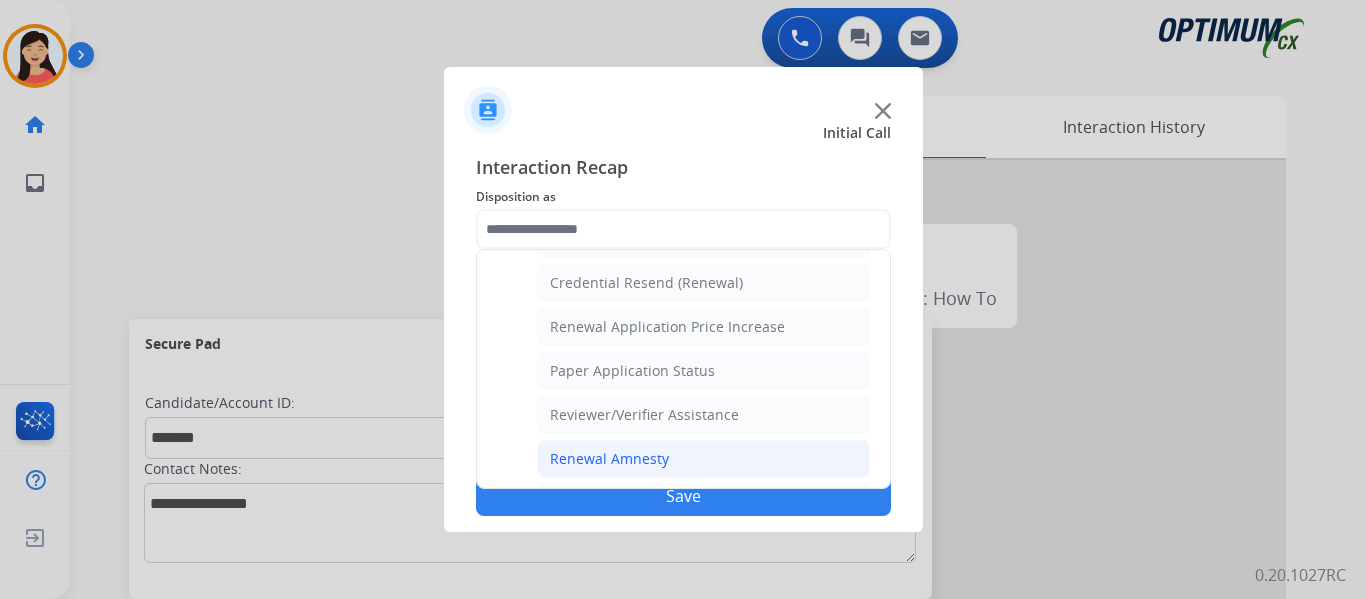 click on "Renewal Amnesty" 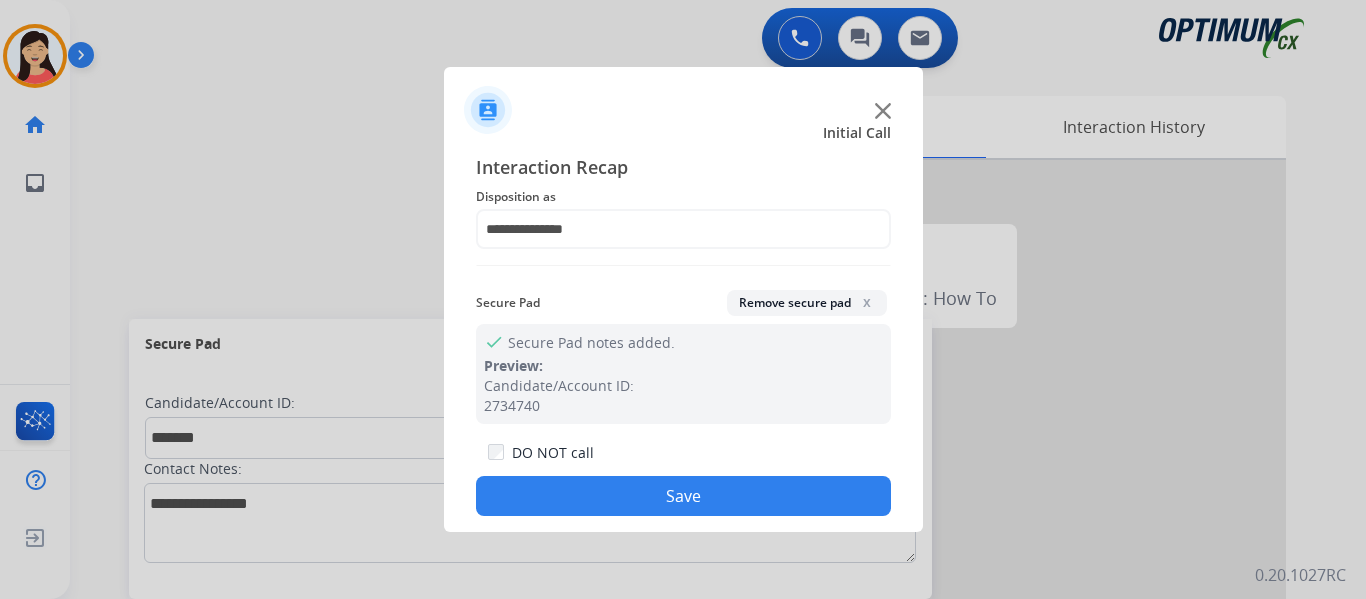 click on "Save" 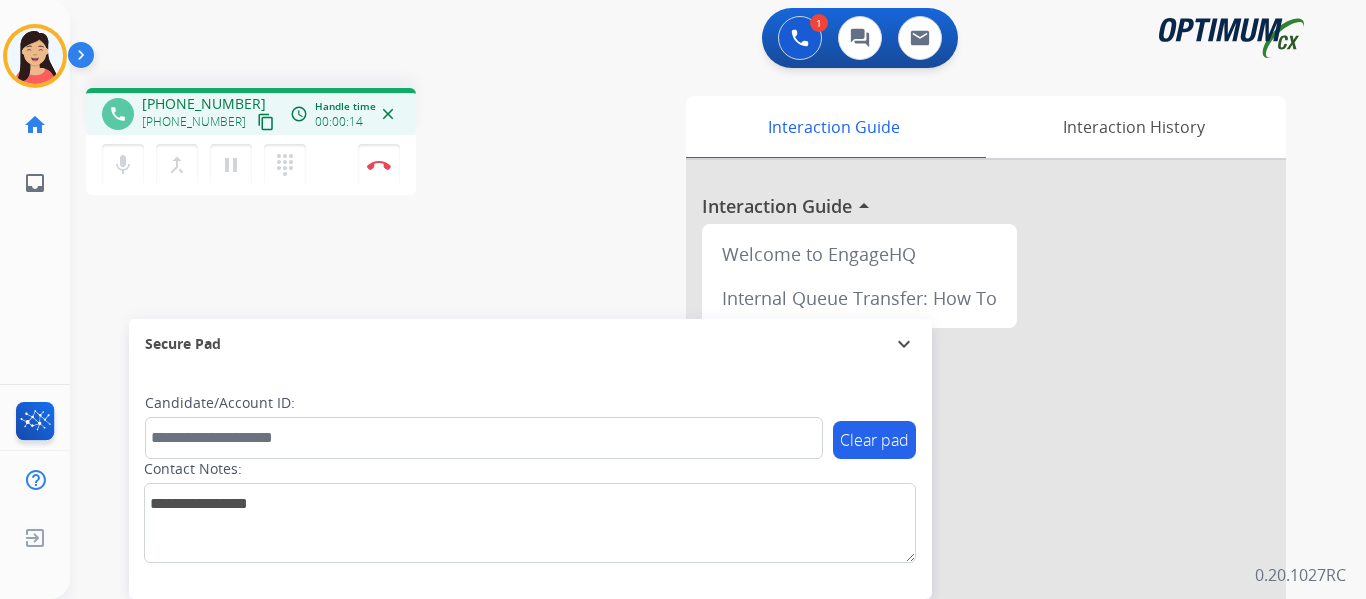 drag, startPoint x: 251, startPoint y: 119, endPoint x: 352, endPoint y: 139, distance: 102.96116 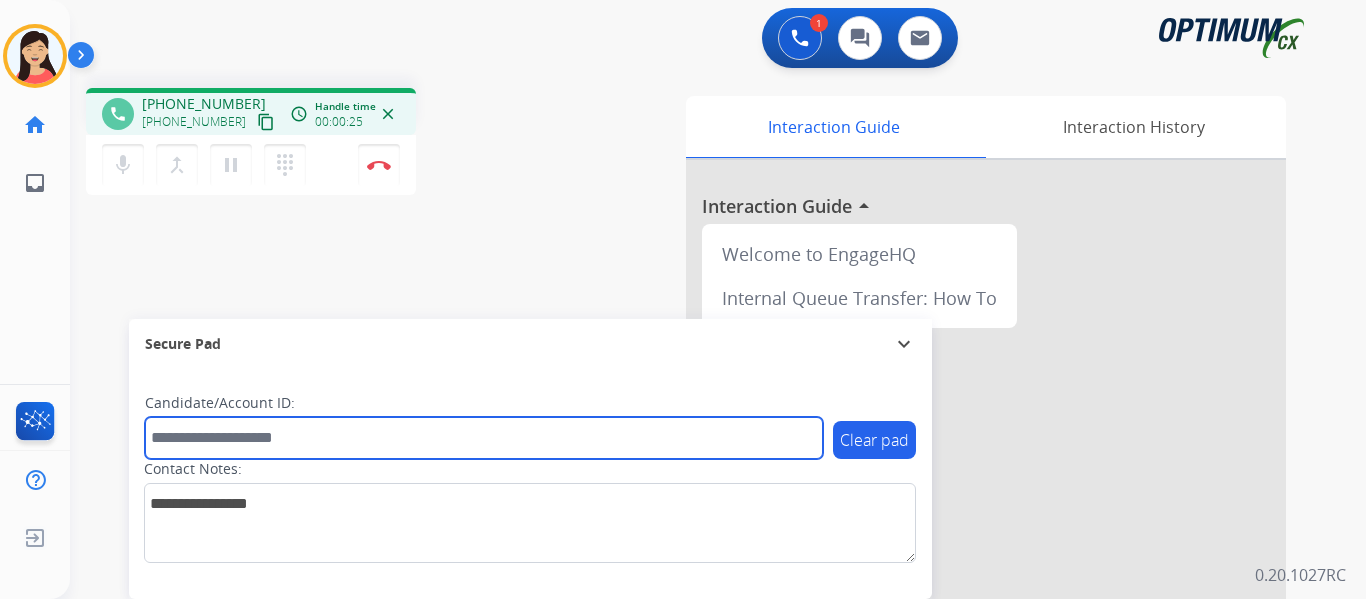 click at bounding box center (484, 438) 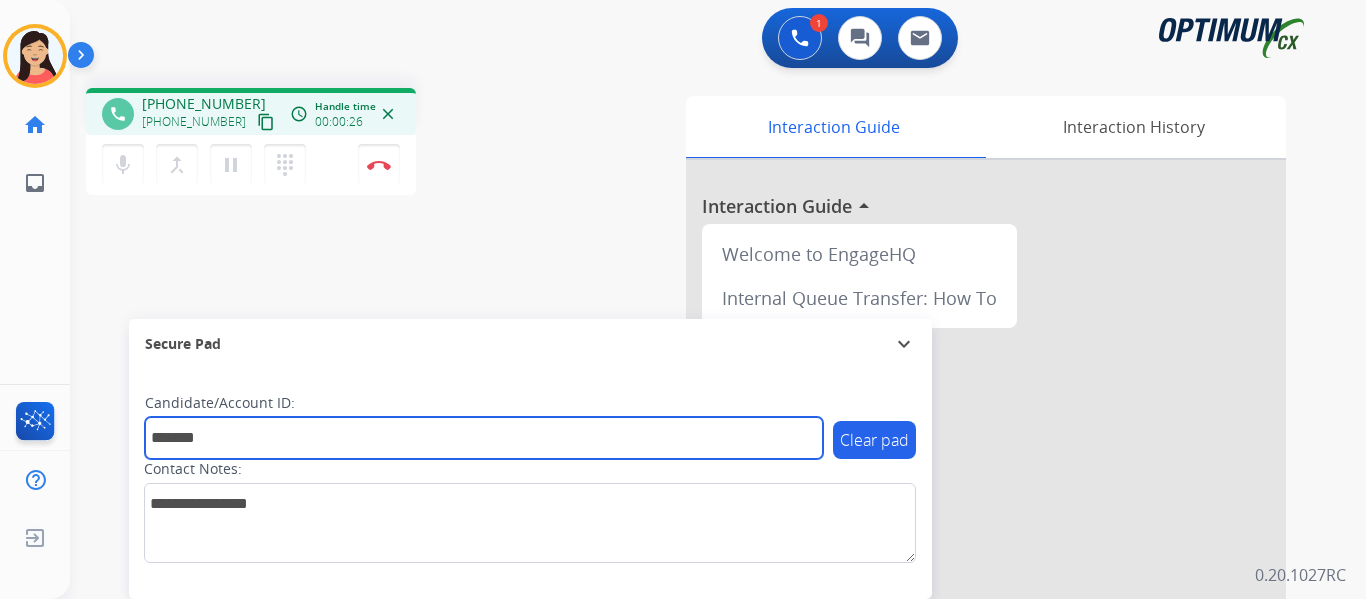type on "*******" 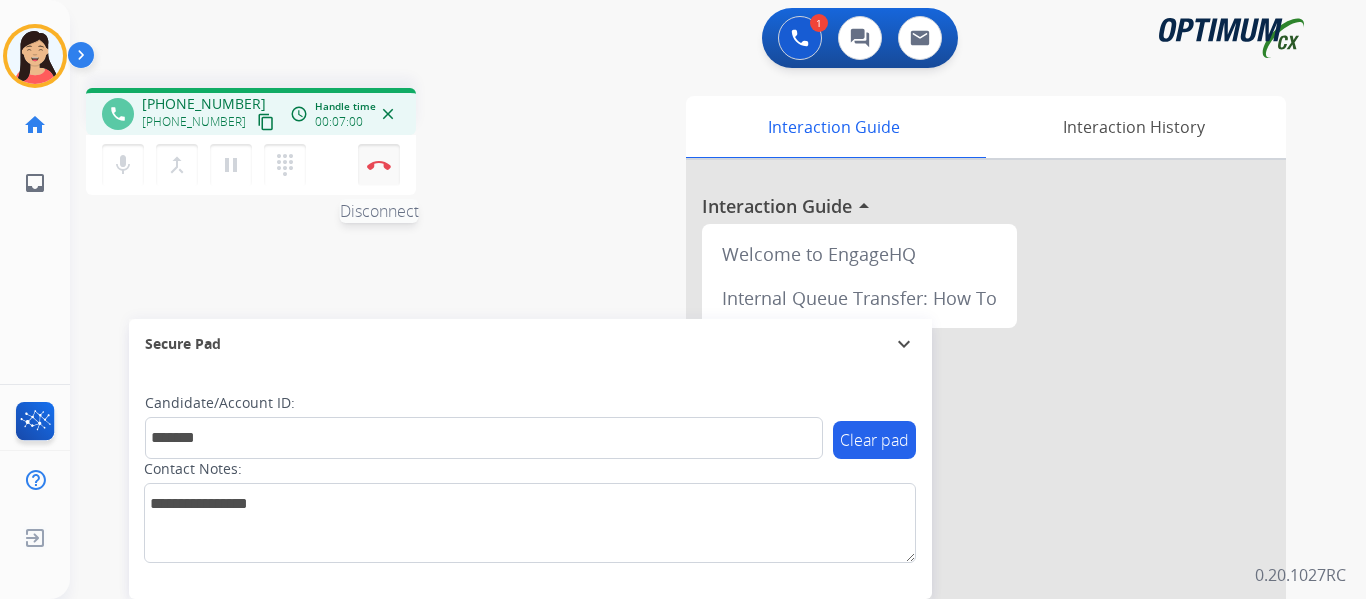 click at bounding box center (379, 165) 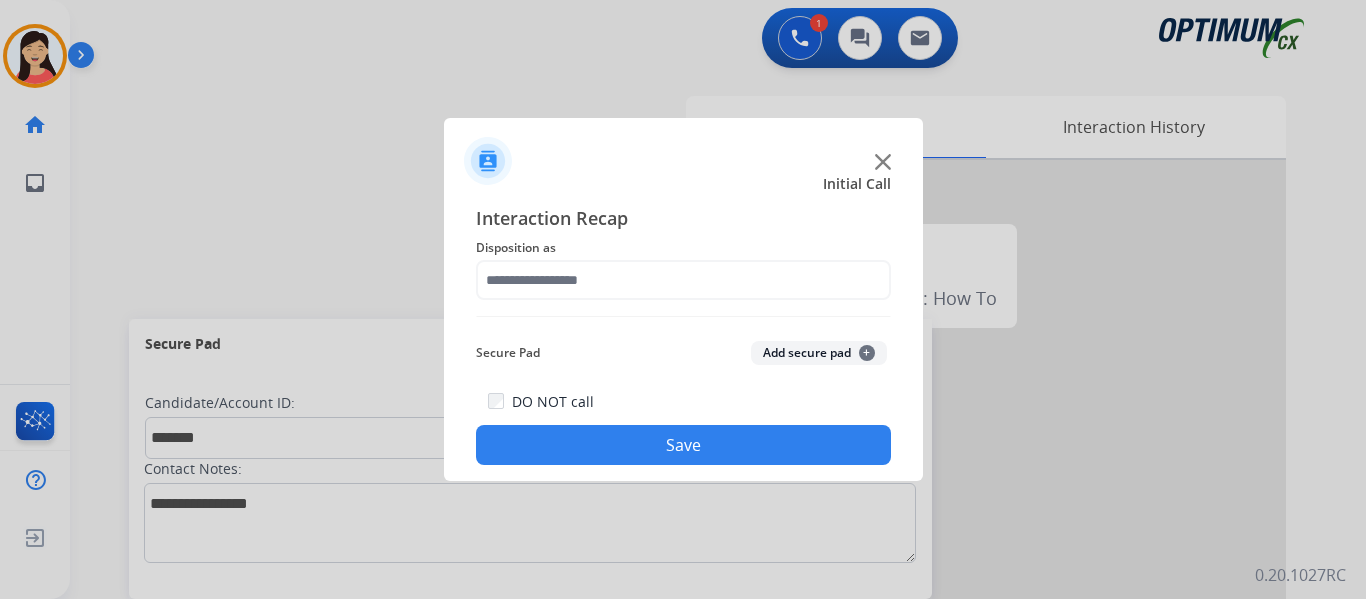 drag, startPoint x: 773, startPoint y: 345, endPoint x: 642, endPoint y: 281, distance: 145.7978 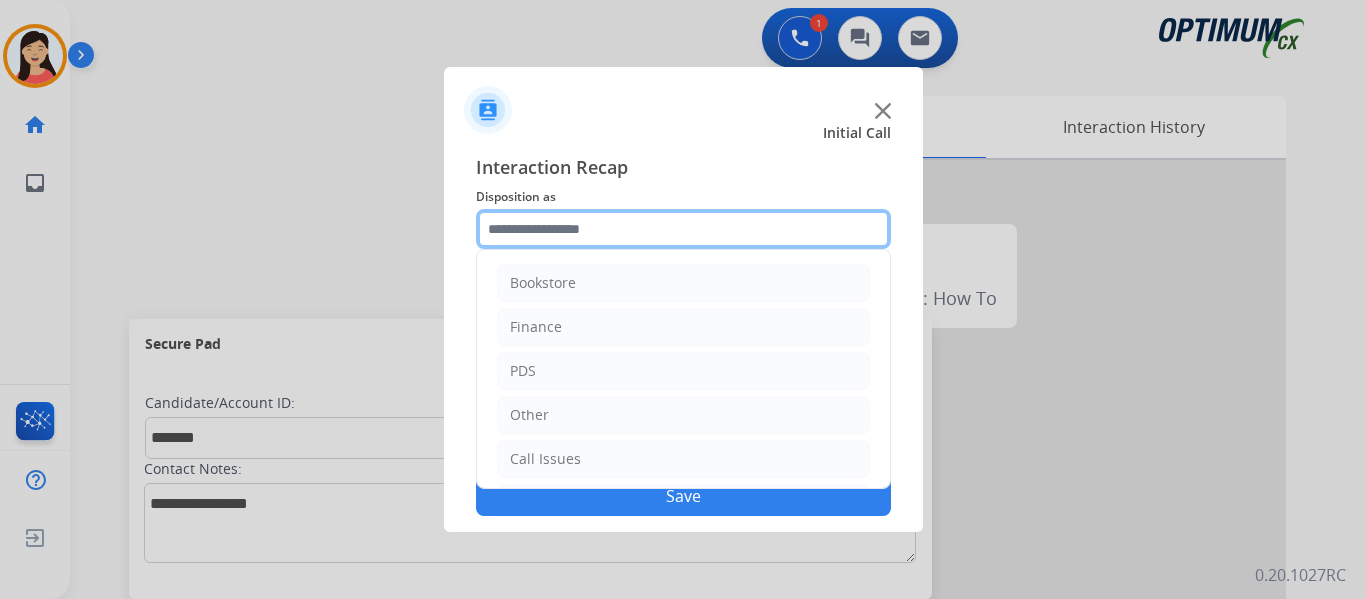 click 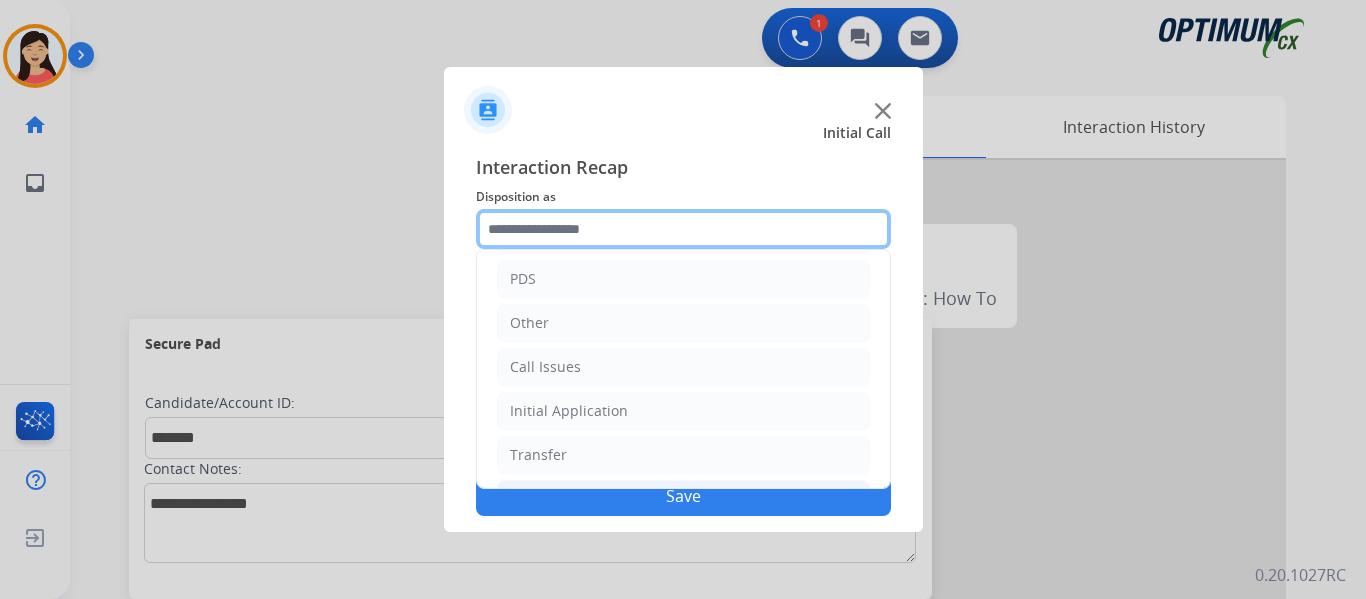 scroll, scrollTop: 136, scrollLeft: 0, axis: vertical 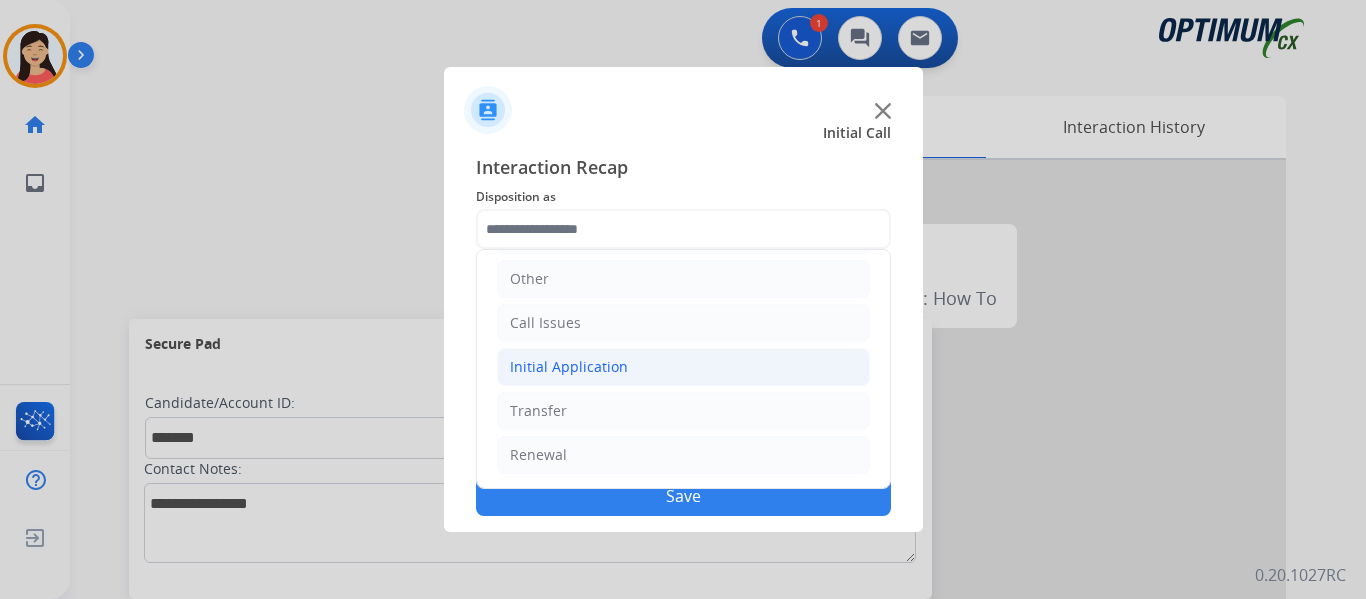 click on "Initial Application" 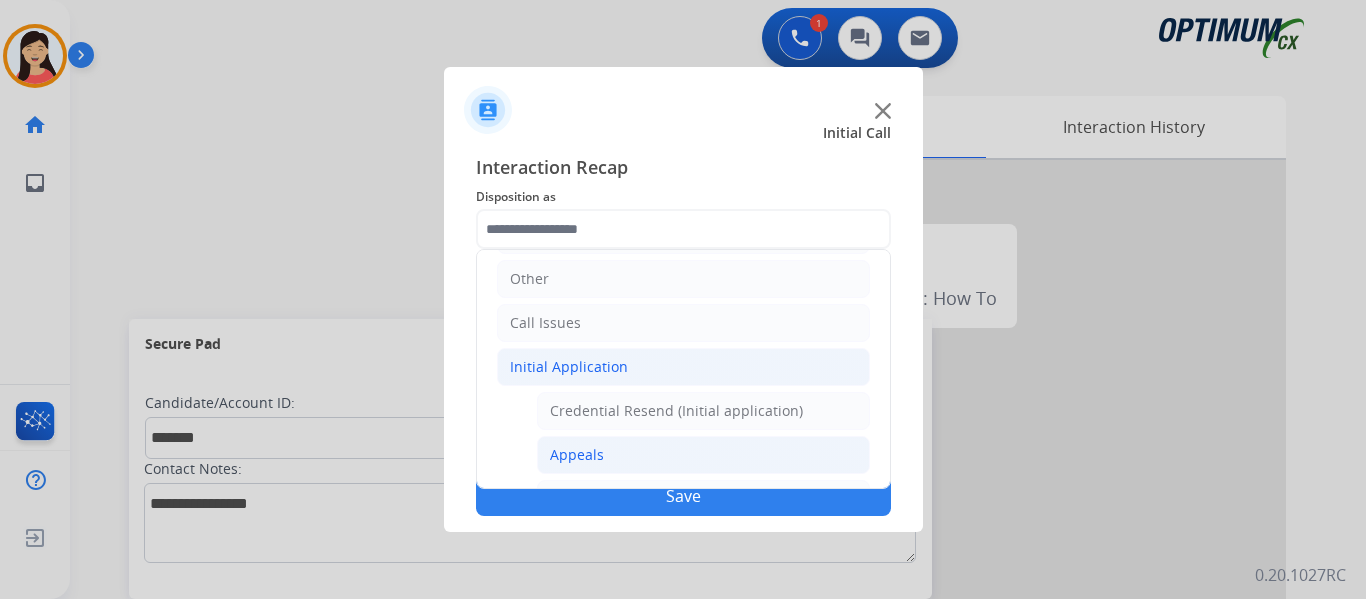 click on "Appeals" 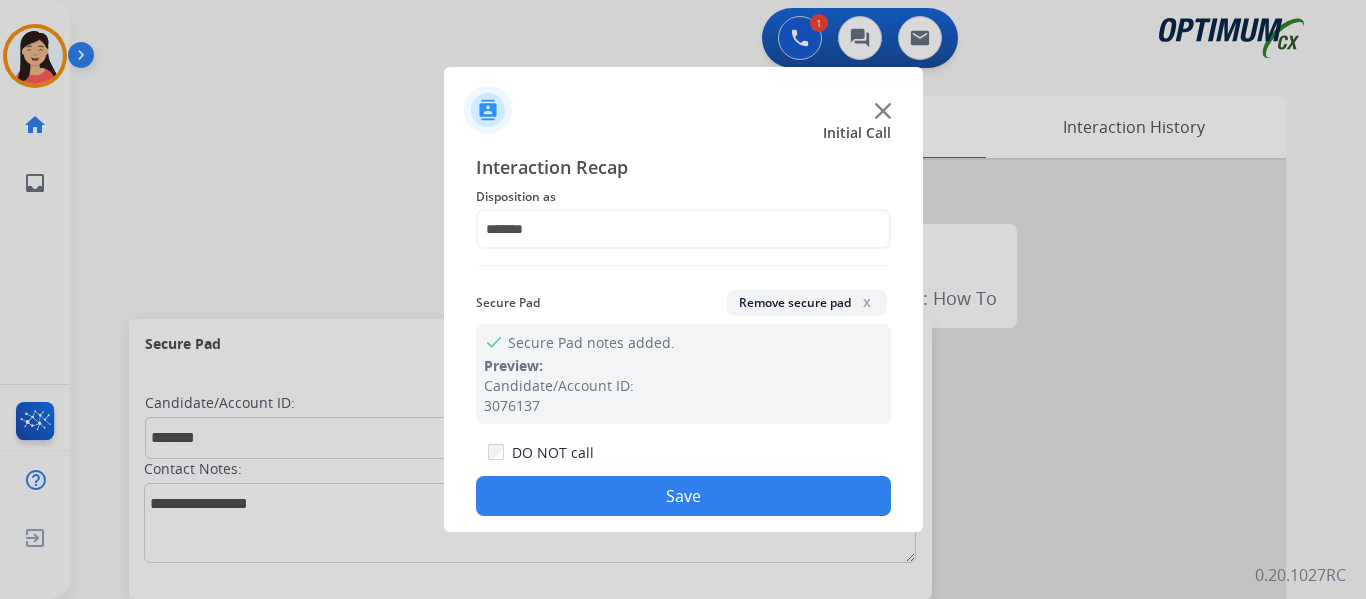 click on "Save" 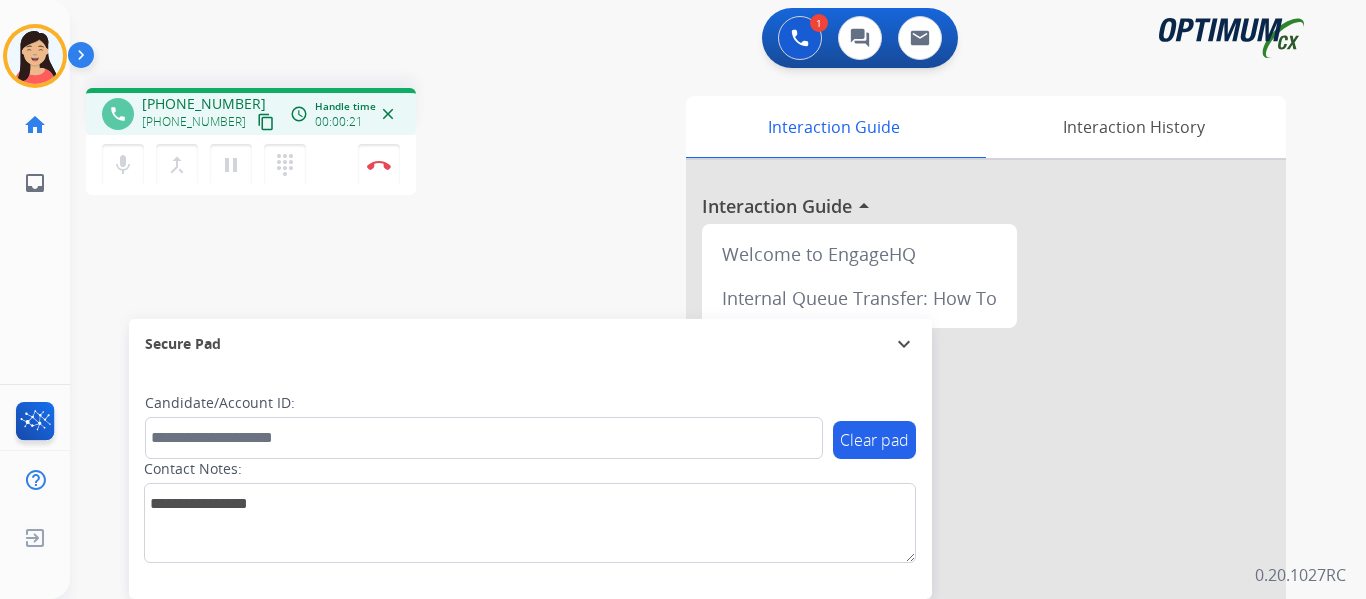 drag, startPoint x: 246, startPoint y: 127, endPoint x: 277, endPoint y: 123, distance: 31.257 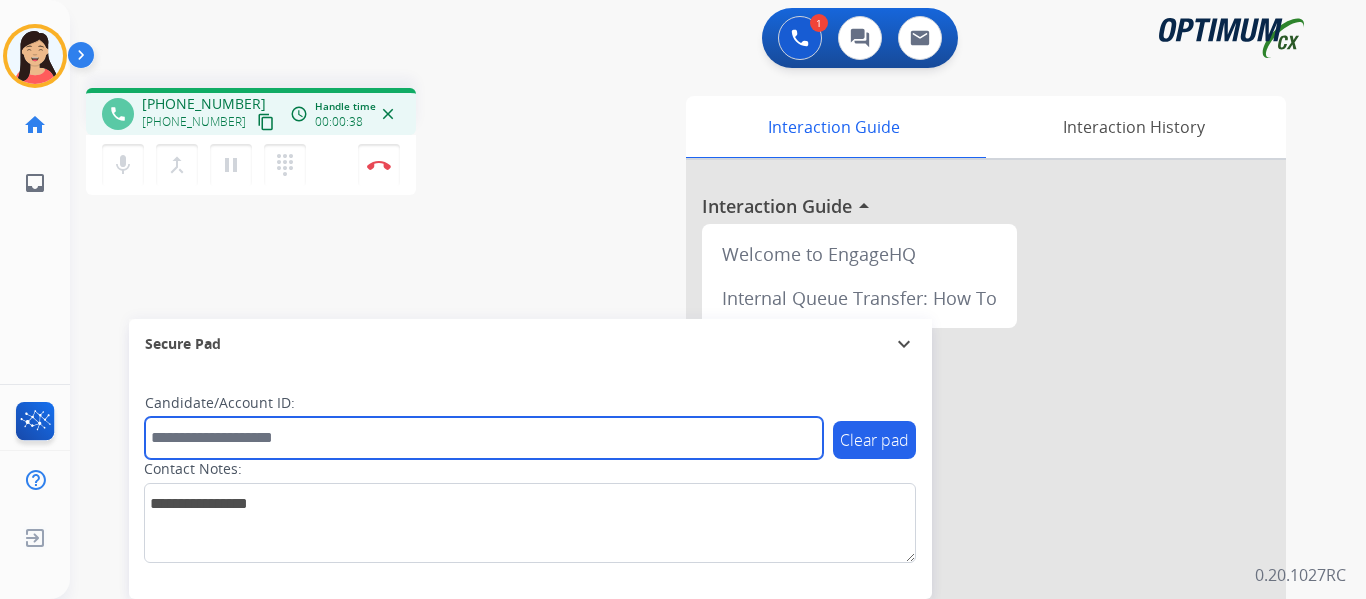 click at bounding box center (484, 438) 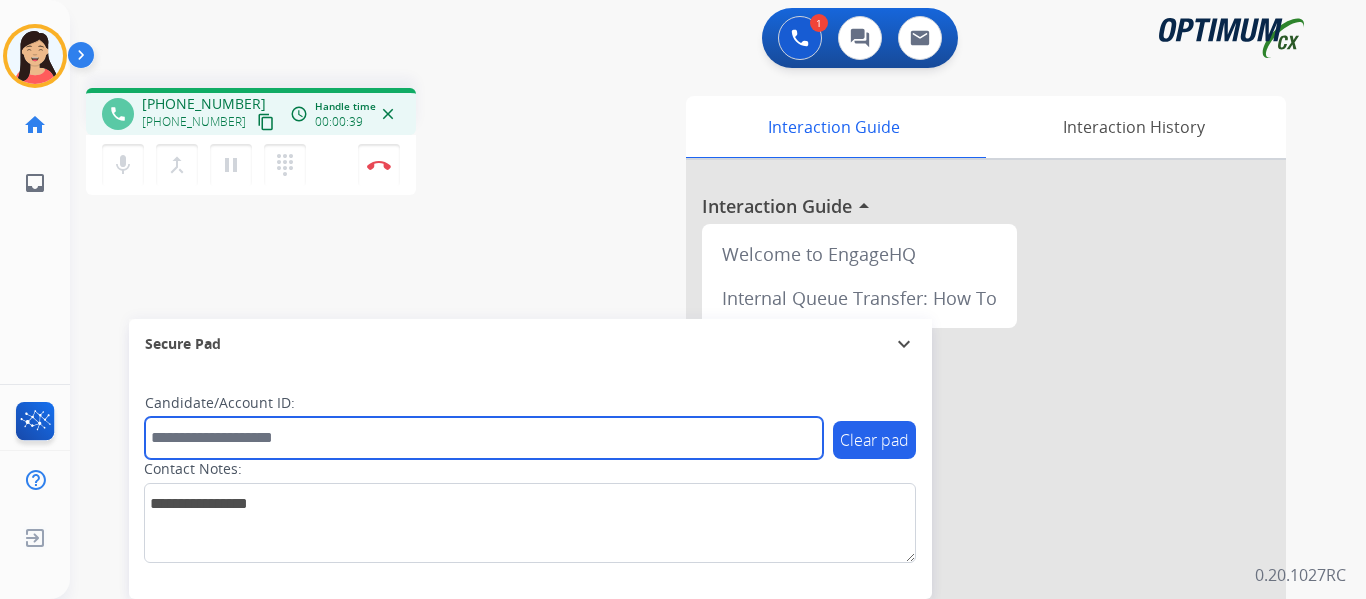 paste on "*******" 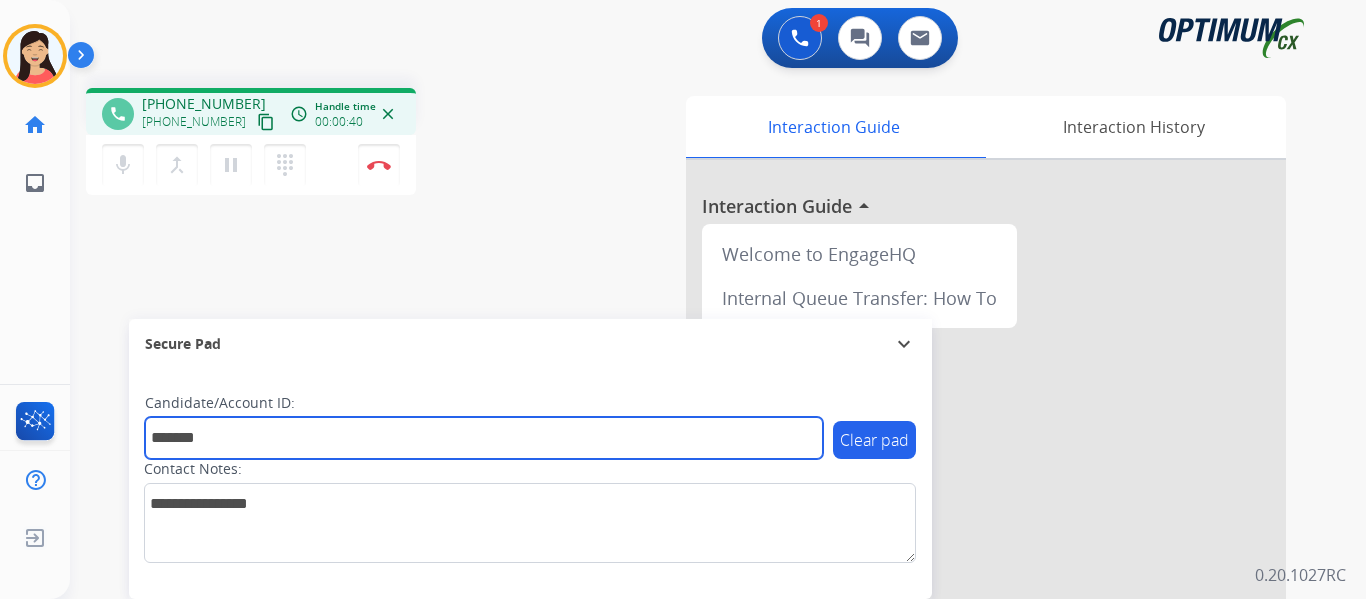 type on "*******" 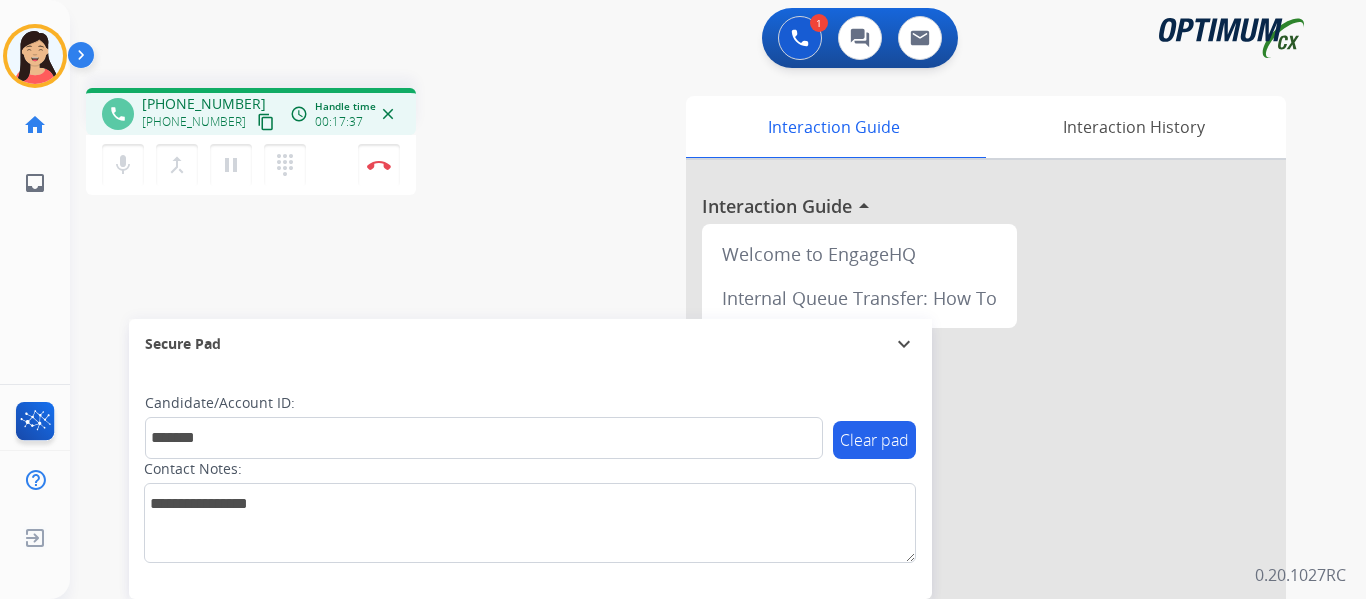 click on "content_copy" at bounding box center (266, 122) 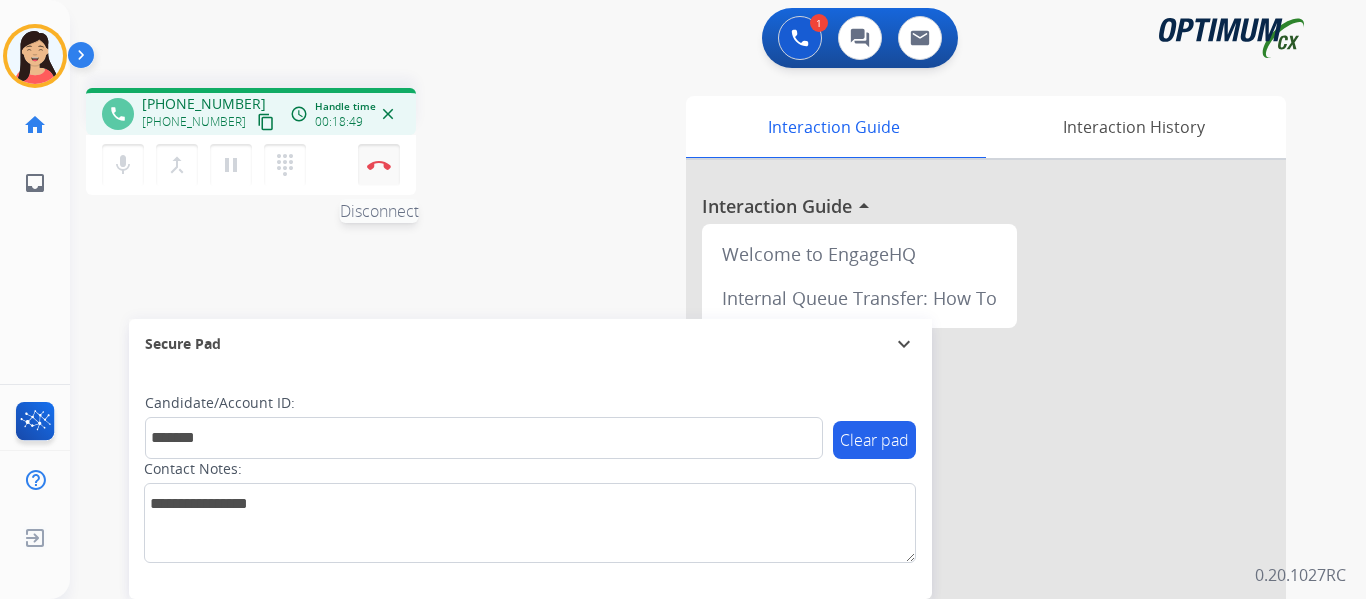 click at bounding box center (379, 165) 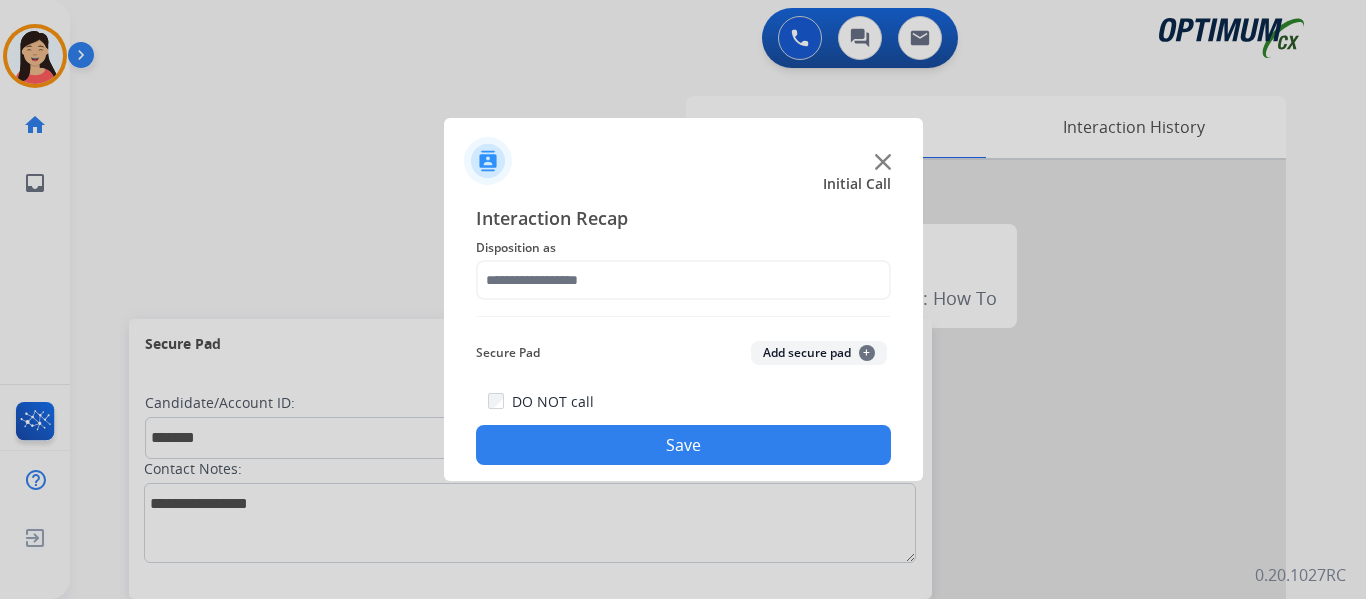 click on "Add secure pad  +" 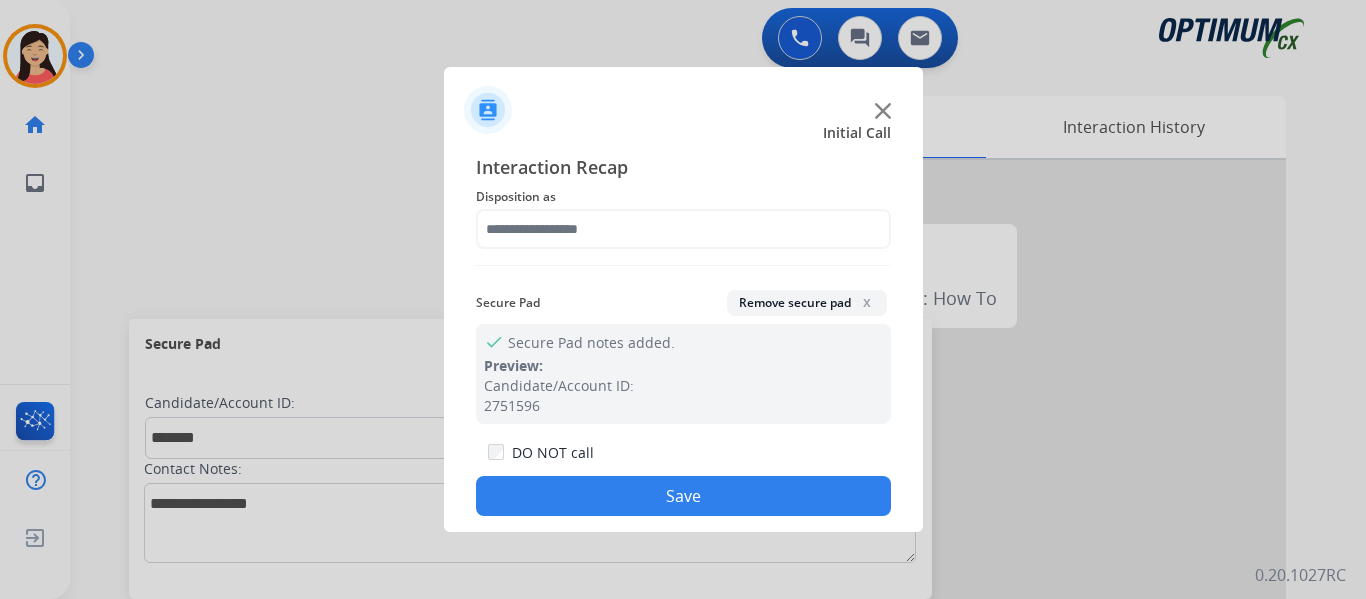 drag, startPoint x: 618, startPoint y: 204, endPoint x: 617, endPoint y: 215, distance: 11.045361 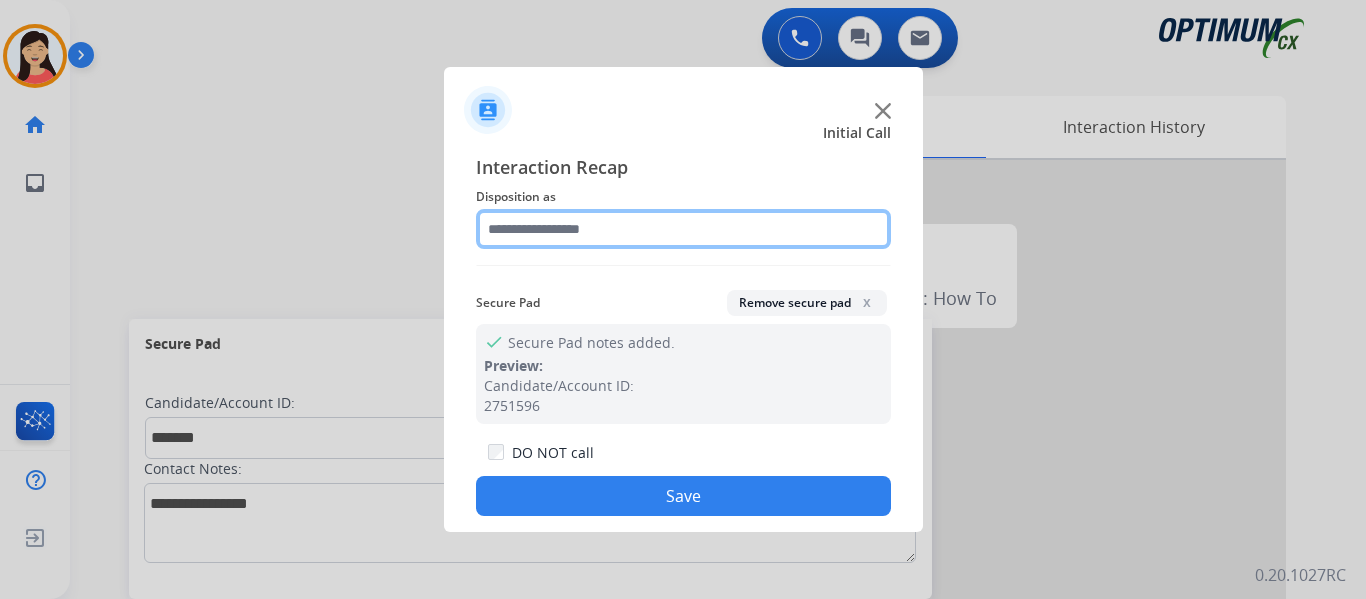 click 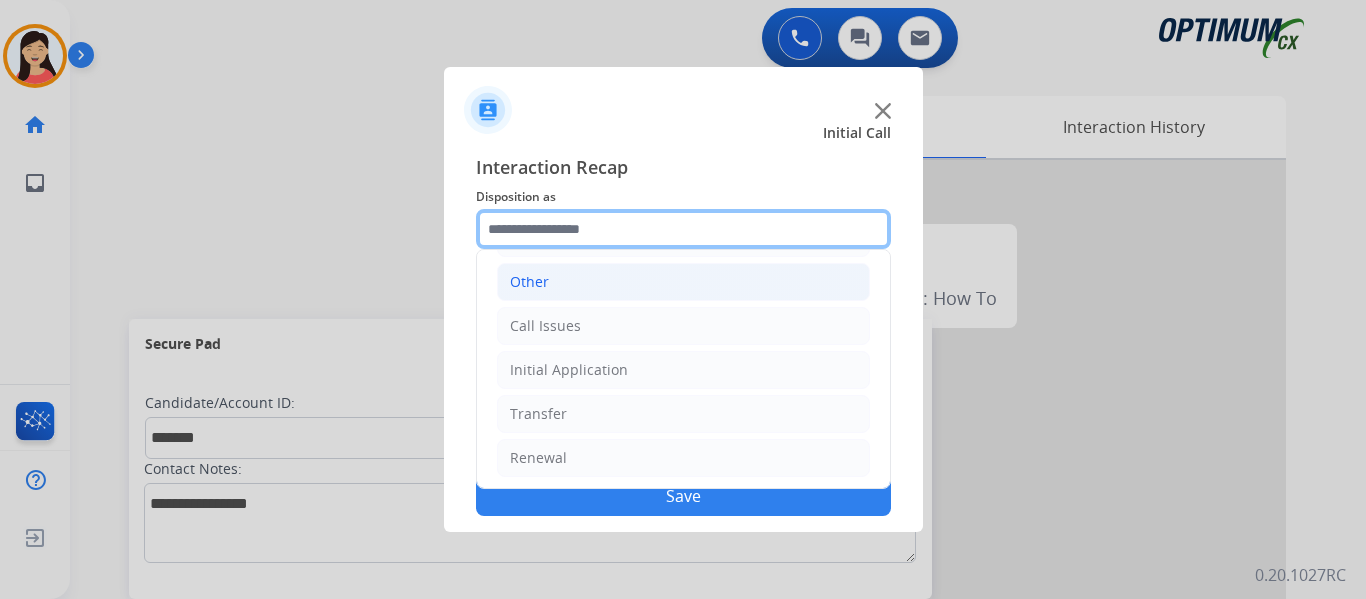 scroll, scrollTop: 136, scrollLeft: 0, axis: vertical 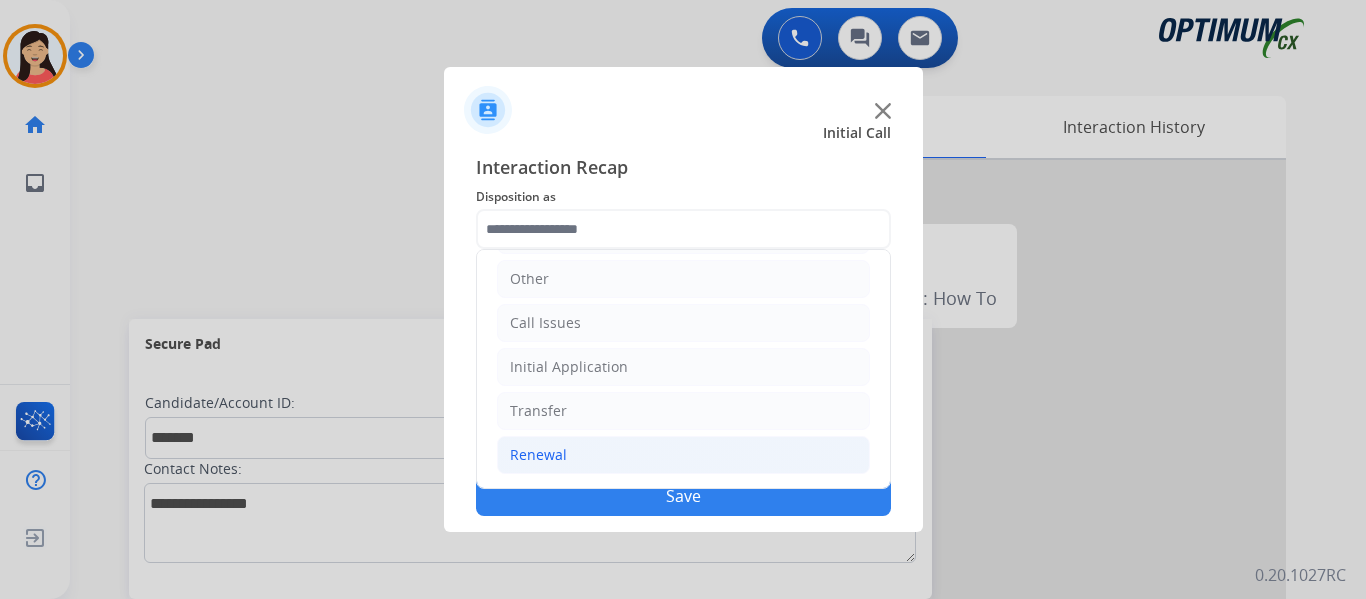 click on "Renewal" 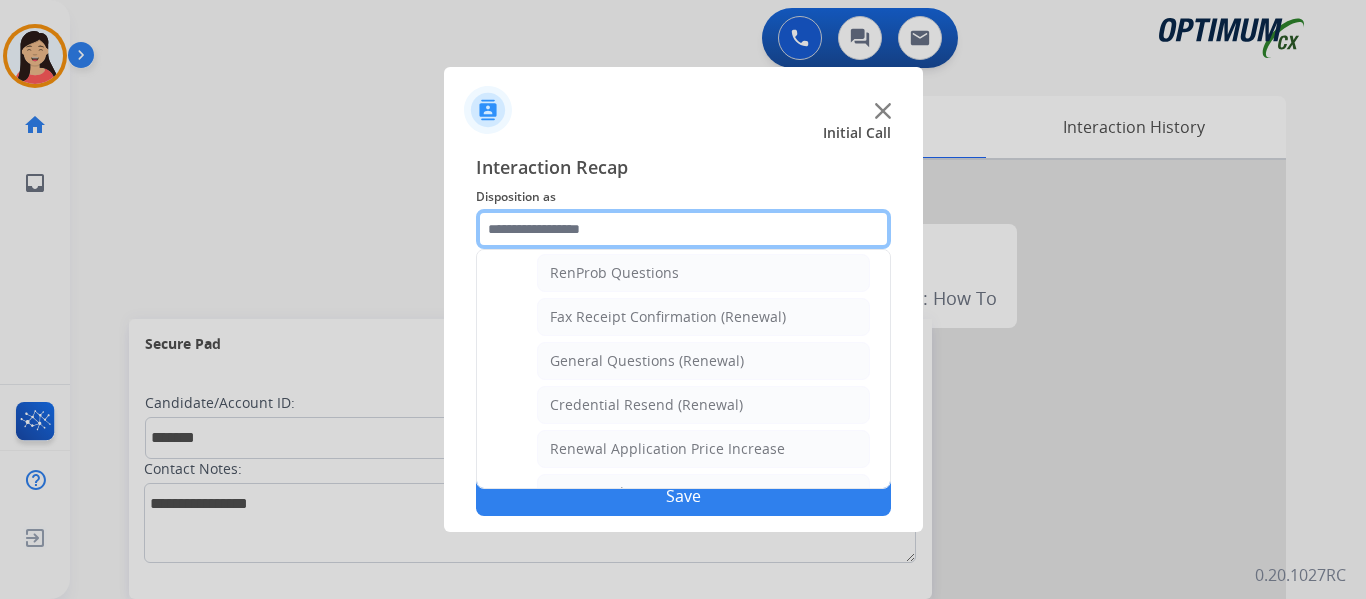 scroll, scrollTop: 772, scrollLeft: 0, axis: vertical 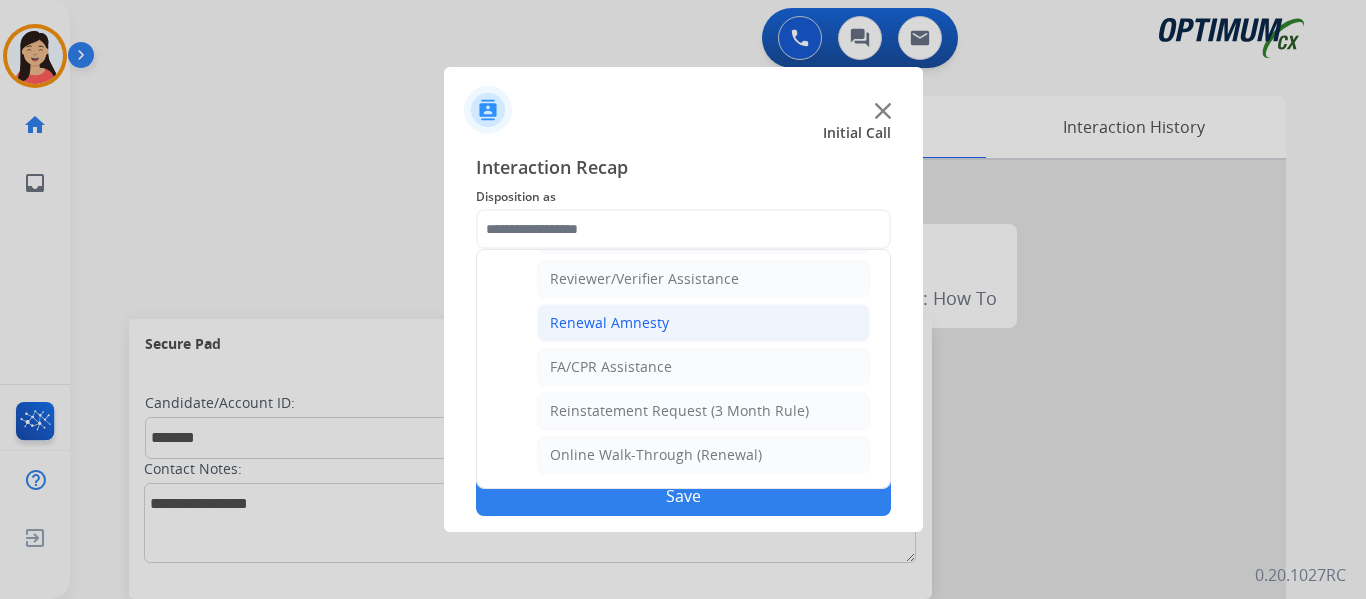 click on "Renewal Amnesty" 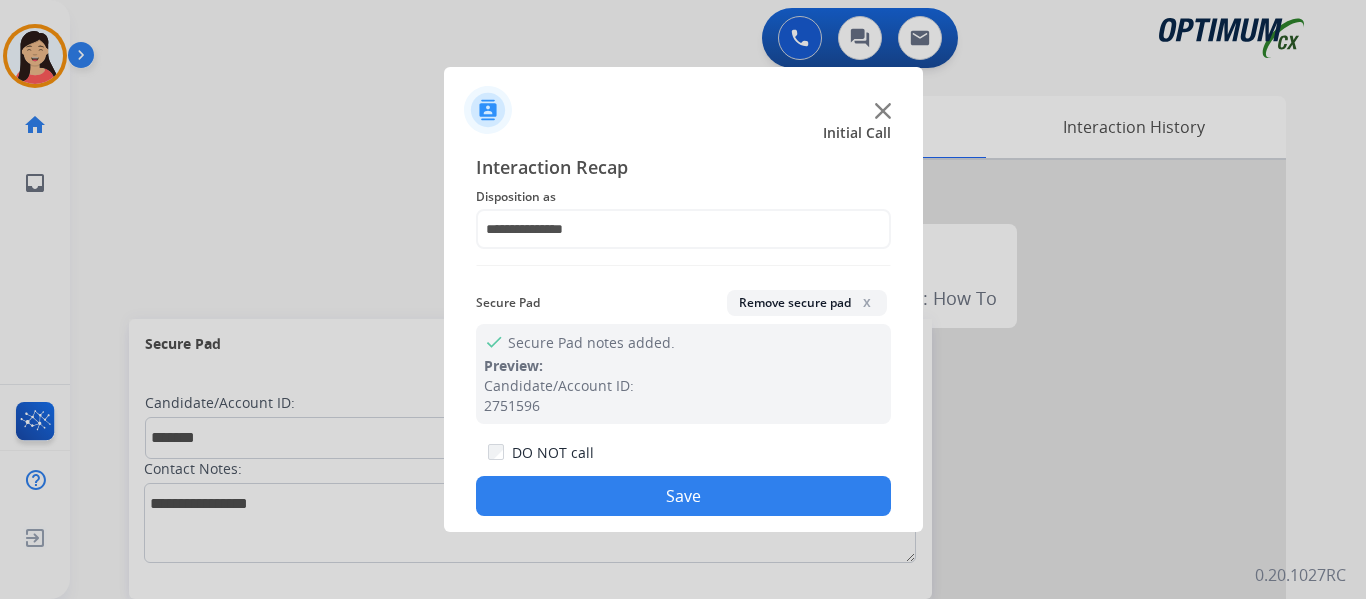click on "Save" 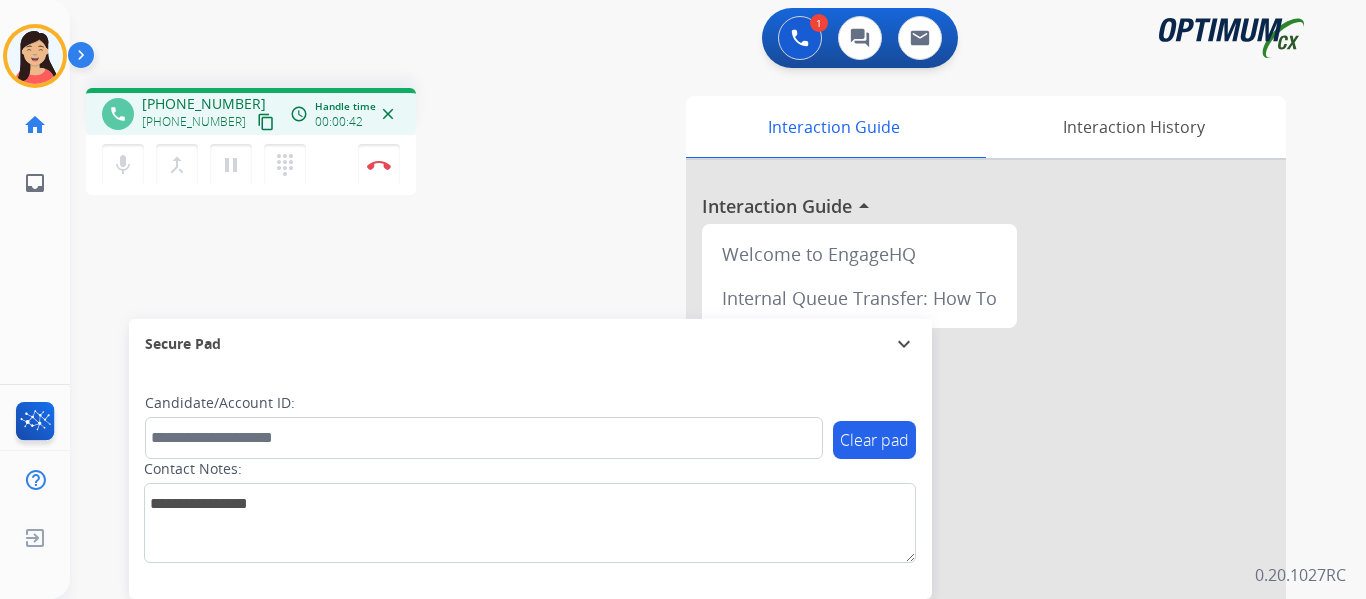 click on "content_copy" at bounding box center (266, 122) 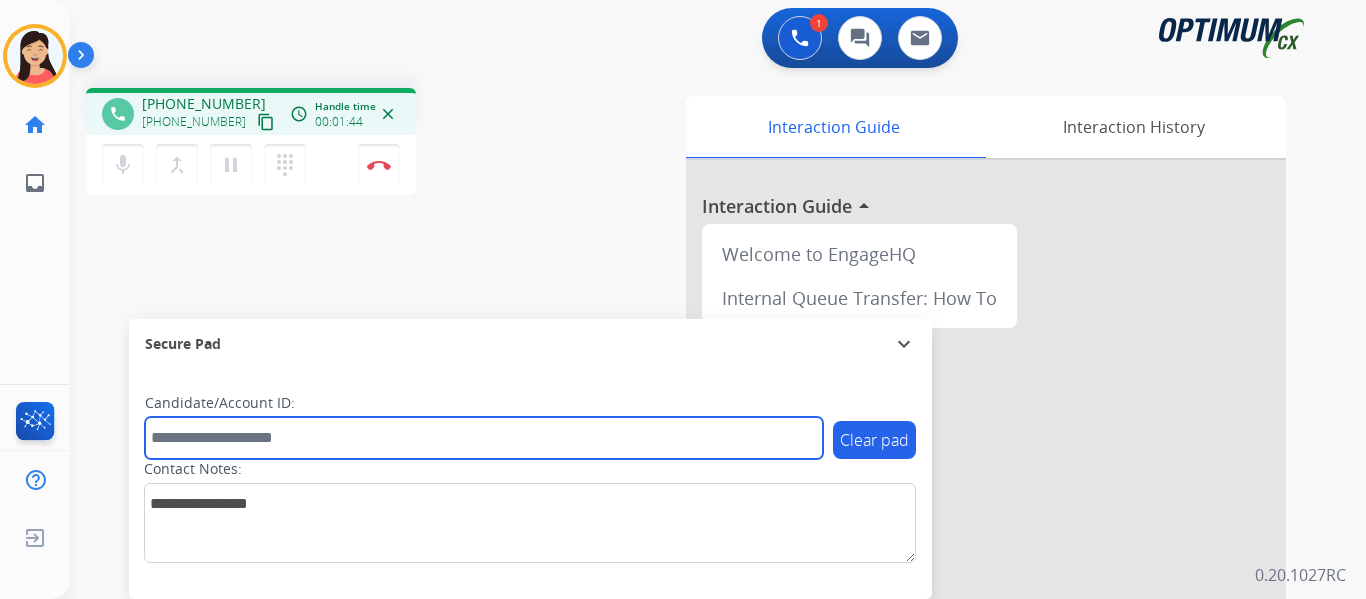click at bounding box center [484, 438] 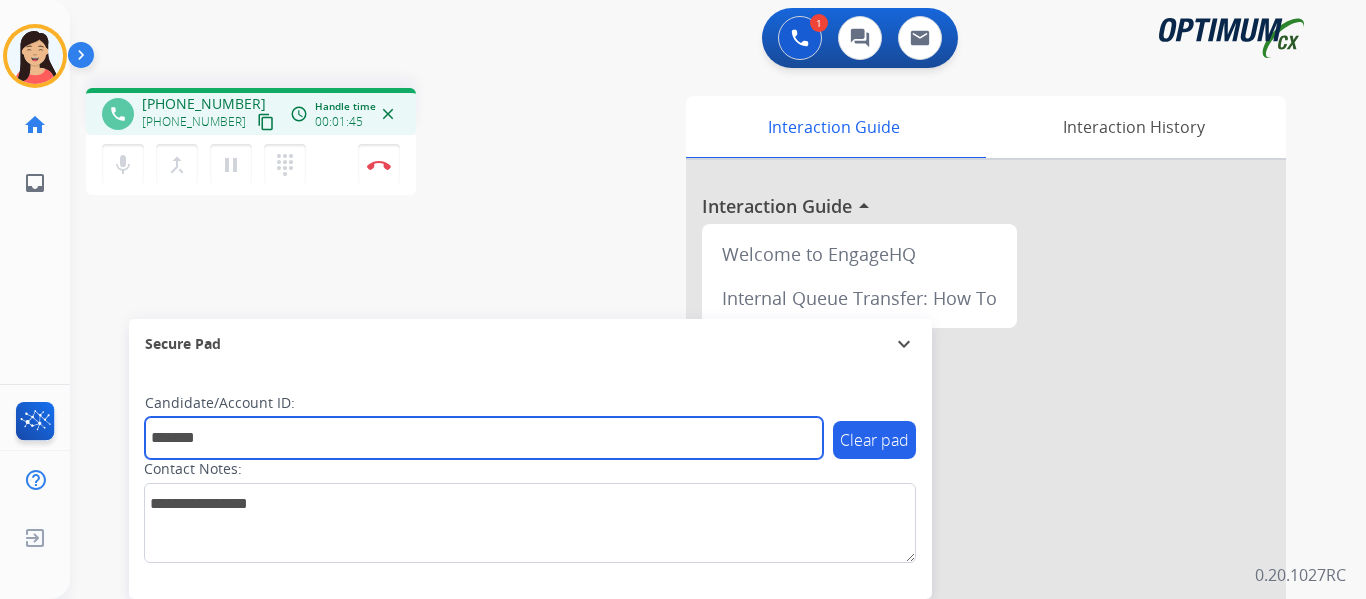 type on "*******" 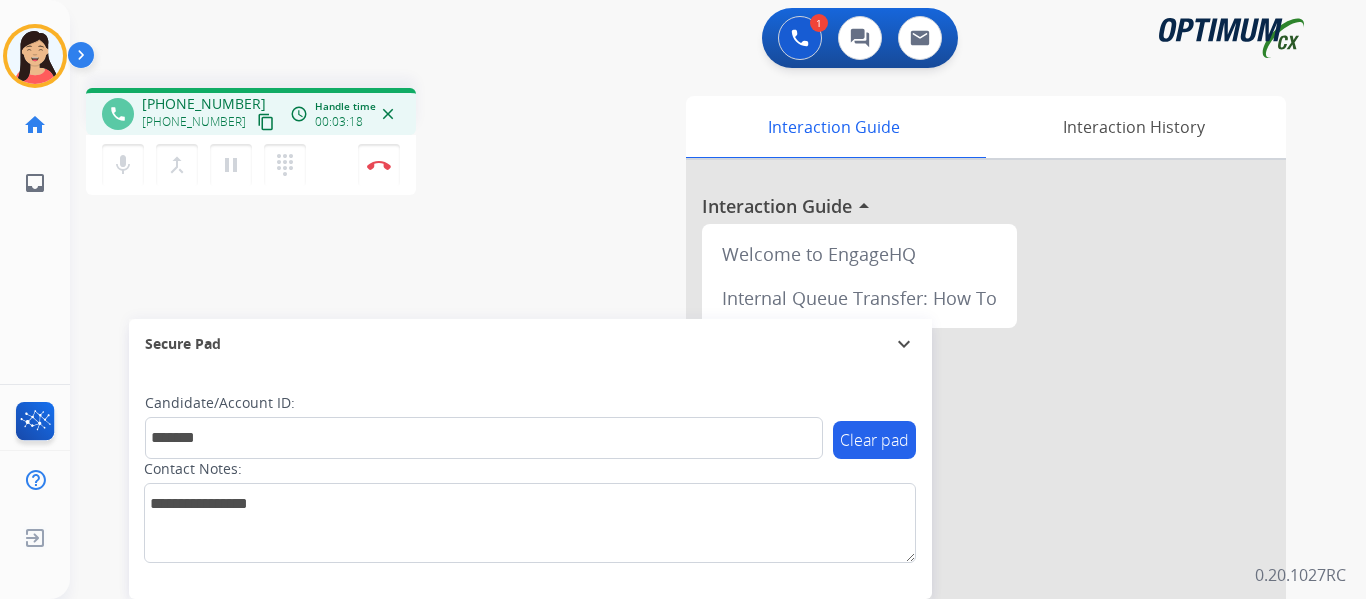 click on "1 Voice Interactions  0  Chat Interactions   0  Email Interactions phone +16018258686 +16018258686 content_copy access_time Call metrics Queue   00:08 Hold   00:00 Talk   03:19 Total   03:26 Handle time 00:03:18 close mic Mute merge_type Bridge pause Hold dialpad Dialpad Disconnect swap_horiz Break voice bridge close_fullscreen Connect 3-Way Call merge_type Separate 3-Way Call  Interaction Guide   Interaction History  Interaction Guide arrow_drop_up  Welcome to EngageHQ   Internal Queue Transfer: How To  Secure Pad expand_more Clear pad Candidate/Account ID: ******* Contact Notes:                  0.20.1027RC" at bounding box center [718, 299] 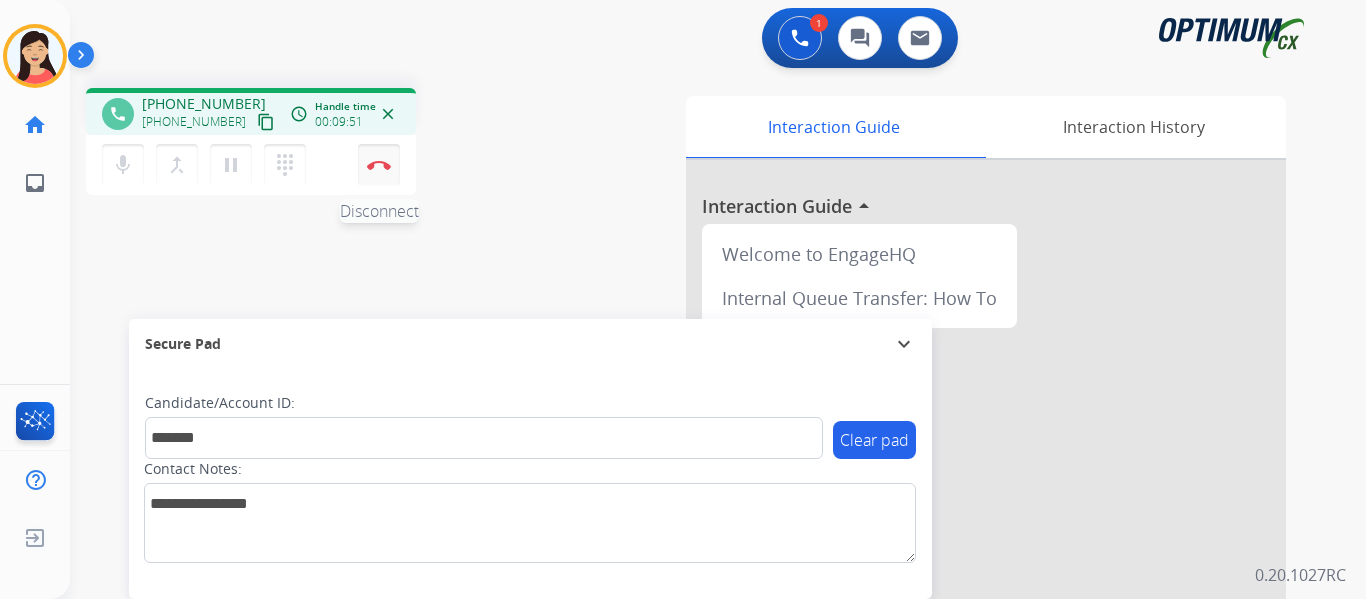 click at bounding box center [379, 165] 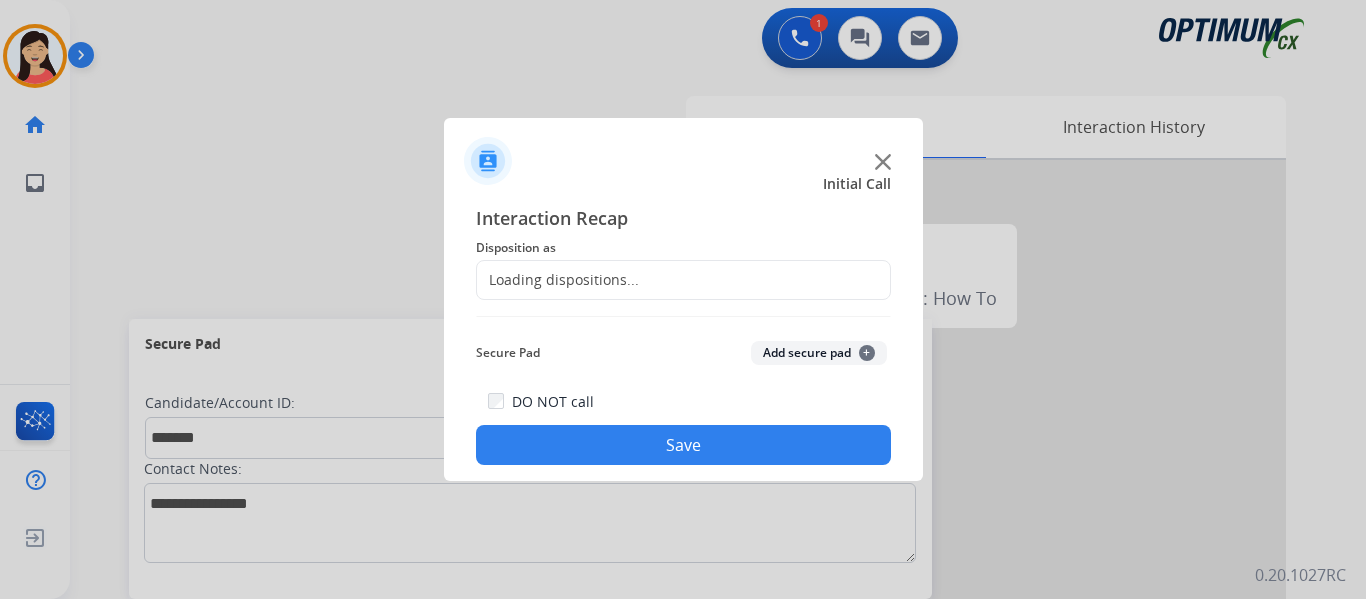 click on "Add secure pad  +" 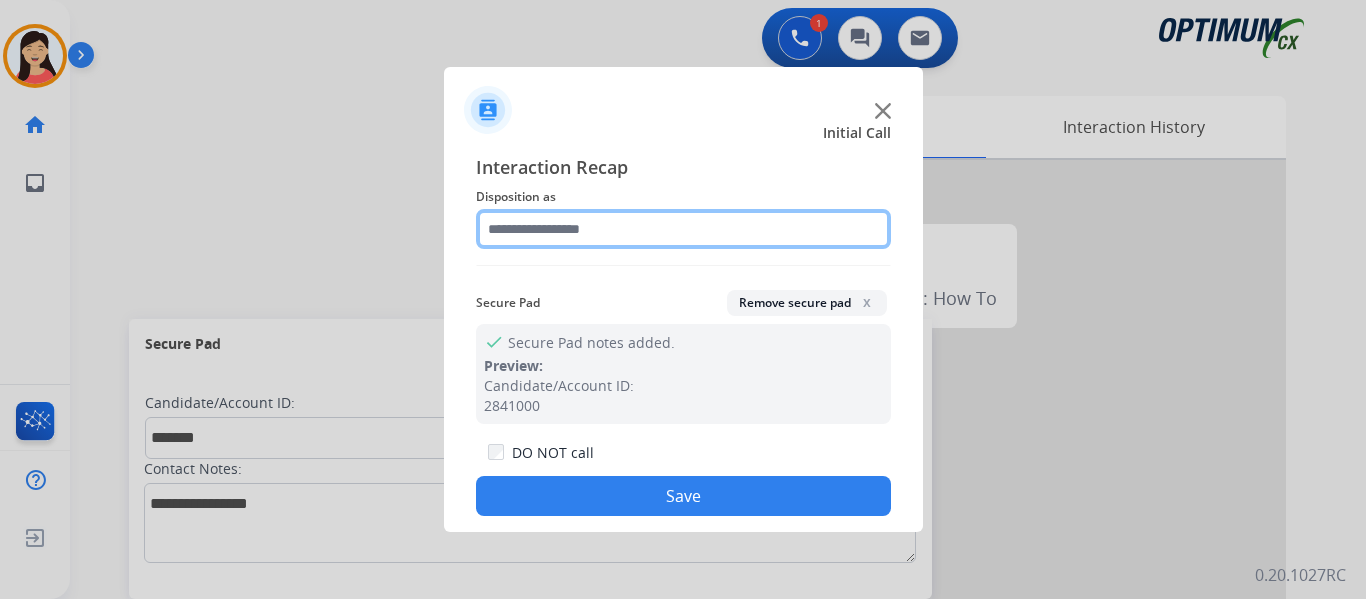 click 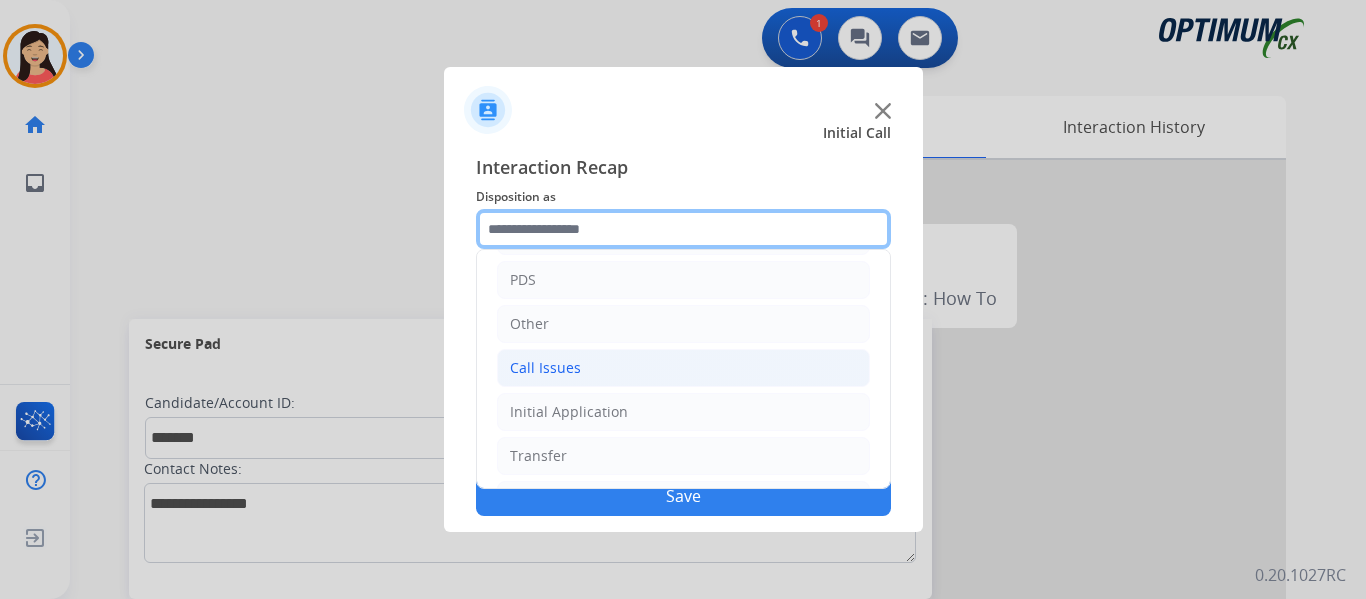 scroll, scrollTop: 136, scrollLeft: 0, axis: vertical 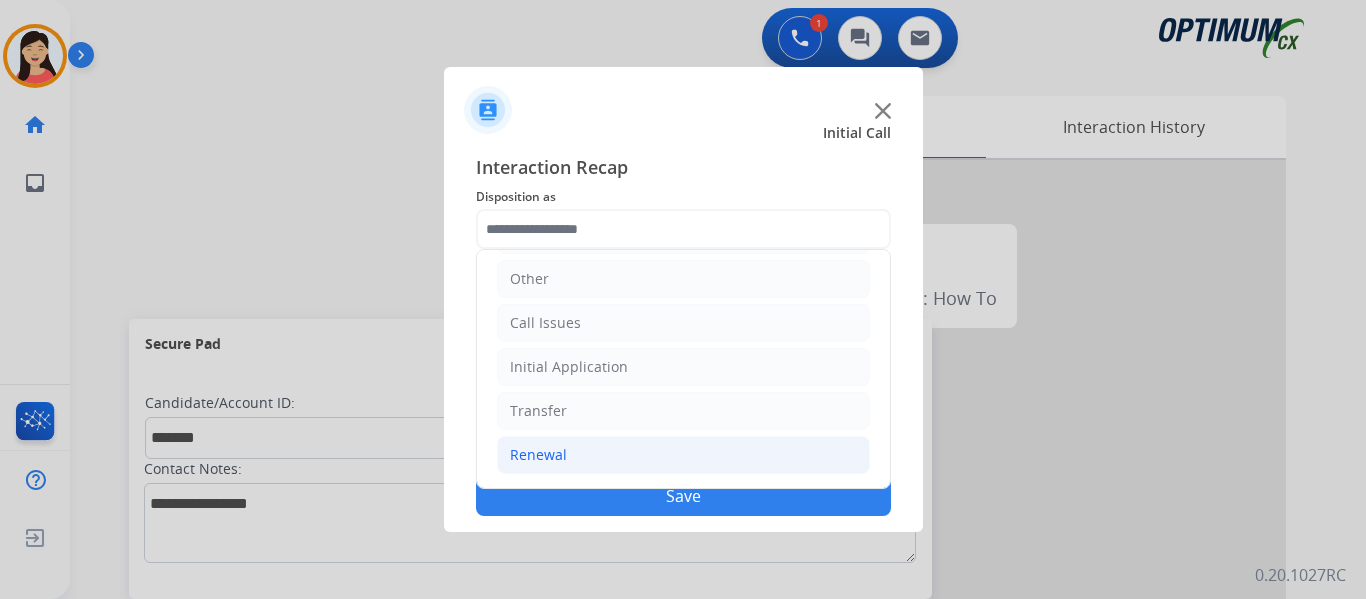 click on "Renewal" 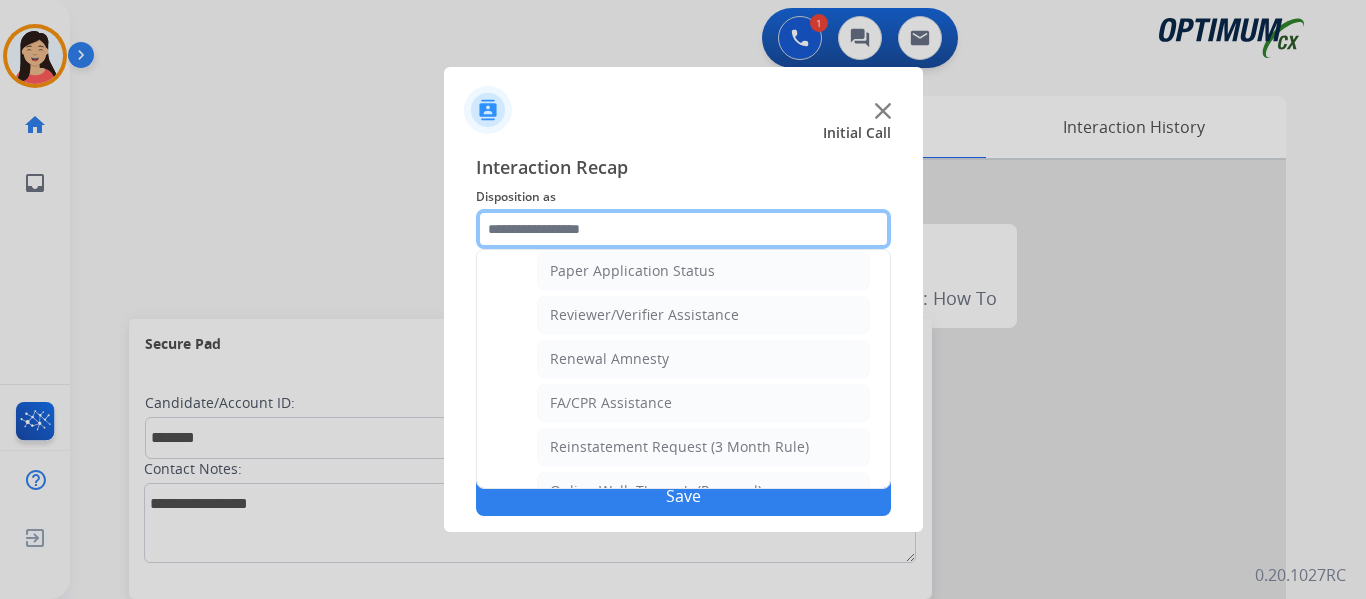 scroll, scrollTop: 772, scrollLeft: 0, axis: vertical 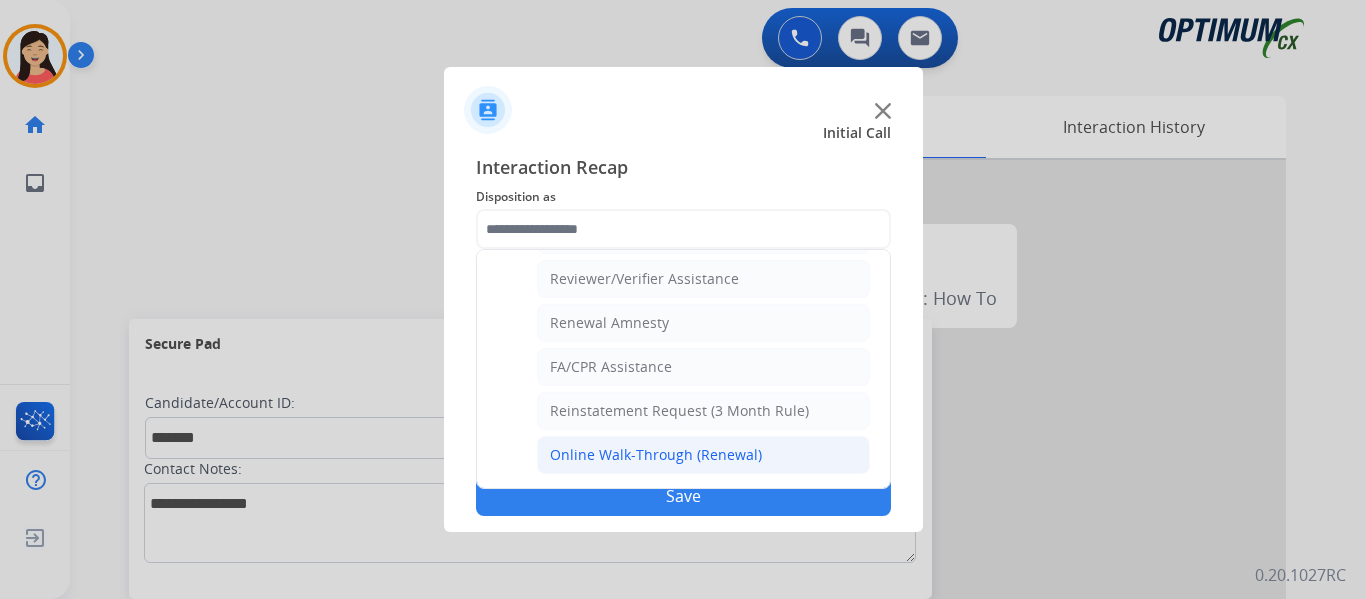 click on "Online Walk-Through (Renewal)" 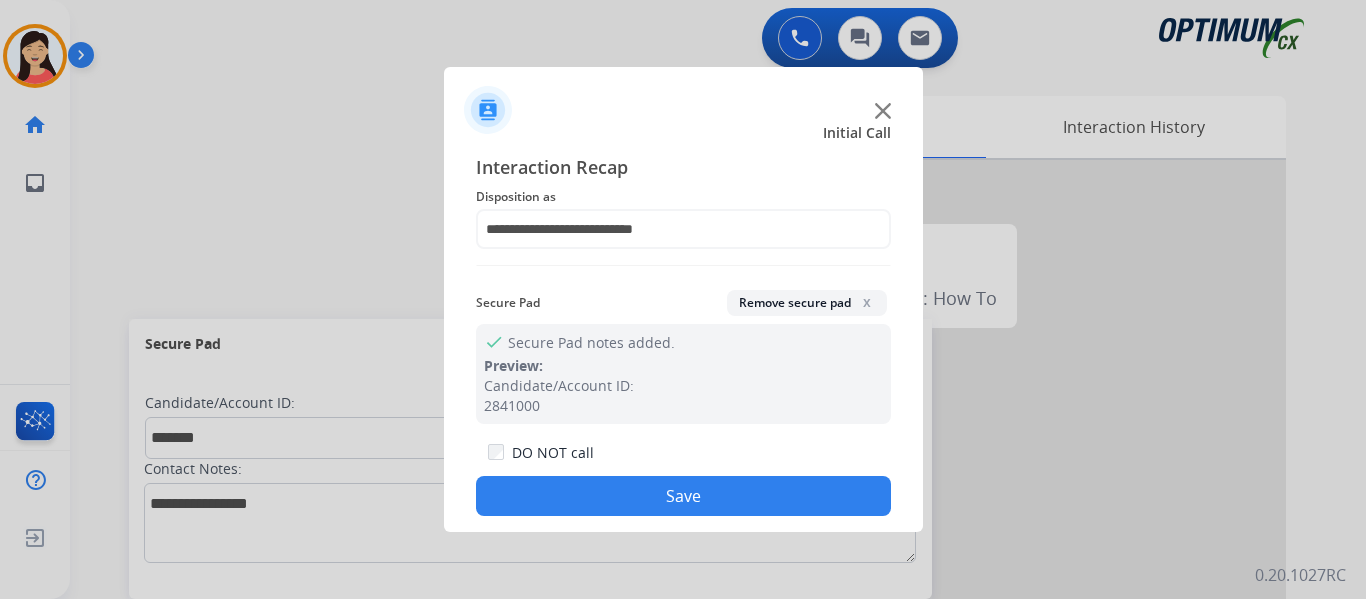 click on "Save" 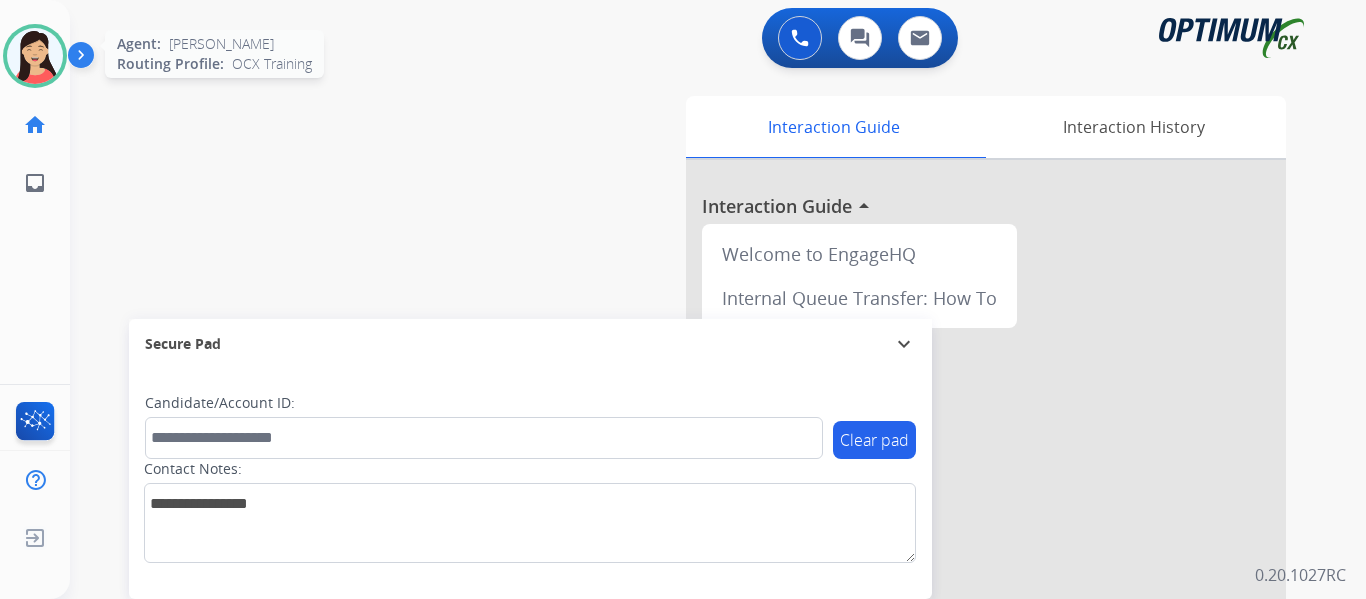 click at bounding box center [35, 56] 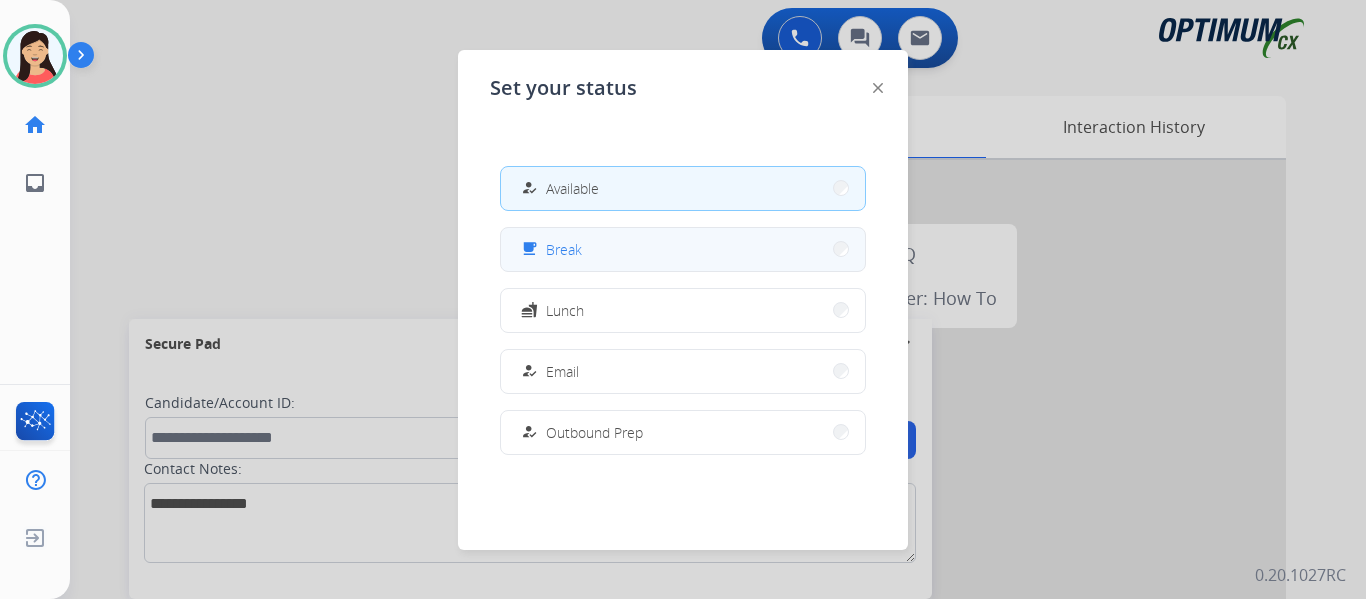 click on "Break" at bounding box center (564, 249) 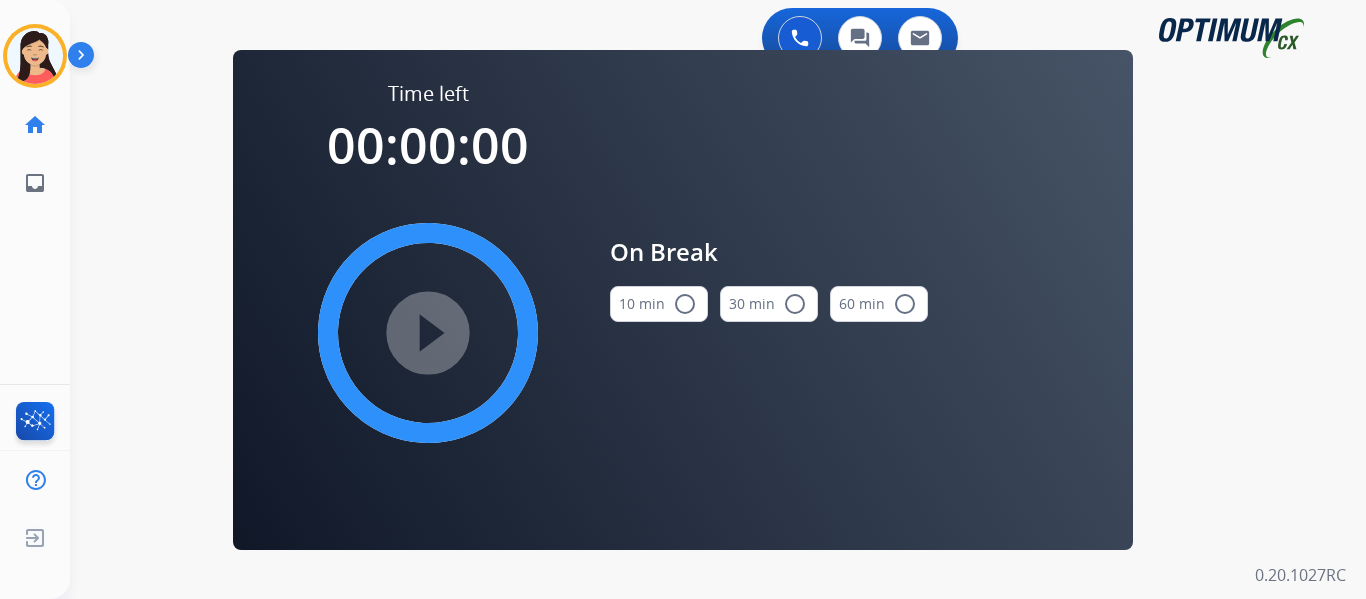 click on "10 min  radio_button_unchecked" at bounding box center (659, 304) 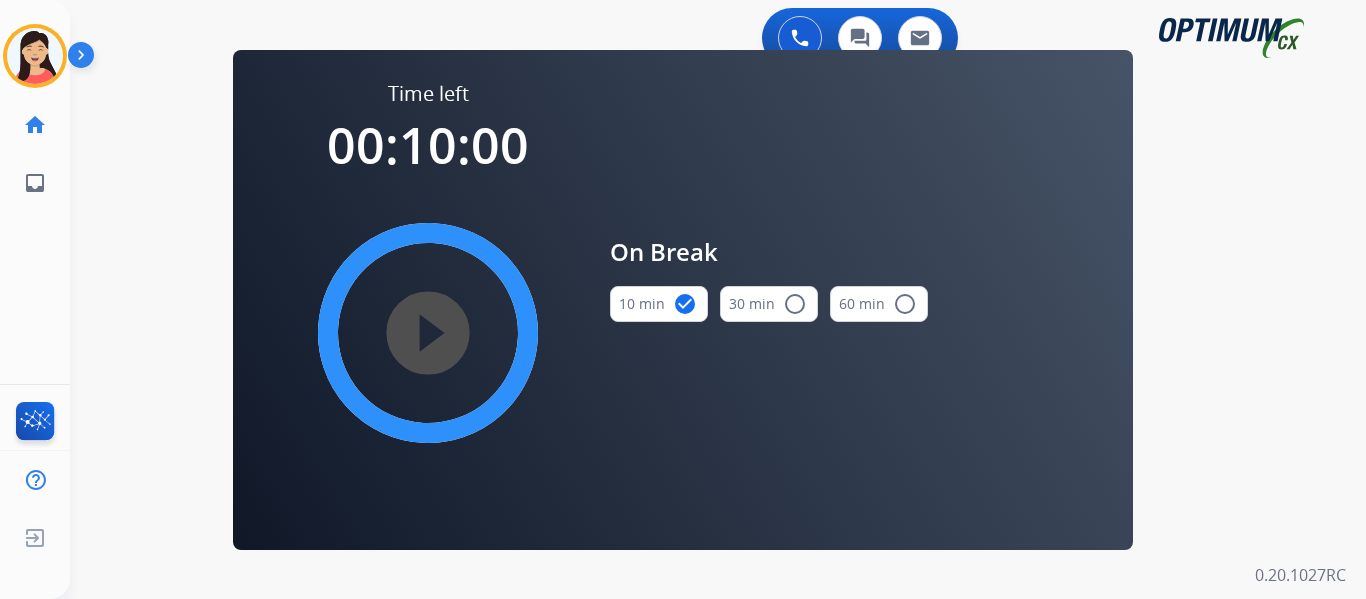 click on "play_circle_filled" at bounding box center (428, 333) 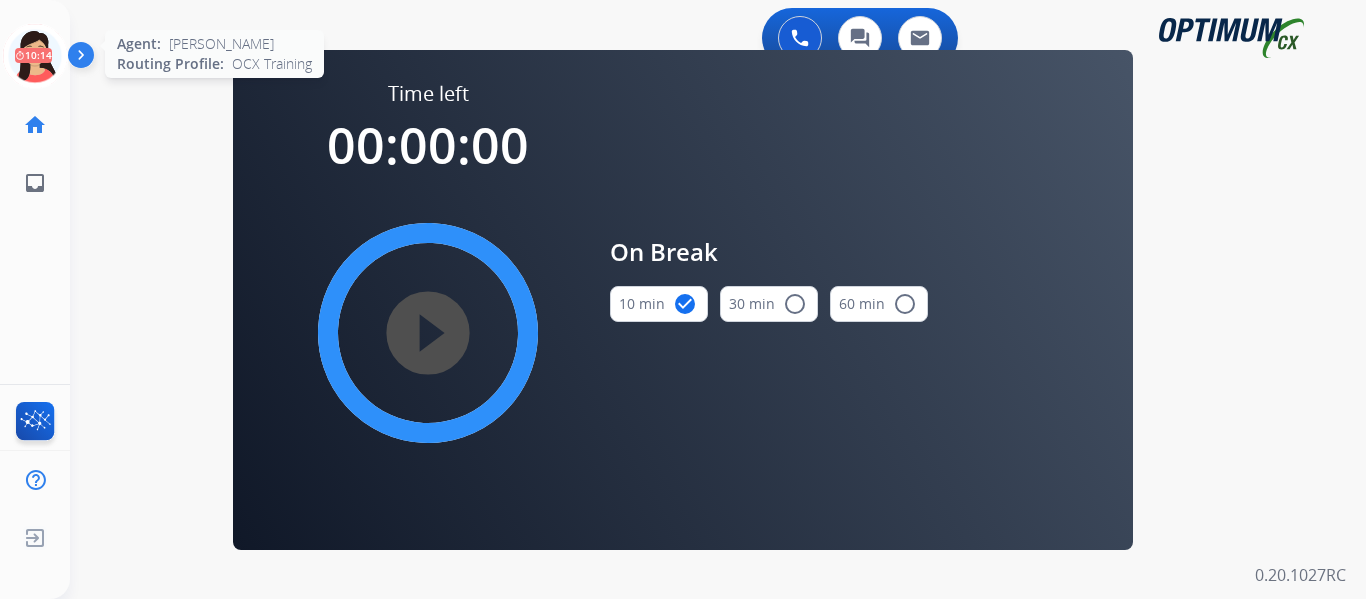 click 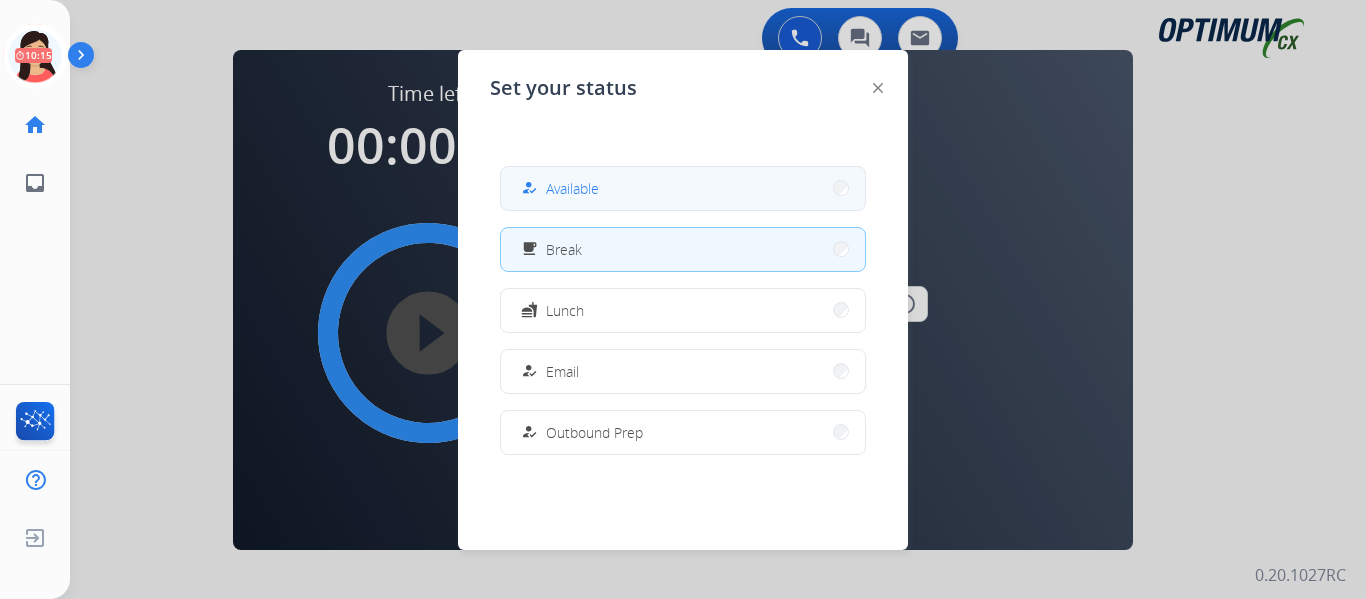 click on "how_to_reg Available" at bounding box center [683, 188] 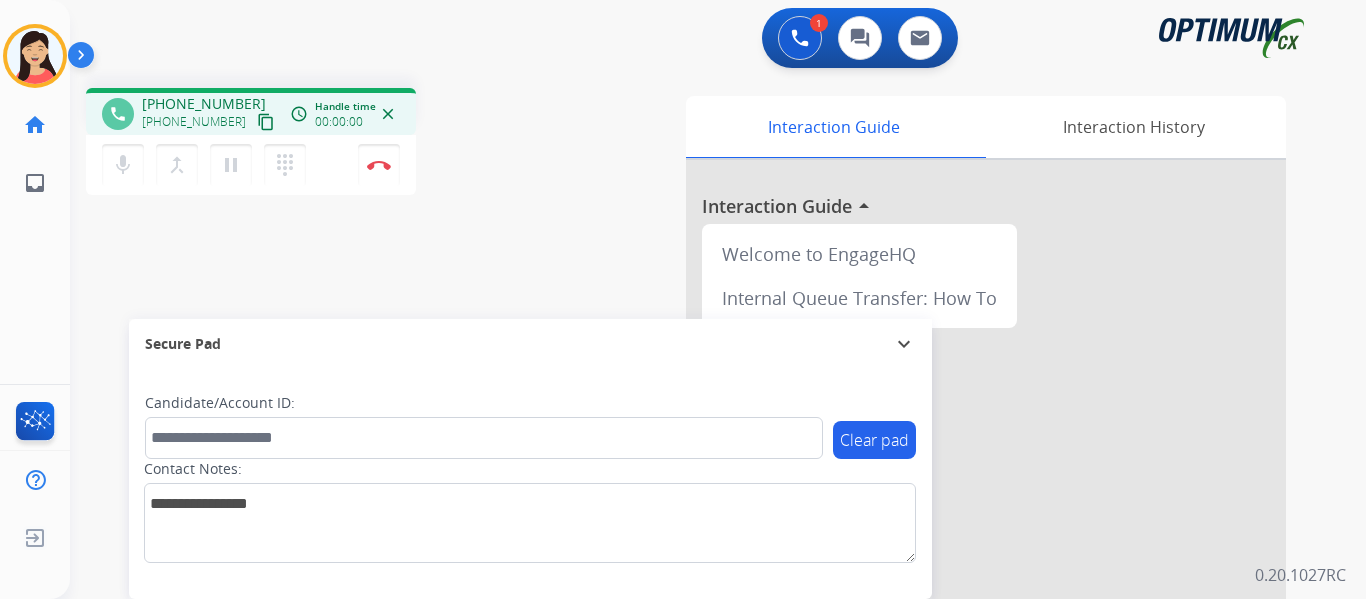 scroll, scrollTop: 0, scrollLeft: 0, axis: both 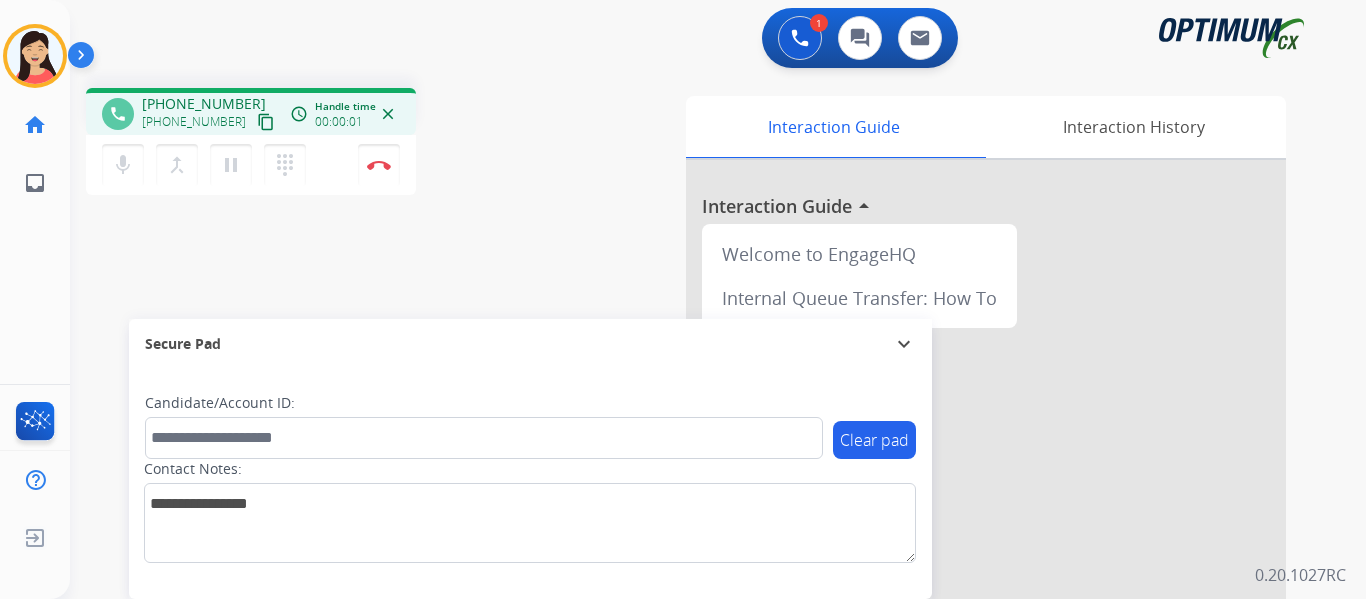 click on "content_copy" at bounding box center [266, 122] 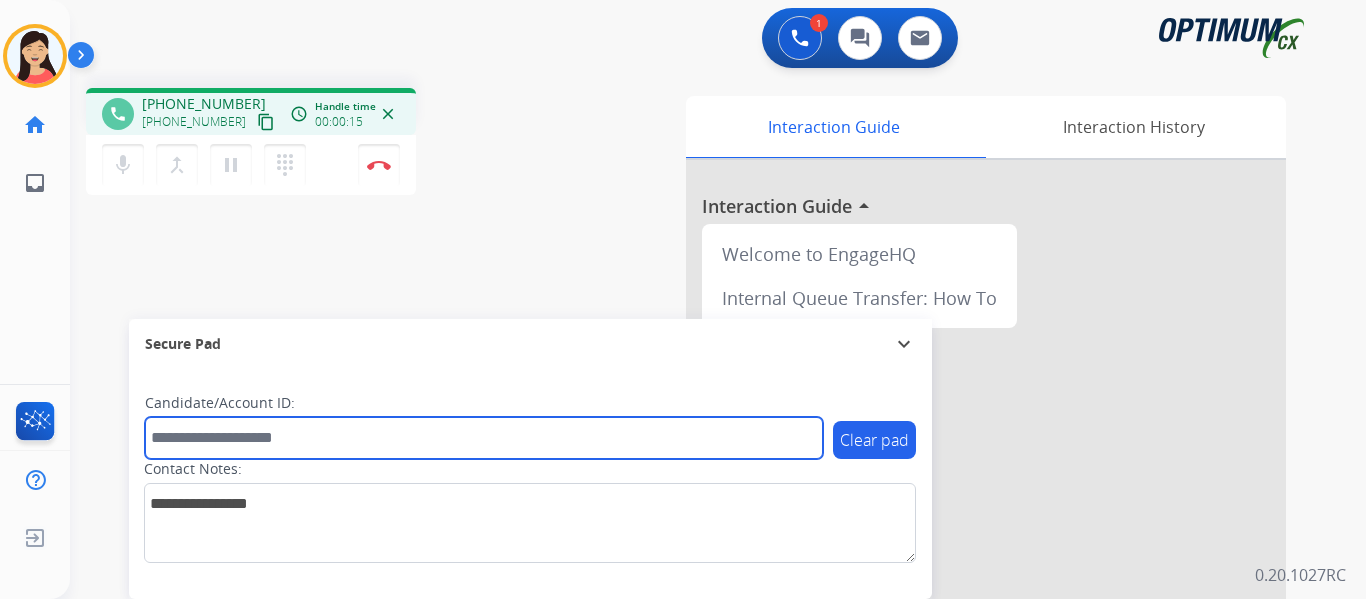 click at bounding box center (484, 438) 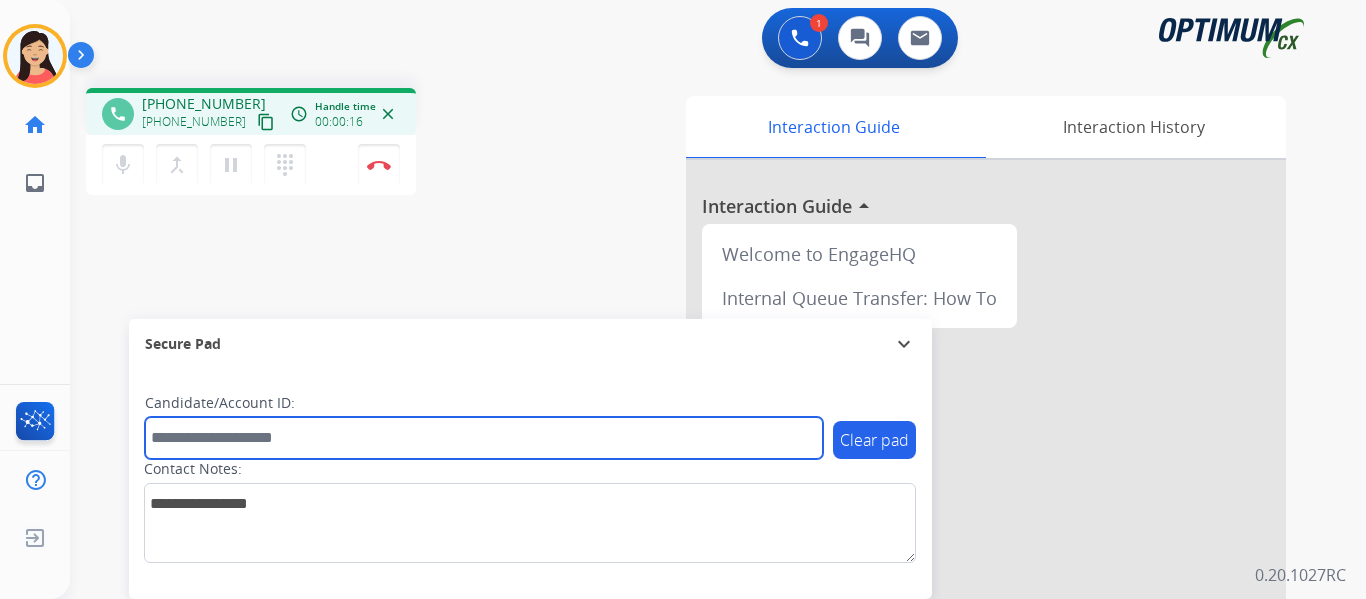 paste on "*******" 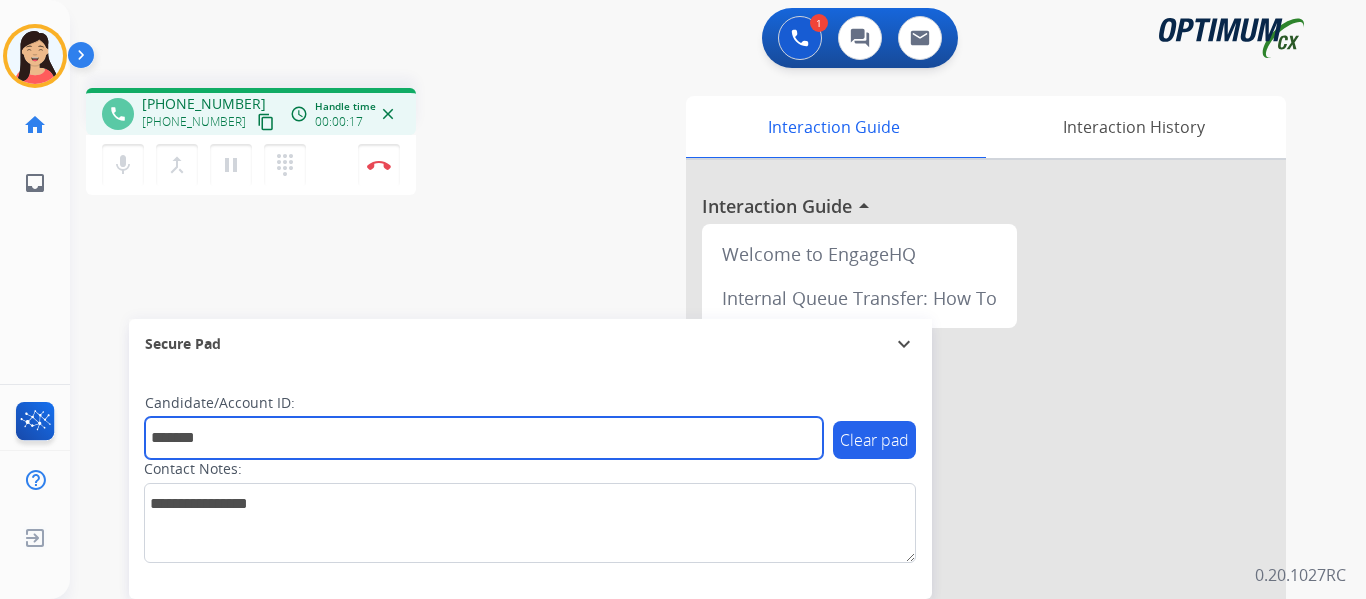 type on "*******" 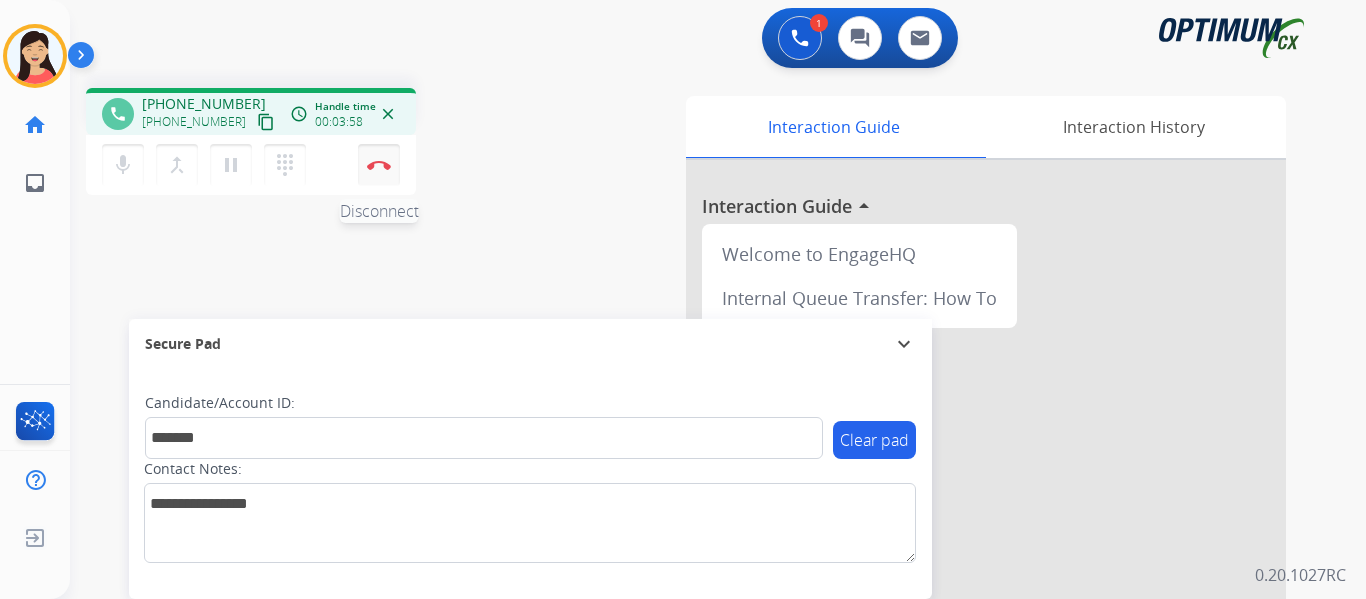 click at bounding box center [379, 165] 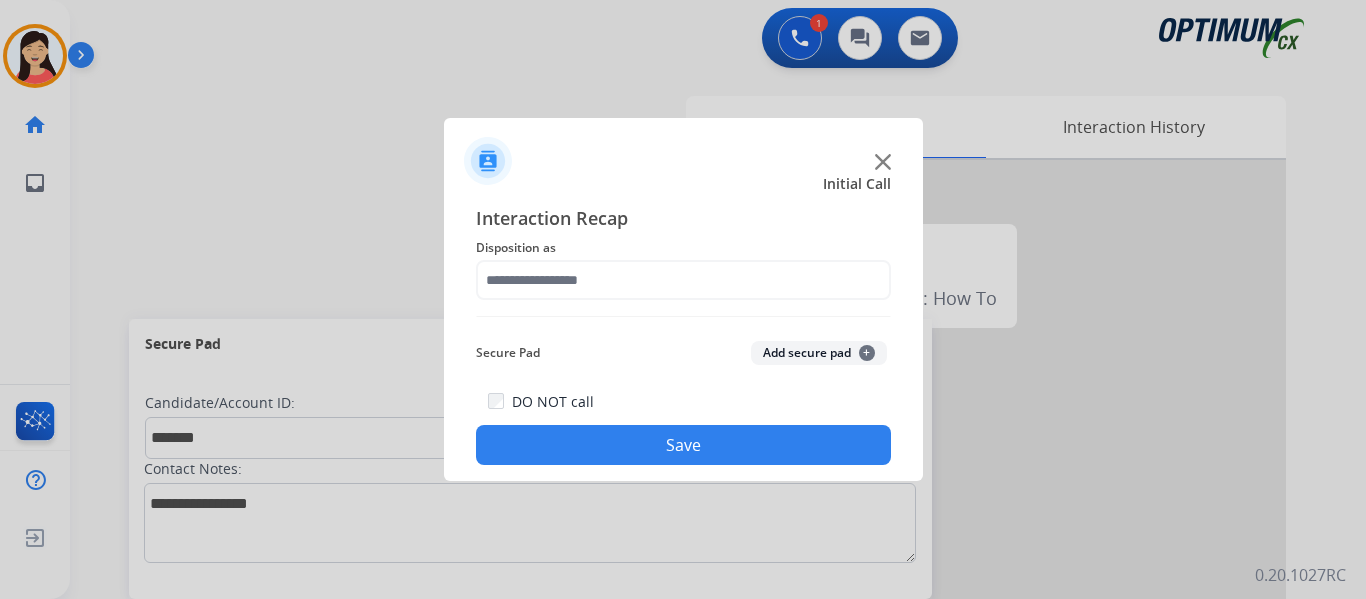 click on "Add secure pad  +" 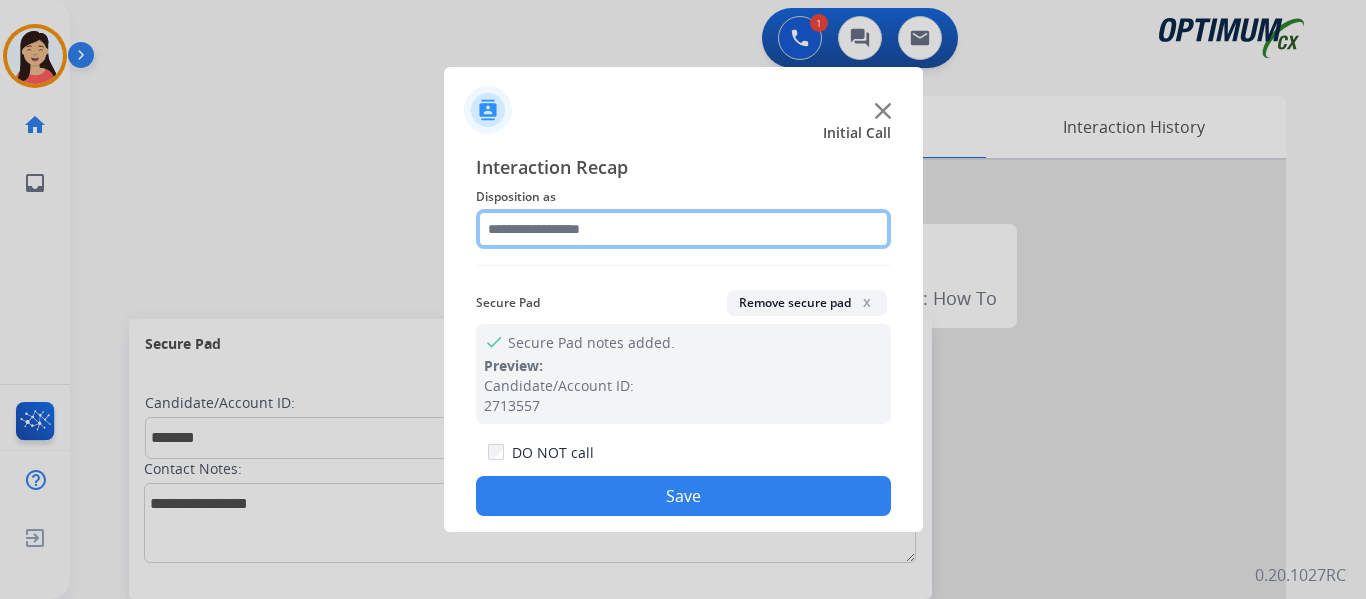 click 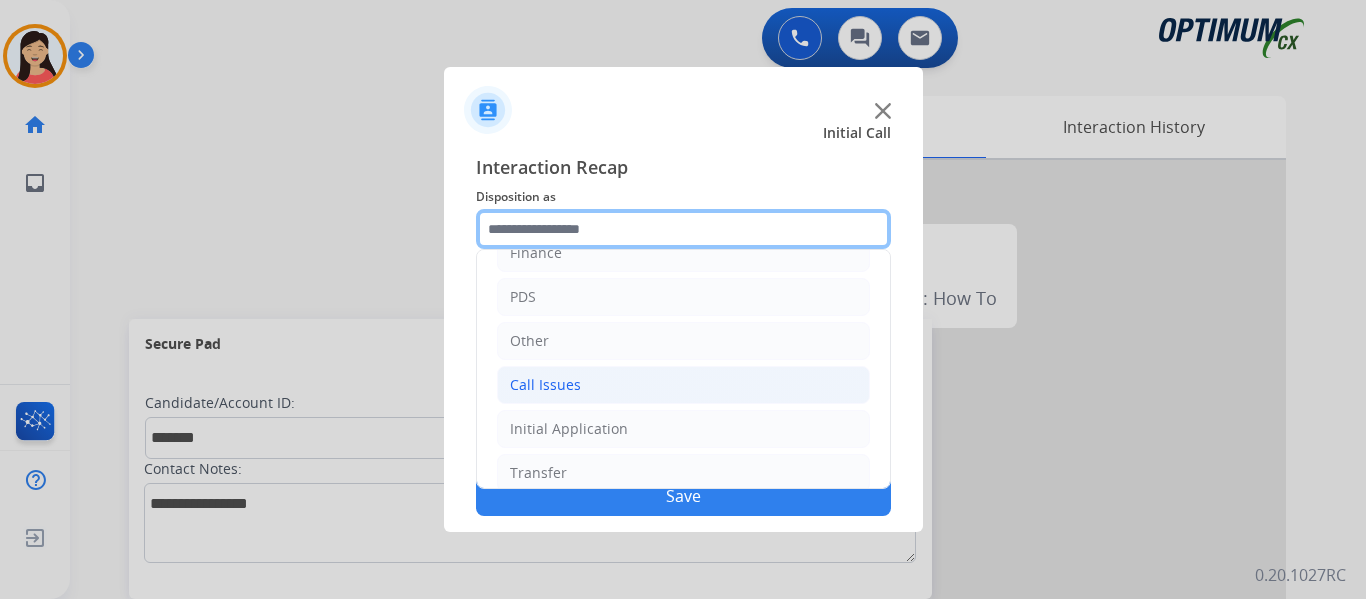 scroll, scrollTop: 136, scrollLeft: 0, axis: vertical 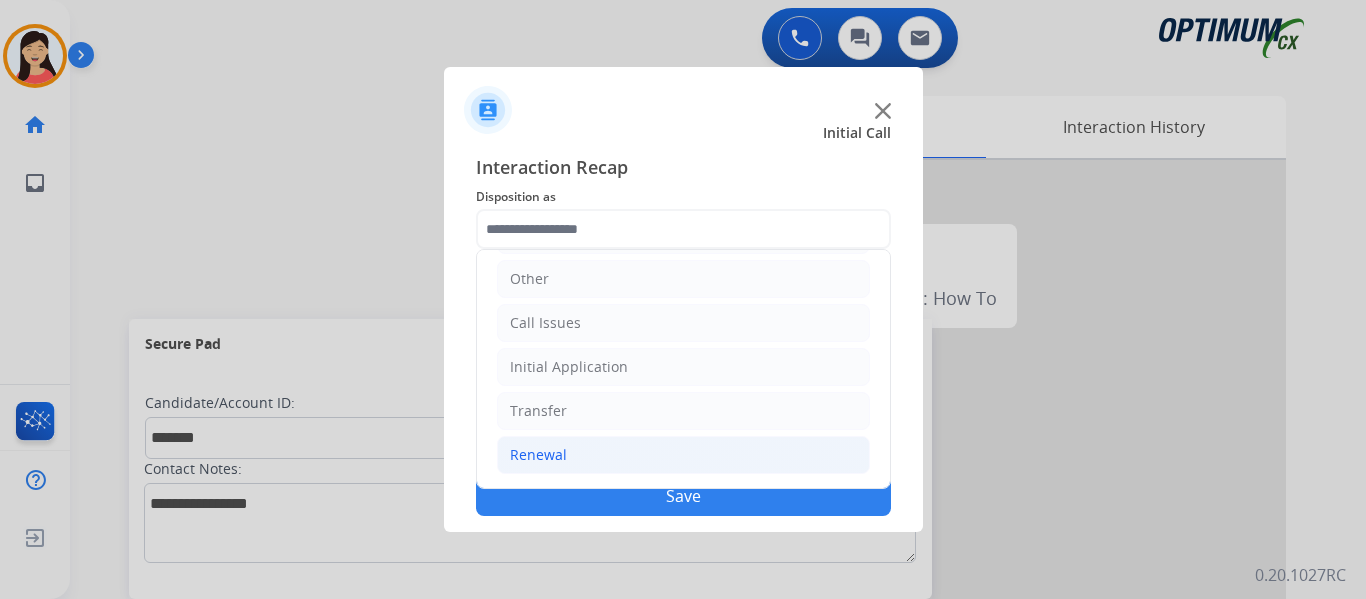 click on "Renewal" 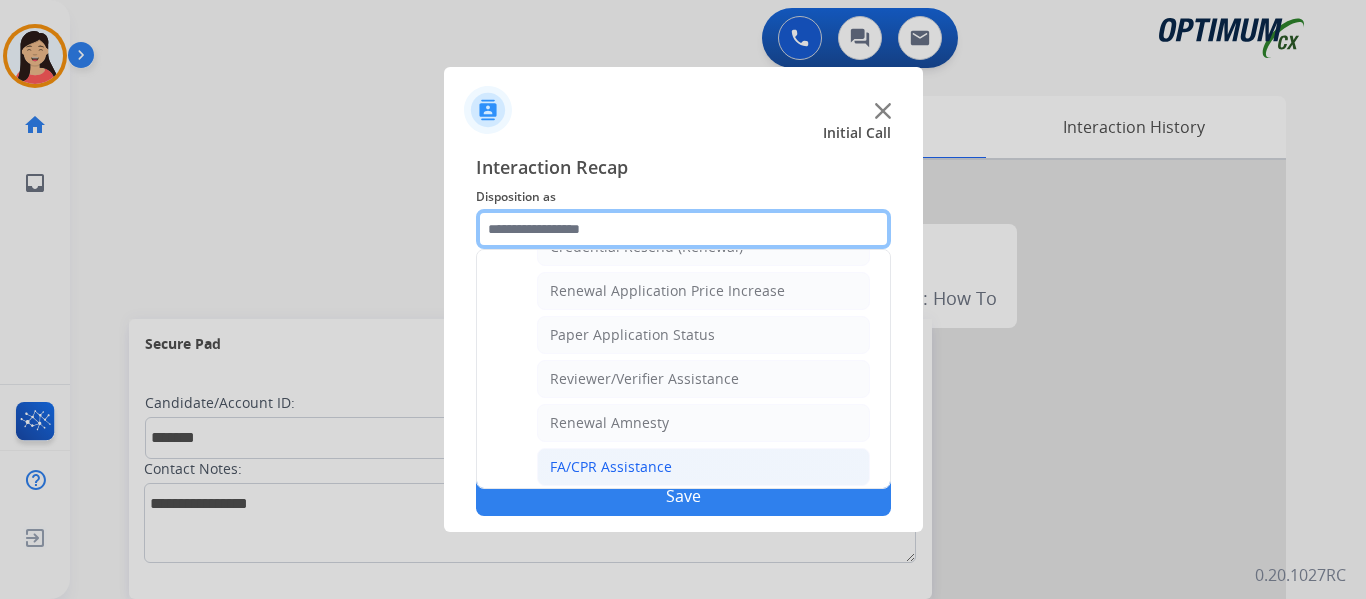 scroll, scrollTop: 572, scrollLeft: 0, axis: vertical 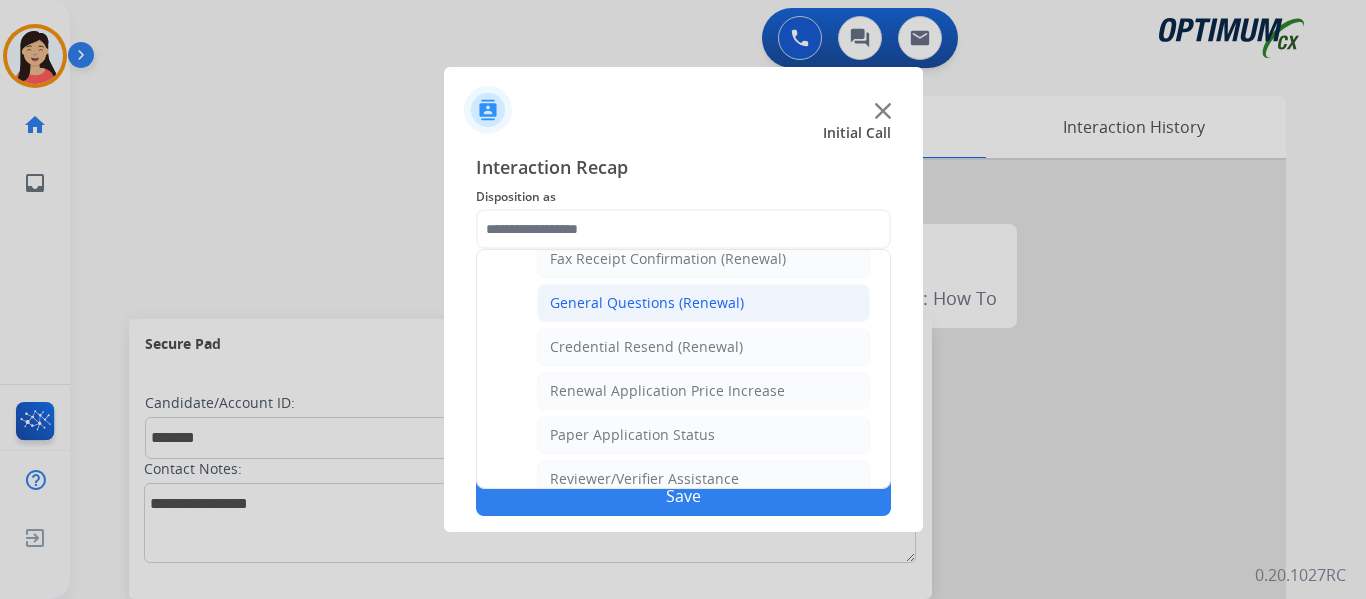 click on "General Questions (Renewal)" 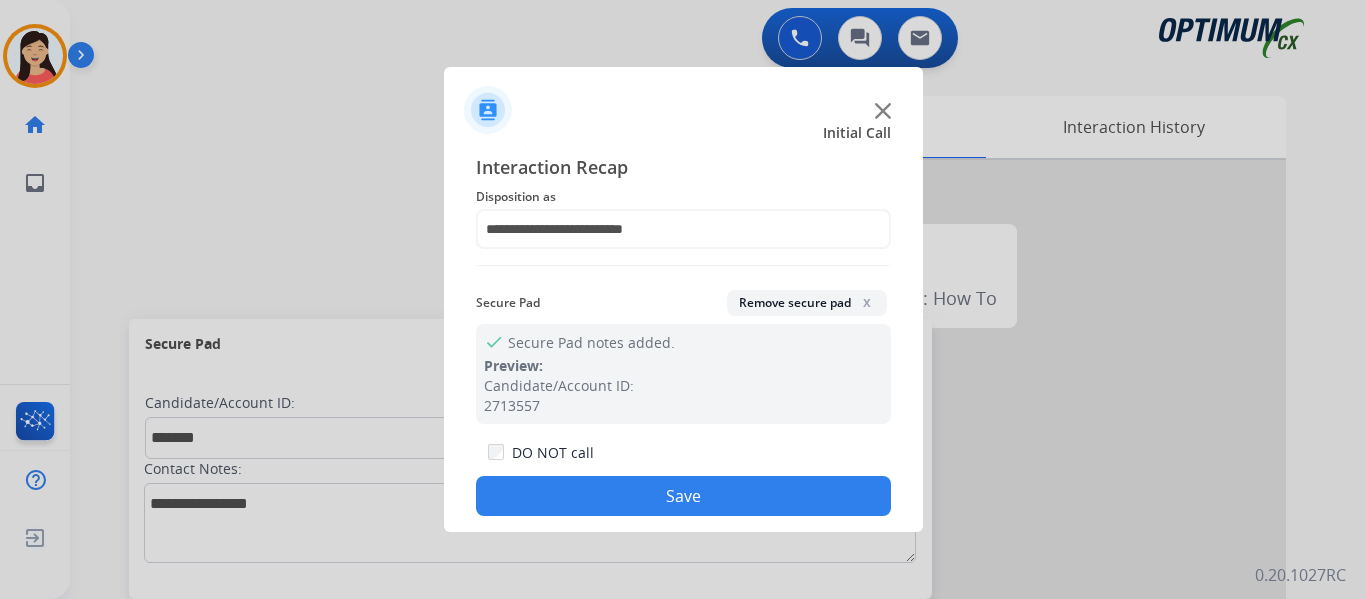 click on "Save" 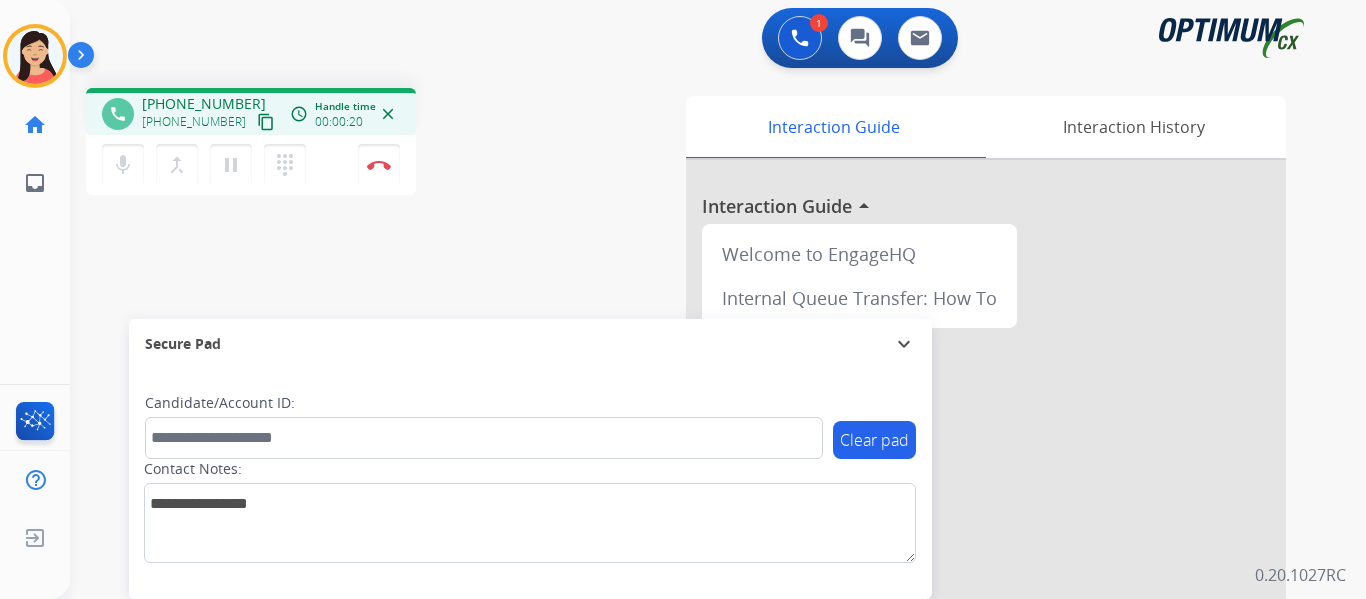 click on "content_copy" at bounding box center [266, 122] 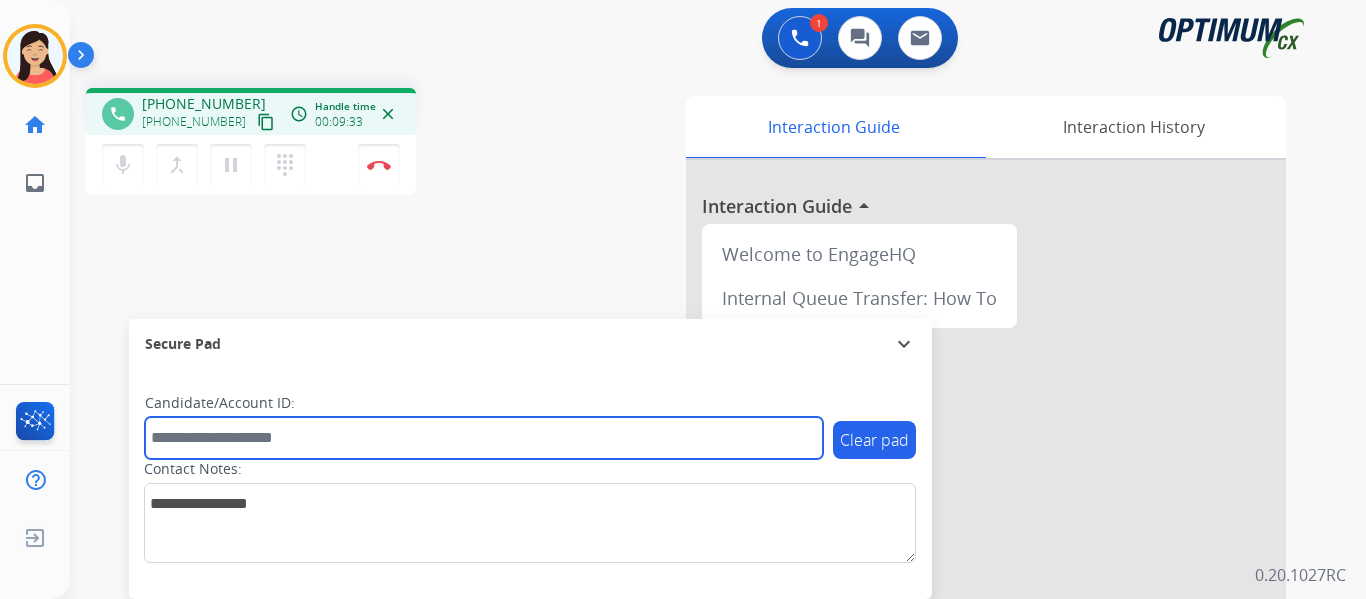drag, startPoint x: 263, startPoint y: 458, endPoint x: 265, endPoint y: 446, distance: 12.165525 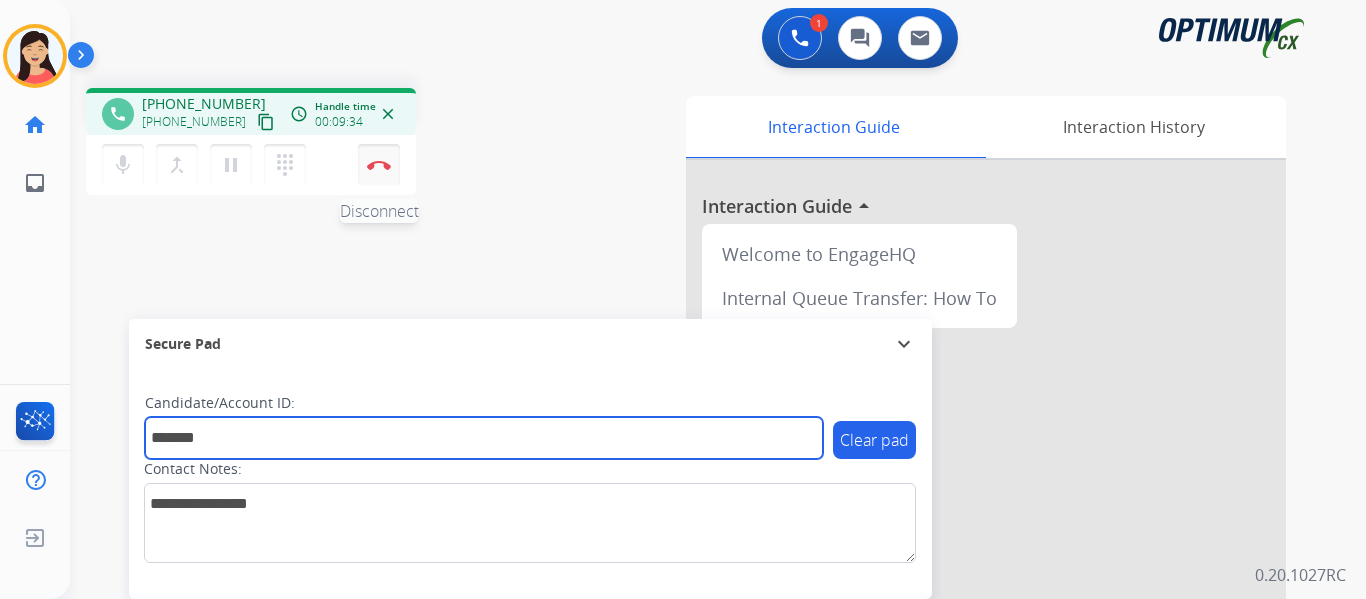 type on "*******" 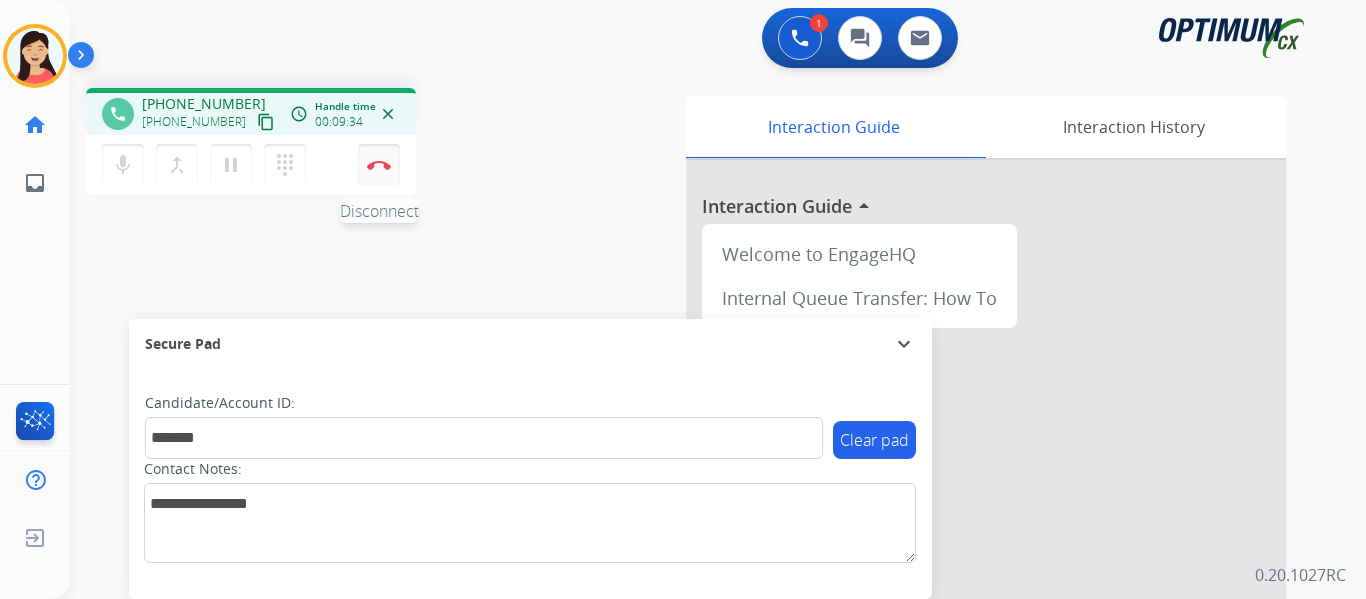 click on "Disconnect" at bounding box center (379, 165) 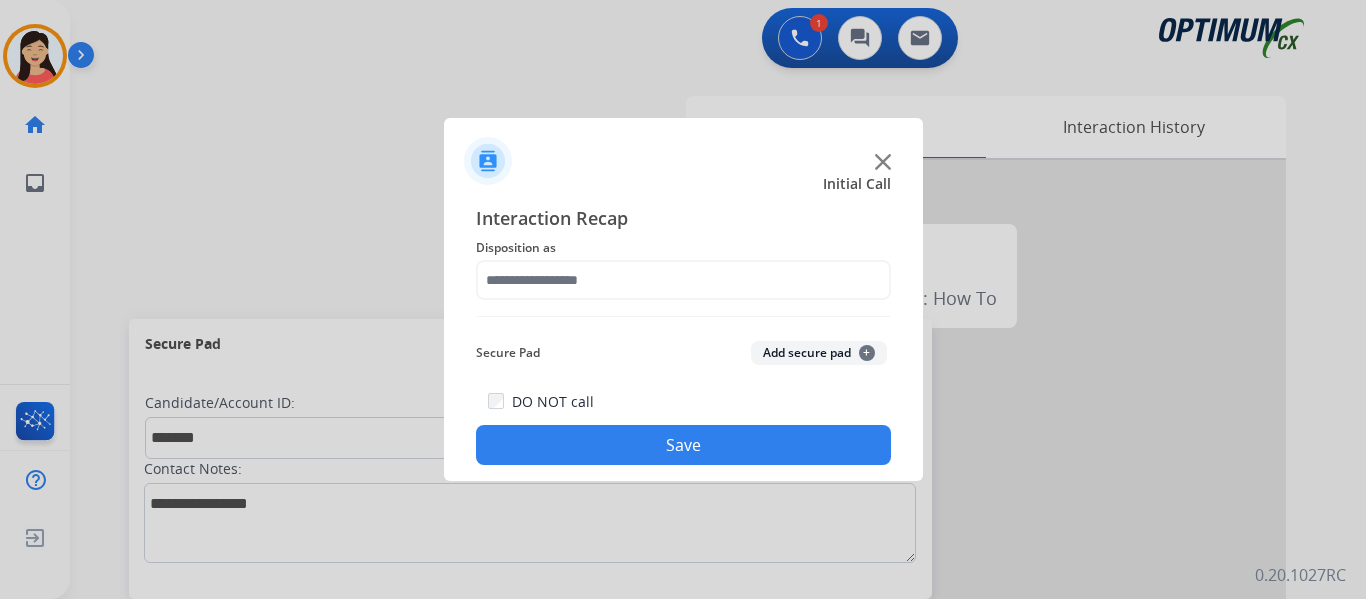 click on "Add secure pad  +" 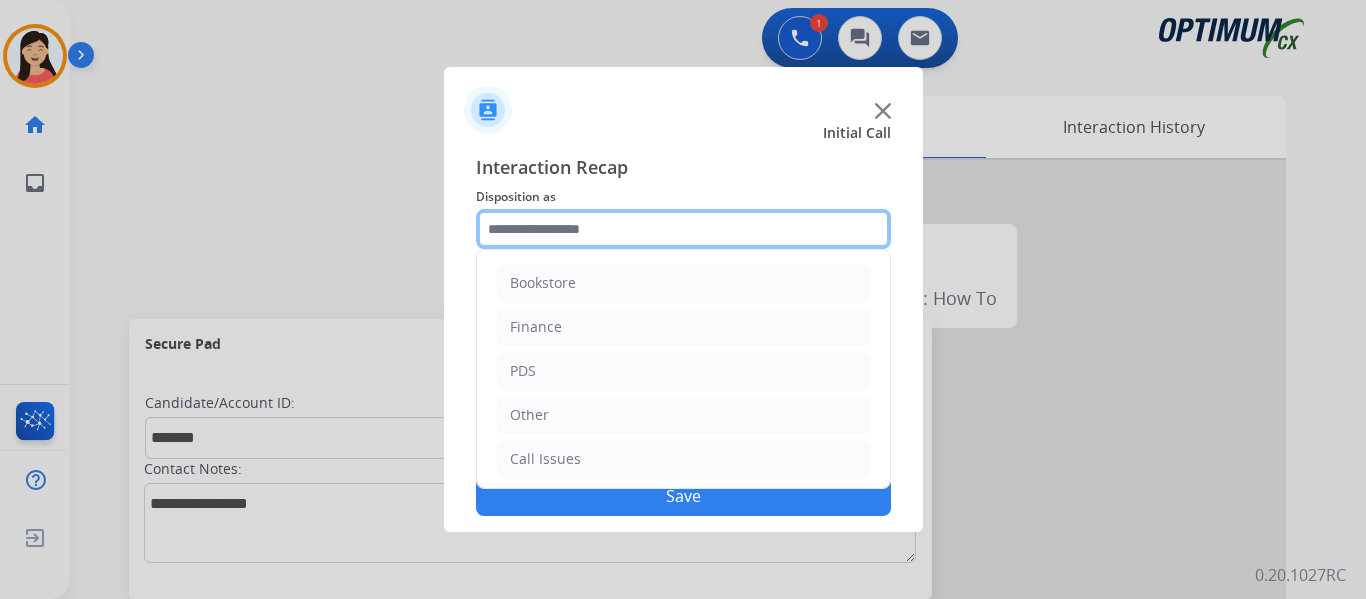 click 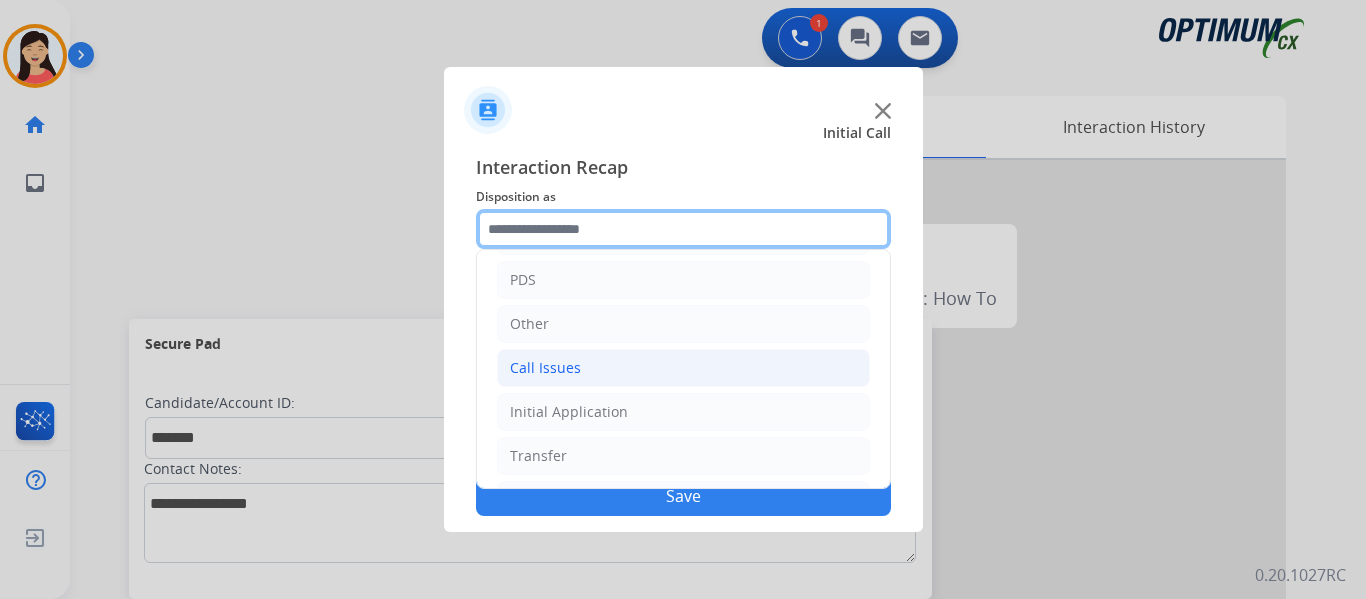scroll, scrollTop: 136, scrollLeft: 0, axis: vertical 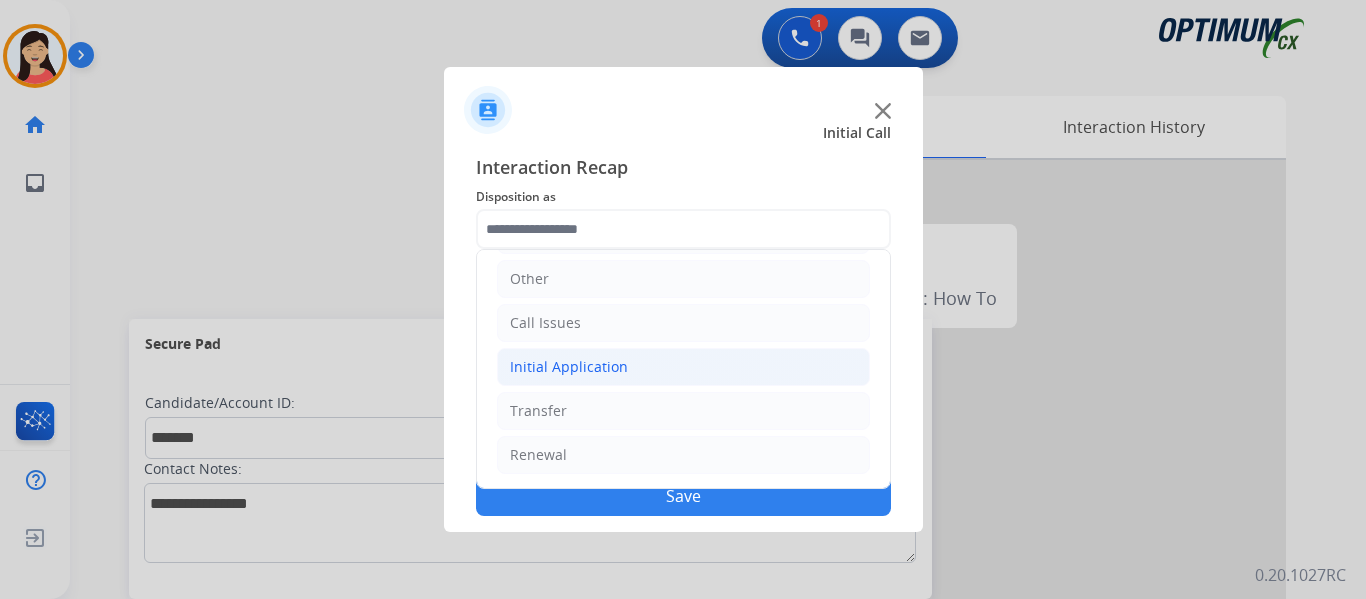 click on "Initial Application" 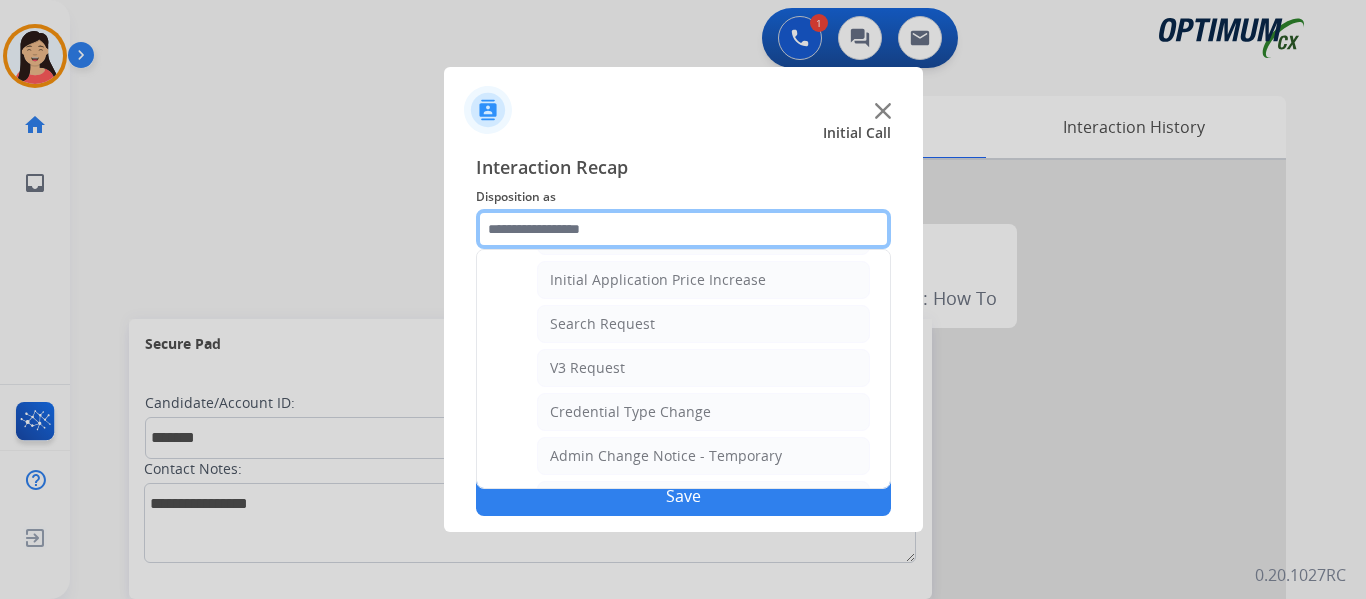 scroll, scrollTop: 636, scrollLeft: 0, axis: vertical 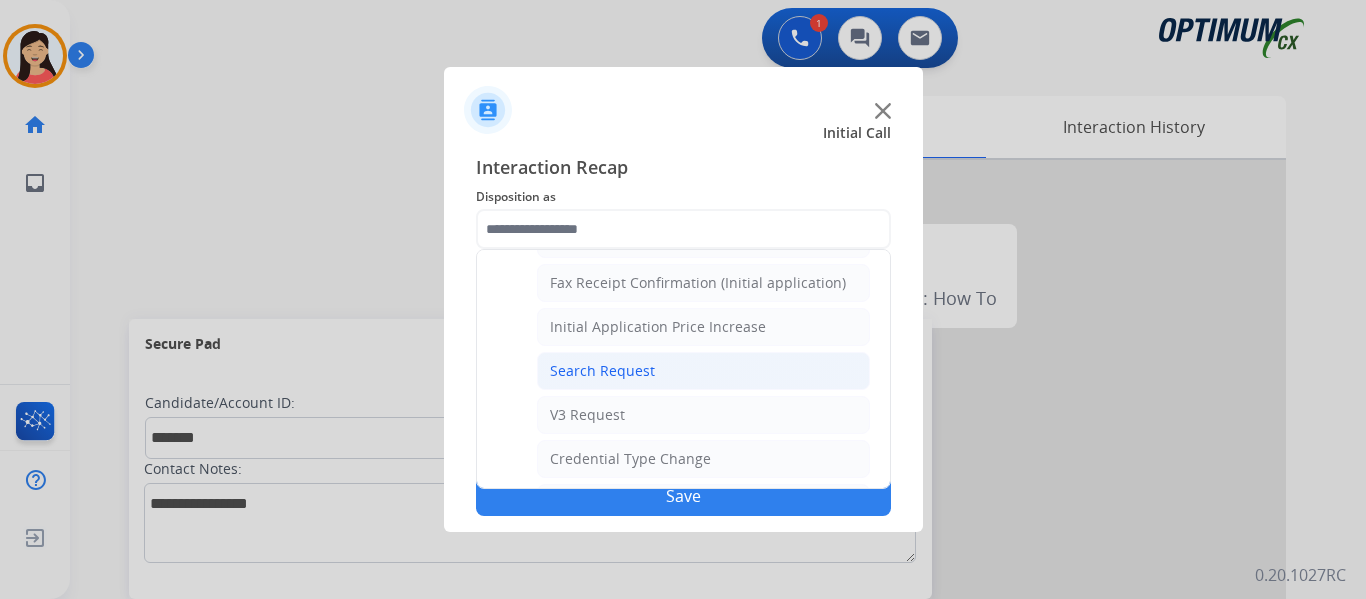 click on "Search Request" 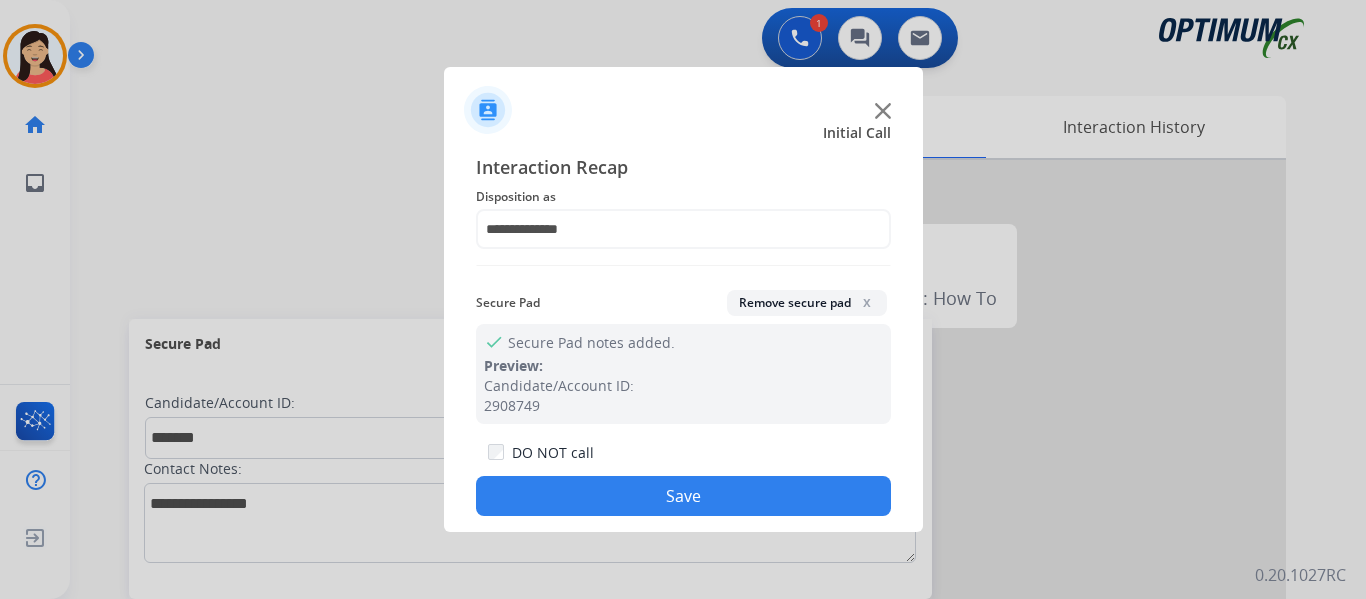 click on "Save" 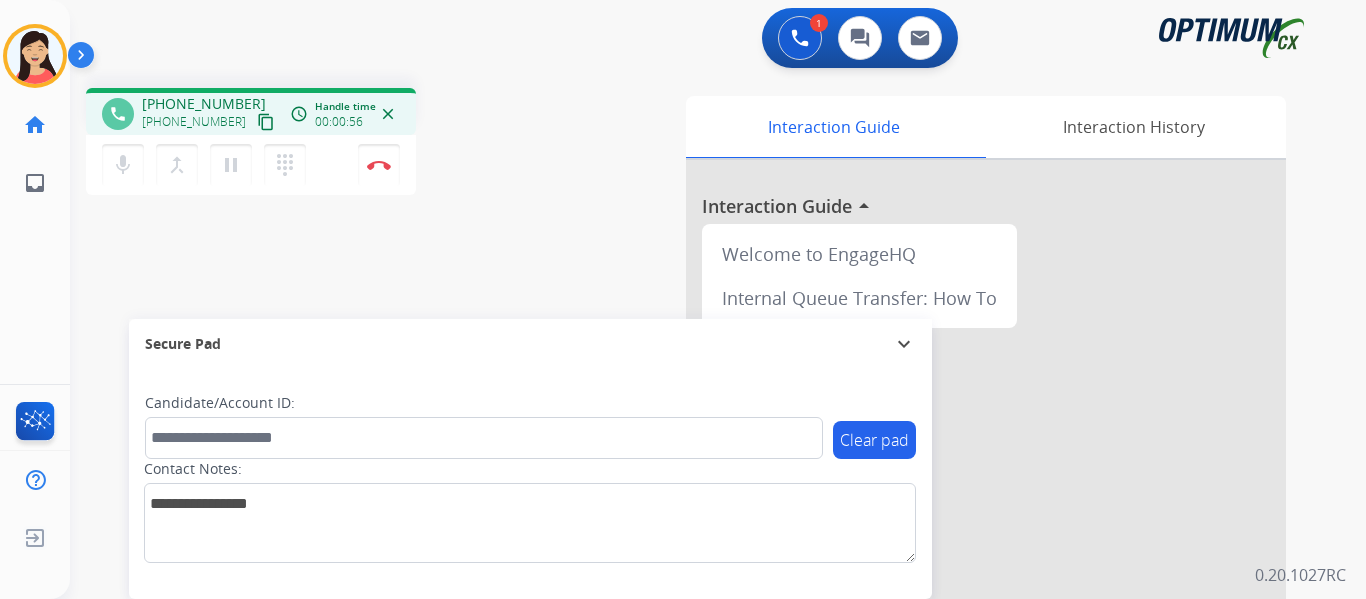 click on "content_copy" at bounding box center [266, 122] 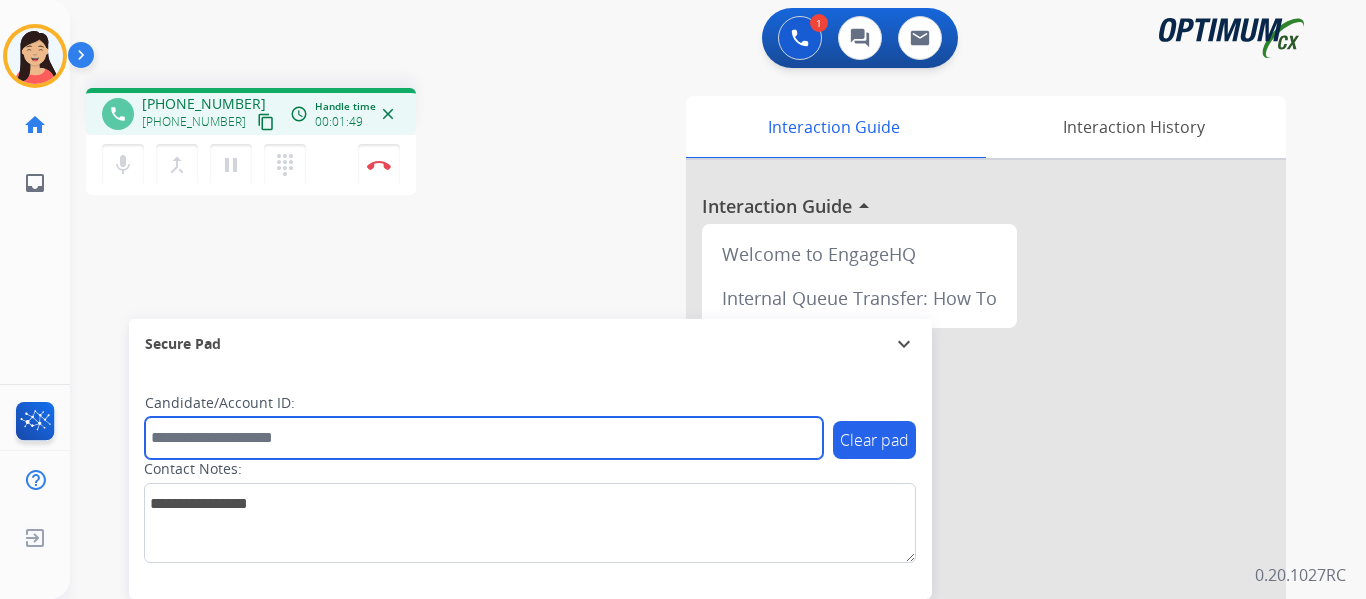 click at bounding box center [484, 438] 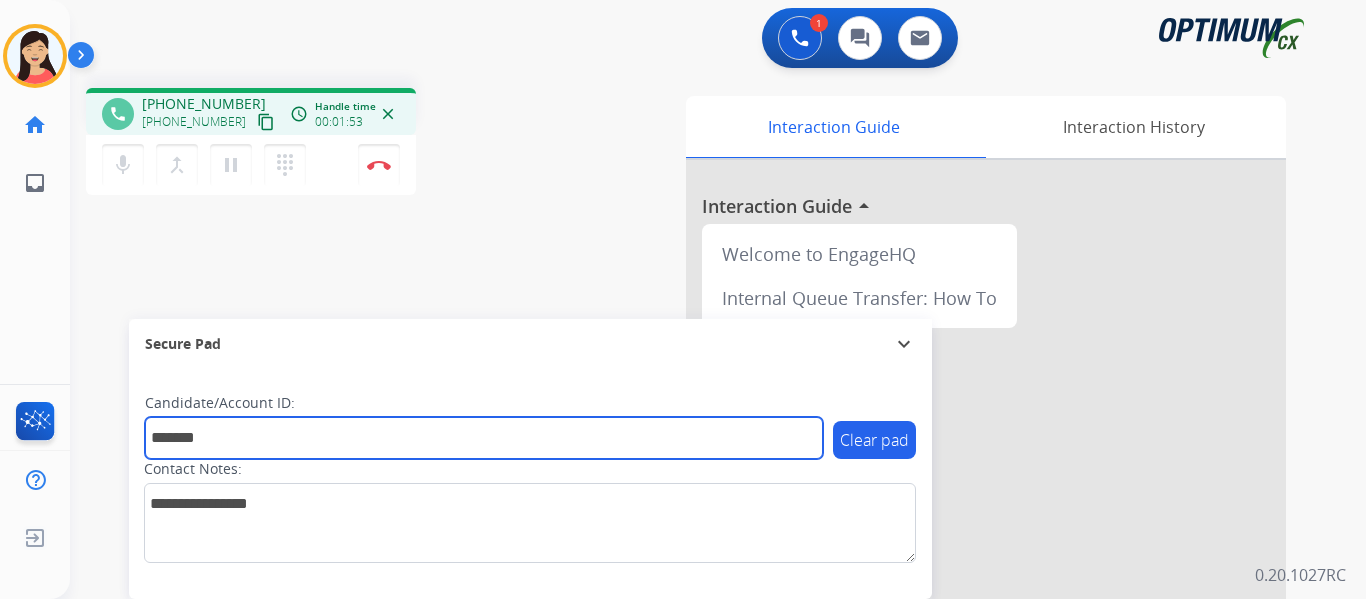 type on "*******" 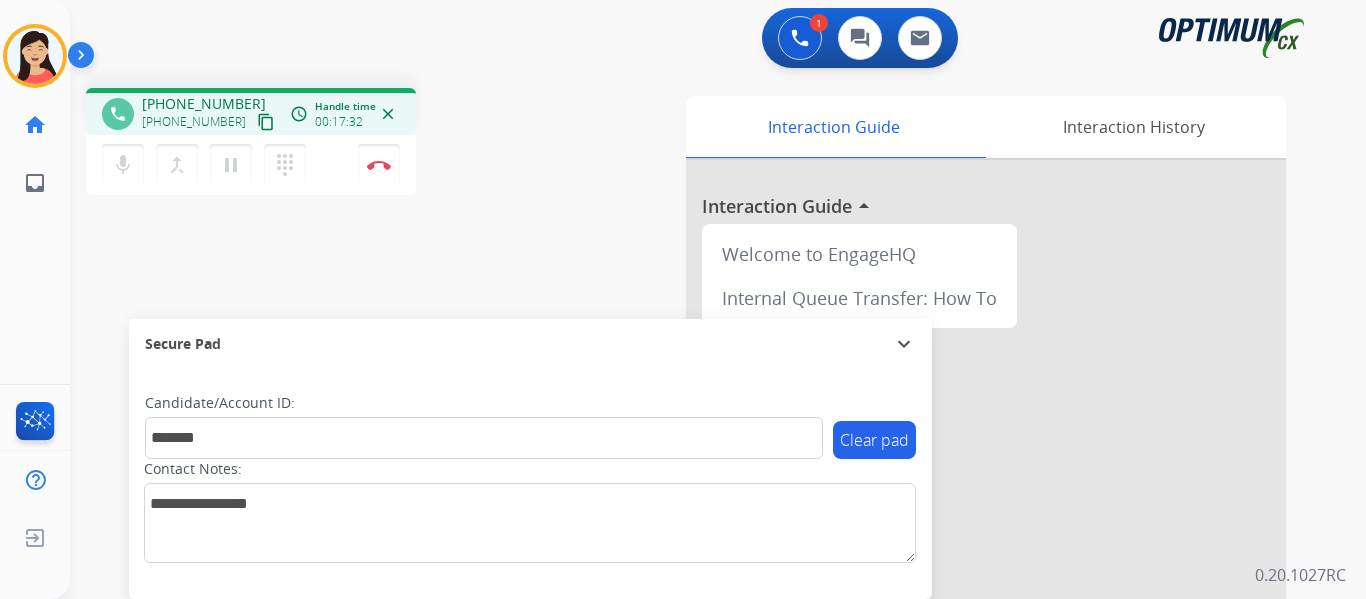 drag, startPoint x: 376, startPoint y: 164, endPoint x: 447, endPoint y: 186, distance: 74.330345 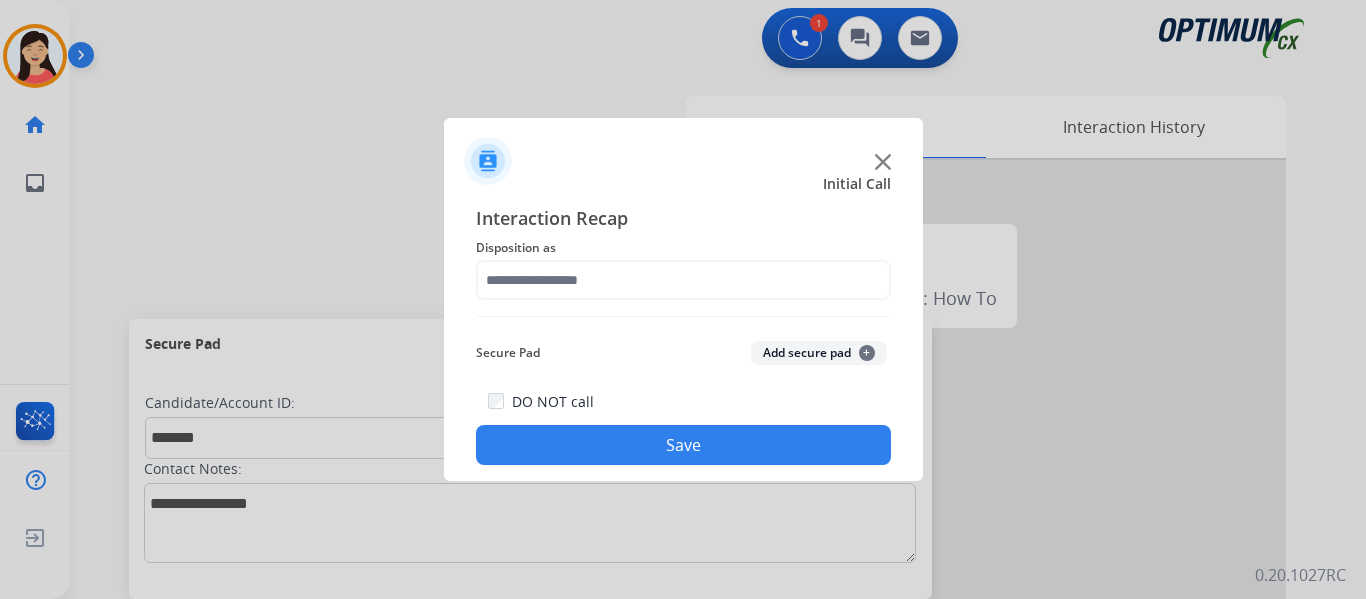 click on "Add secure pad  +" 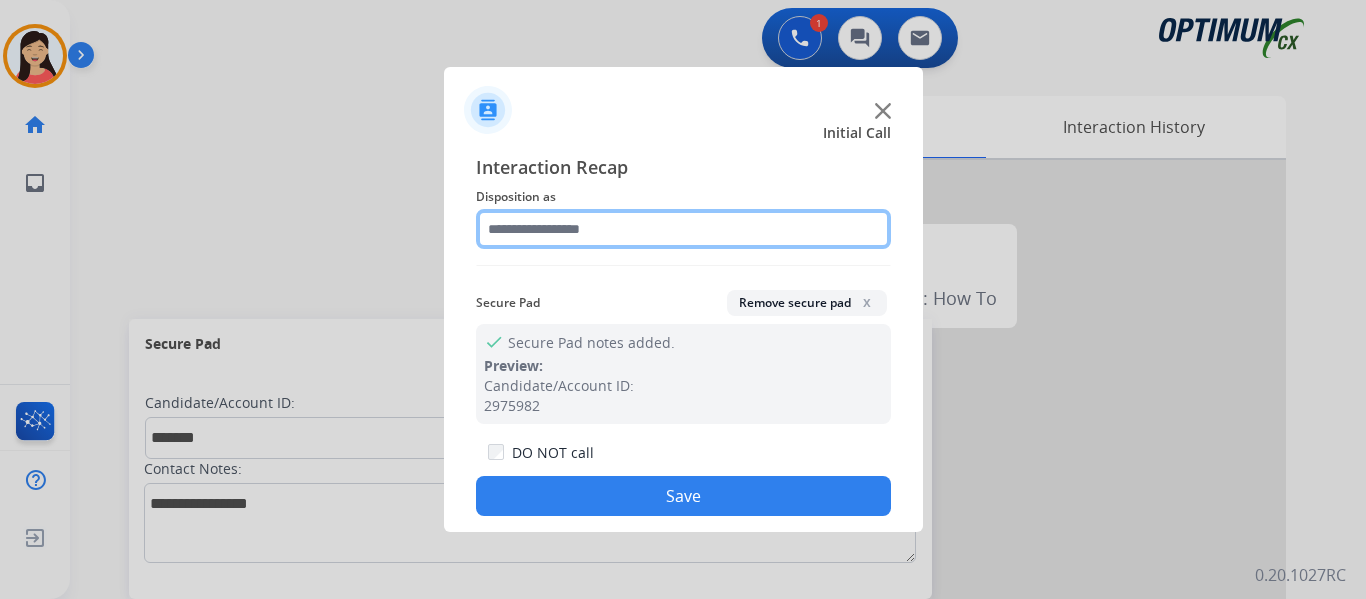 click 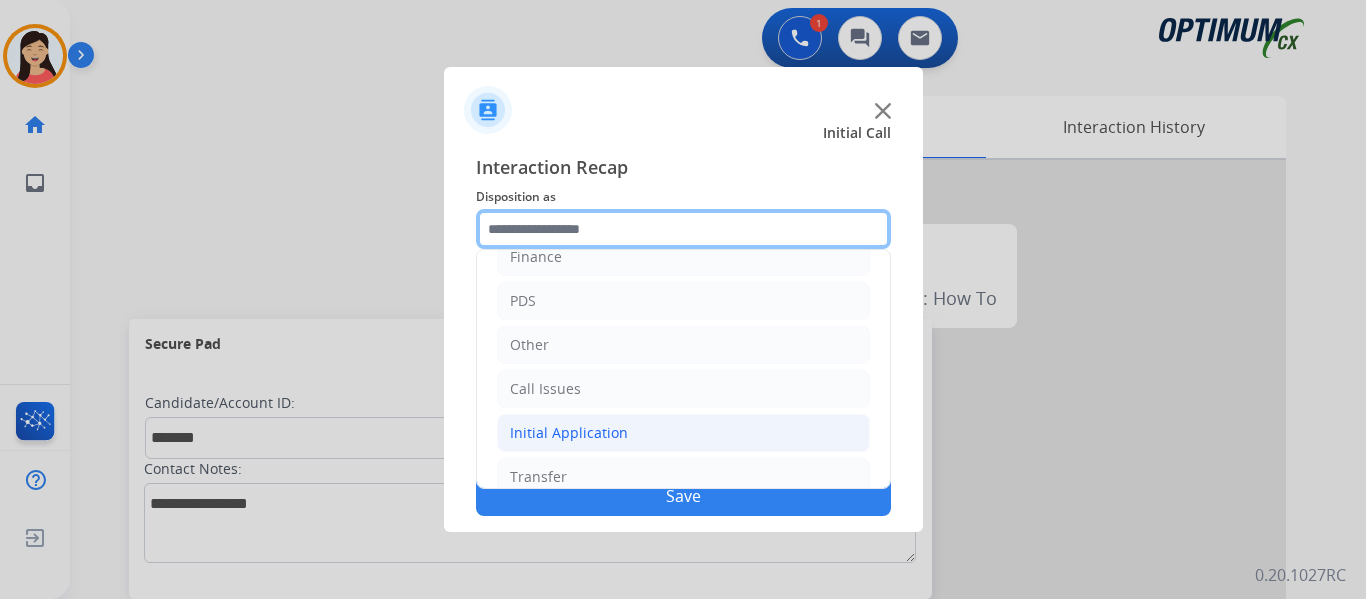 scroll, scrollTop: 136, scrollLeft: 0, axis: vertical 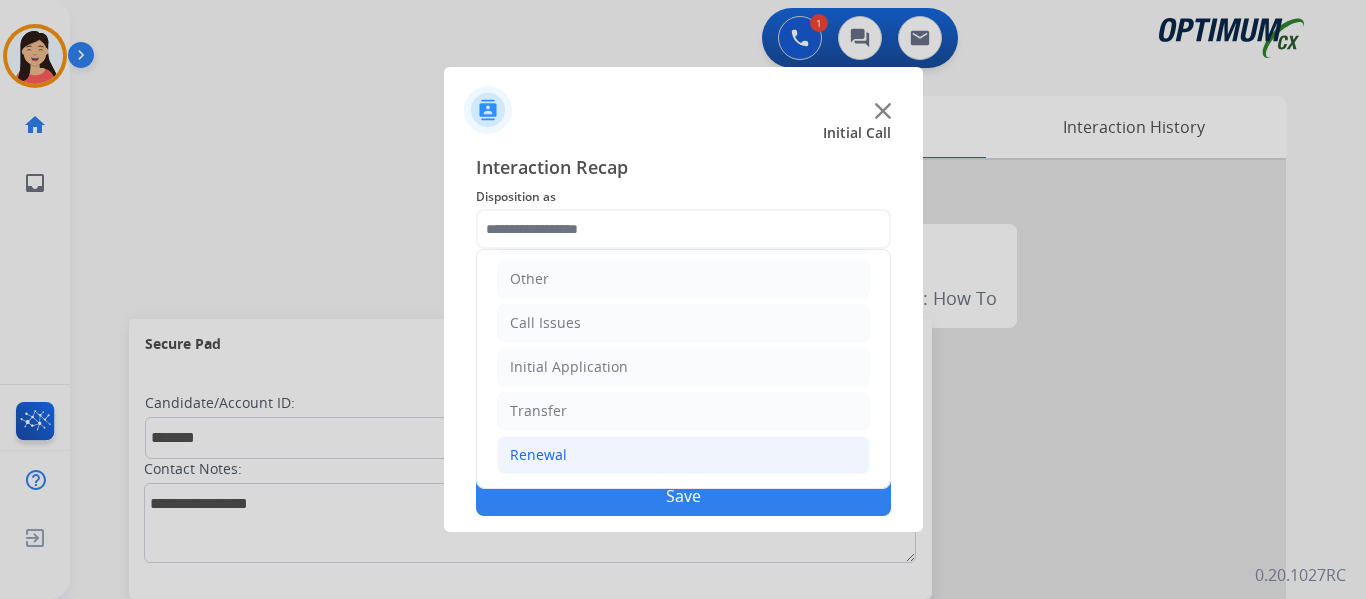 click on "Renewal" 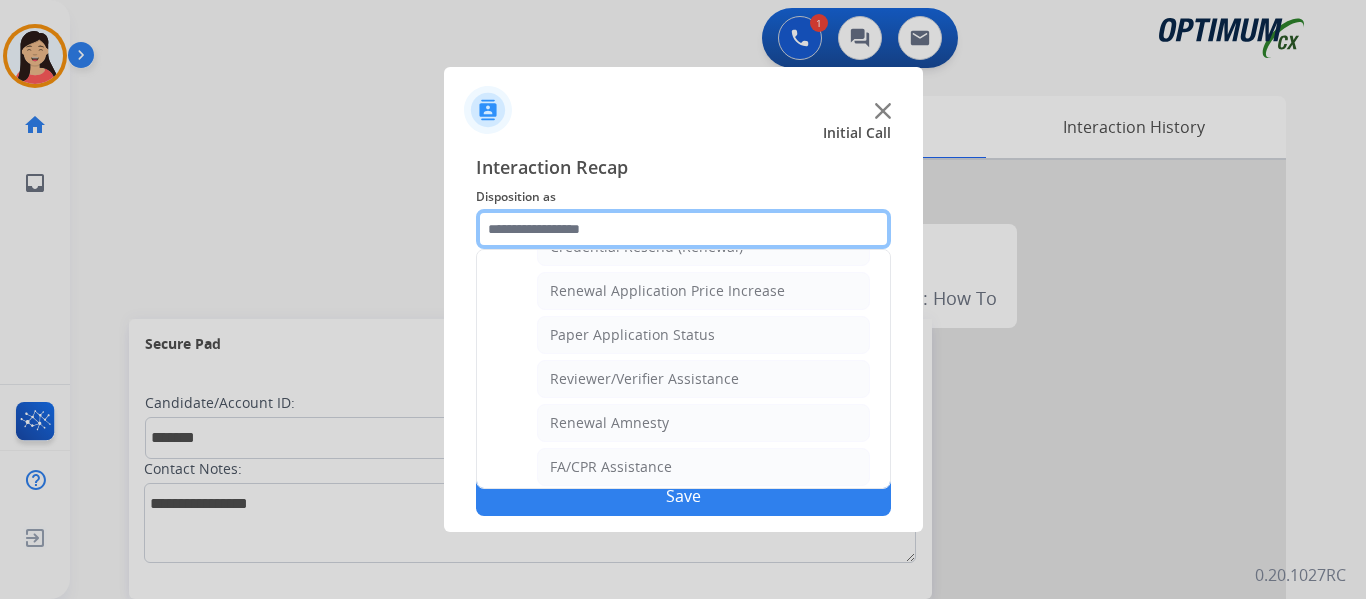 scroll, scrollTop: 572, scrollLeft: 0, axis: vertical 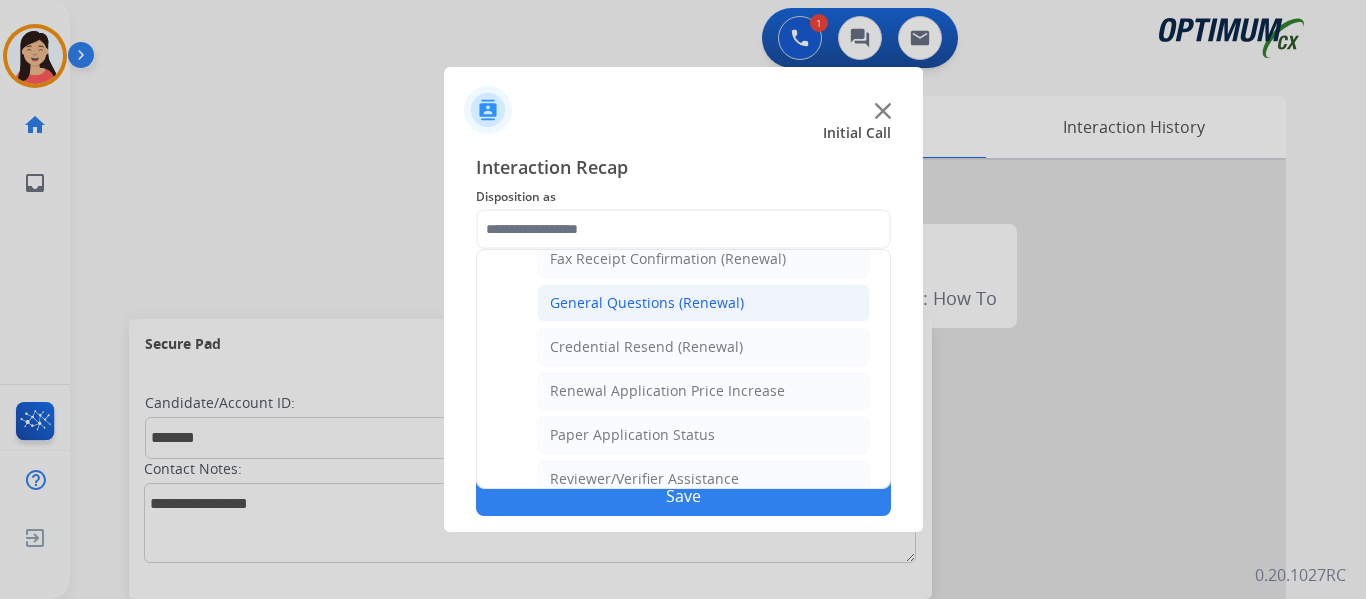 click on "General Questions (Renewal)" 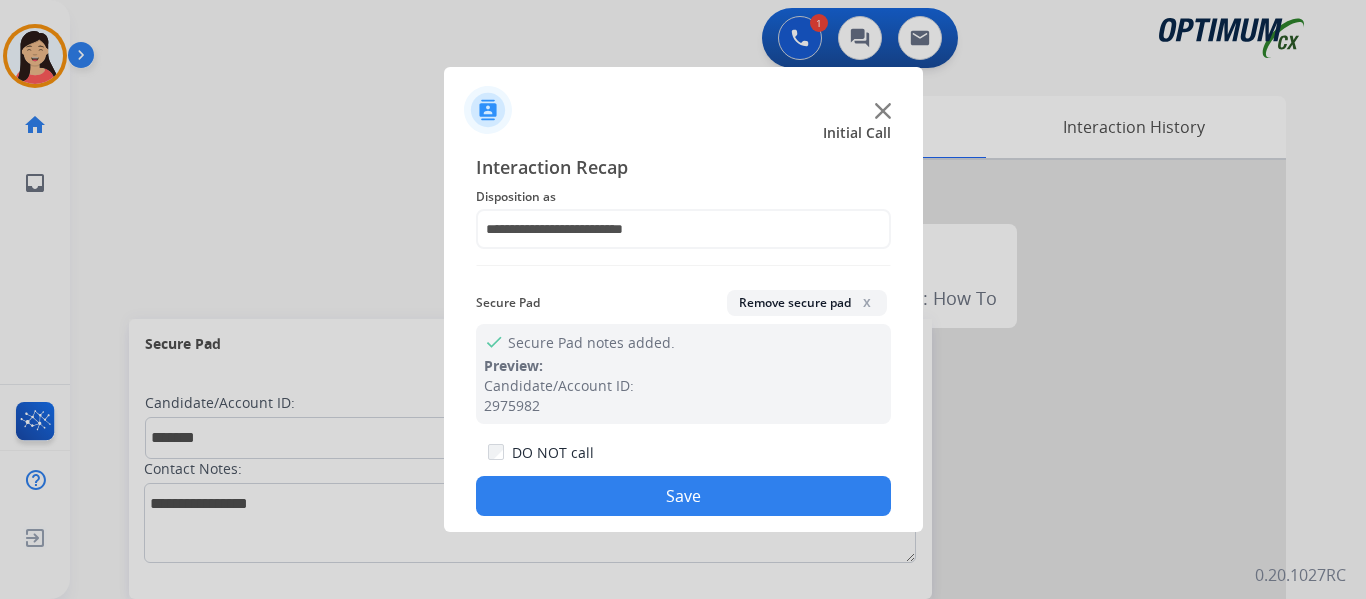 click on "Save" 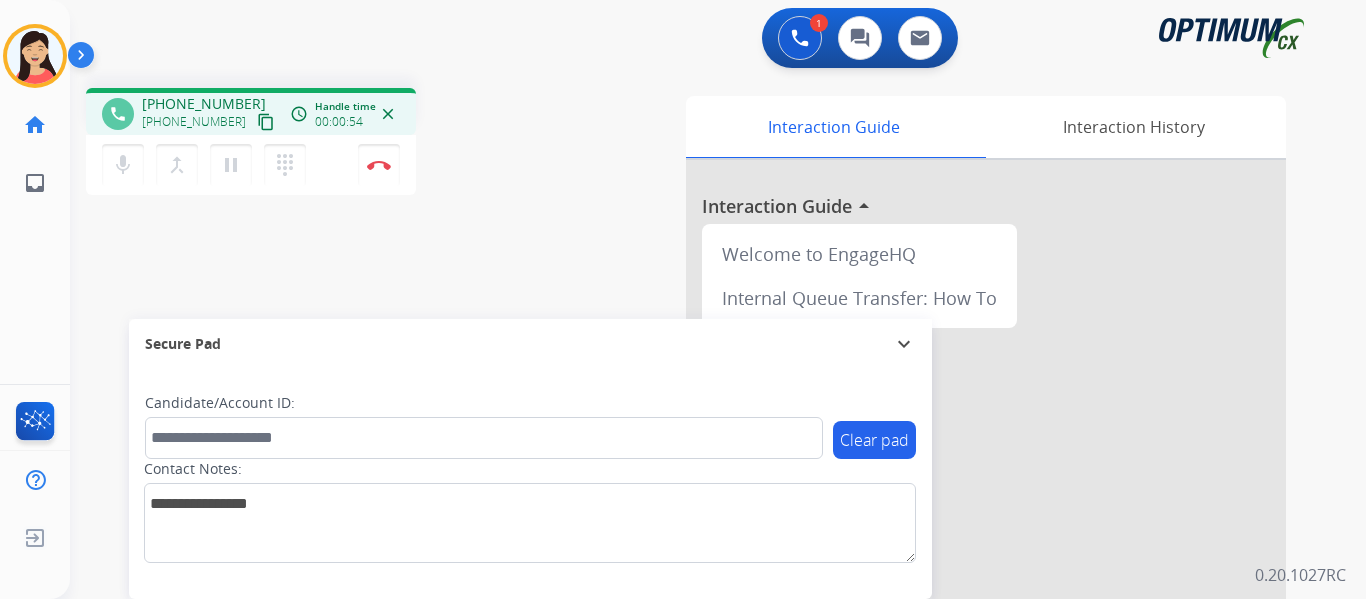 drag, startPoint x: 234, startPoint y: 127, endPoint x: 273, endPoint y: 143, distance: 42.154476 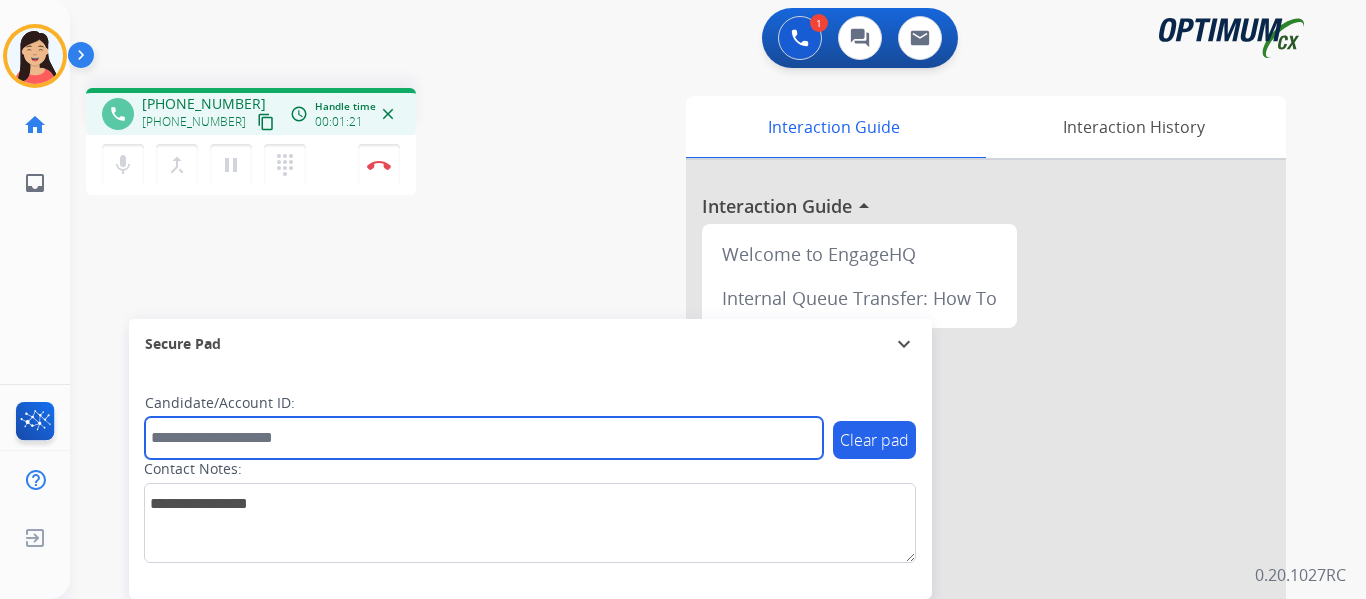 click at bounding box center (484, 438) 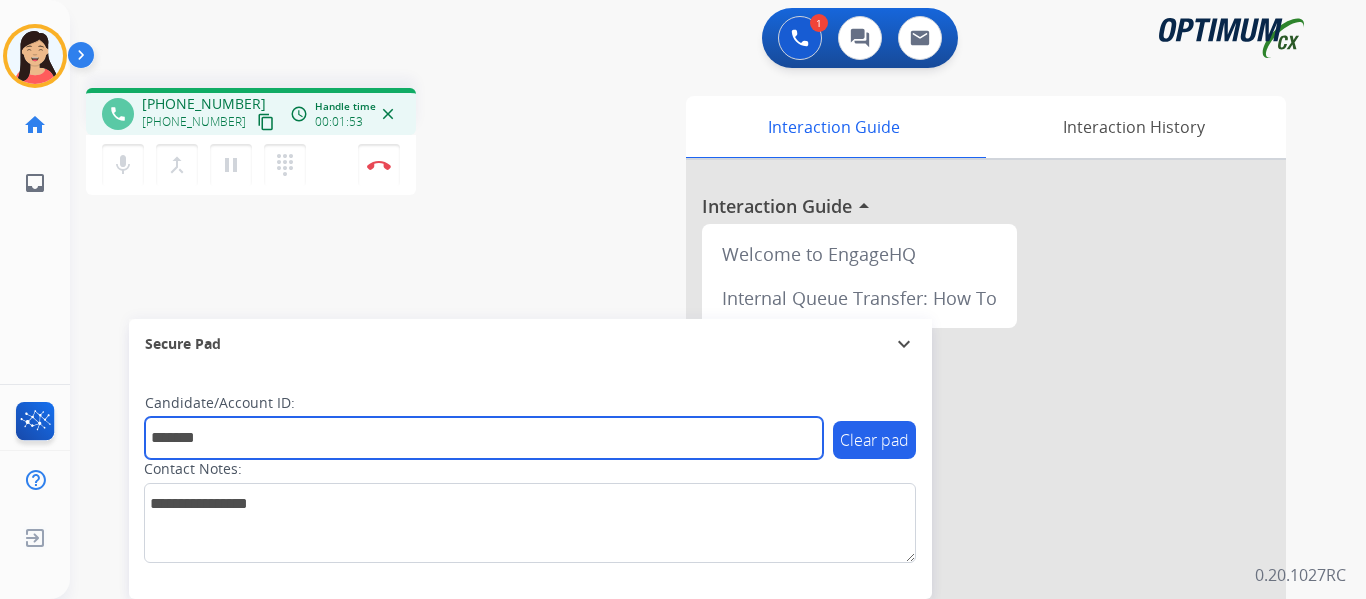 type on "*******" 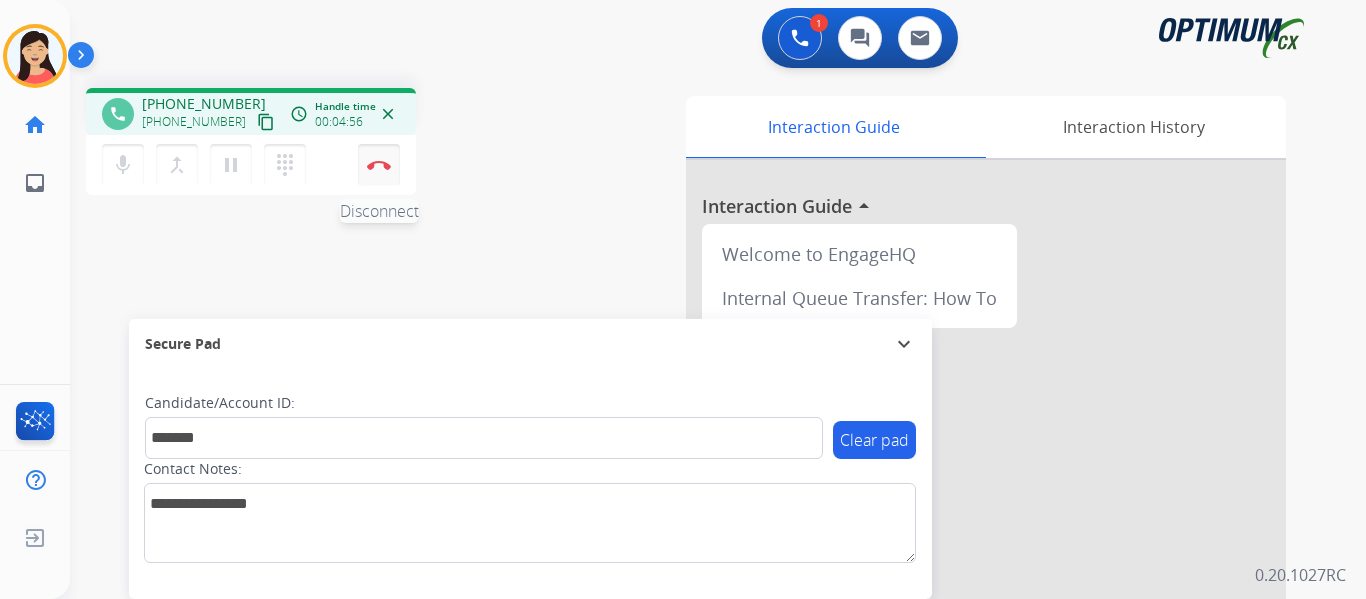 click on "Disconnect" at bounding box center [379, 165] 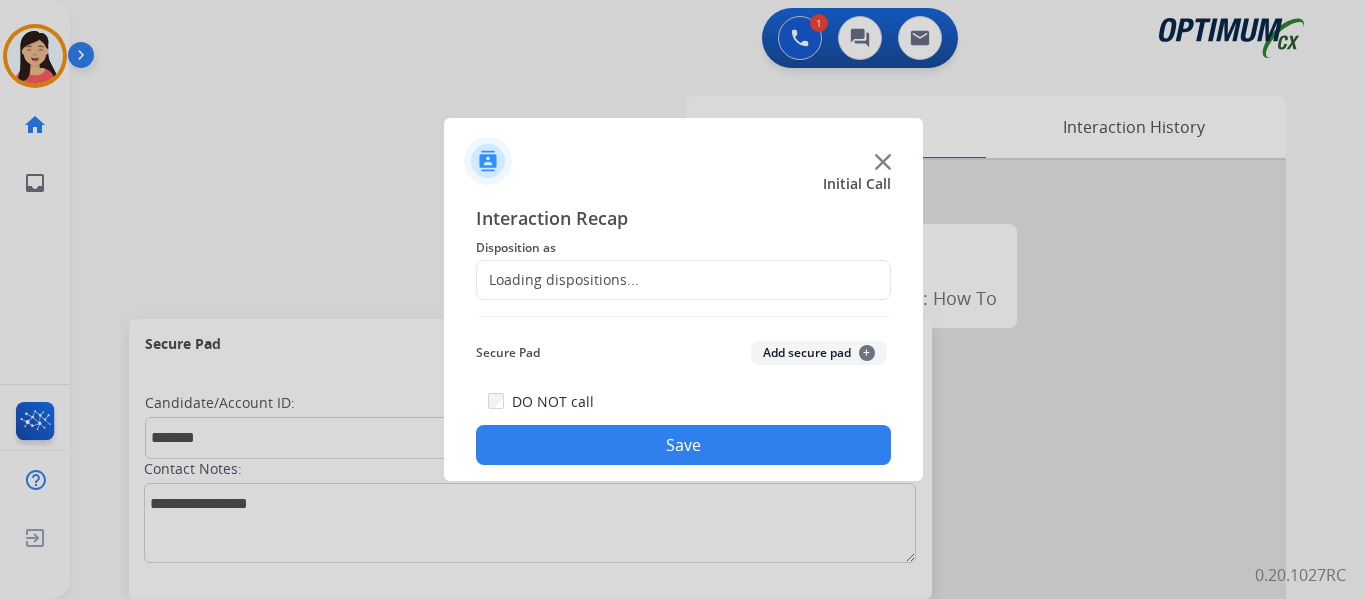 click on "Add secure pad  +" 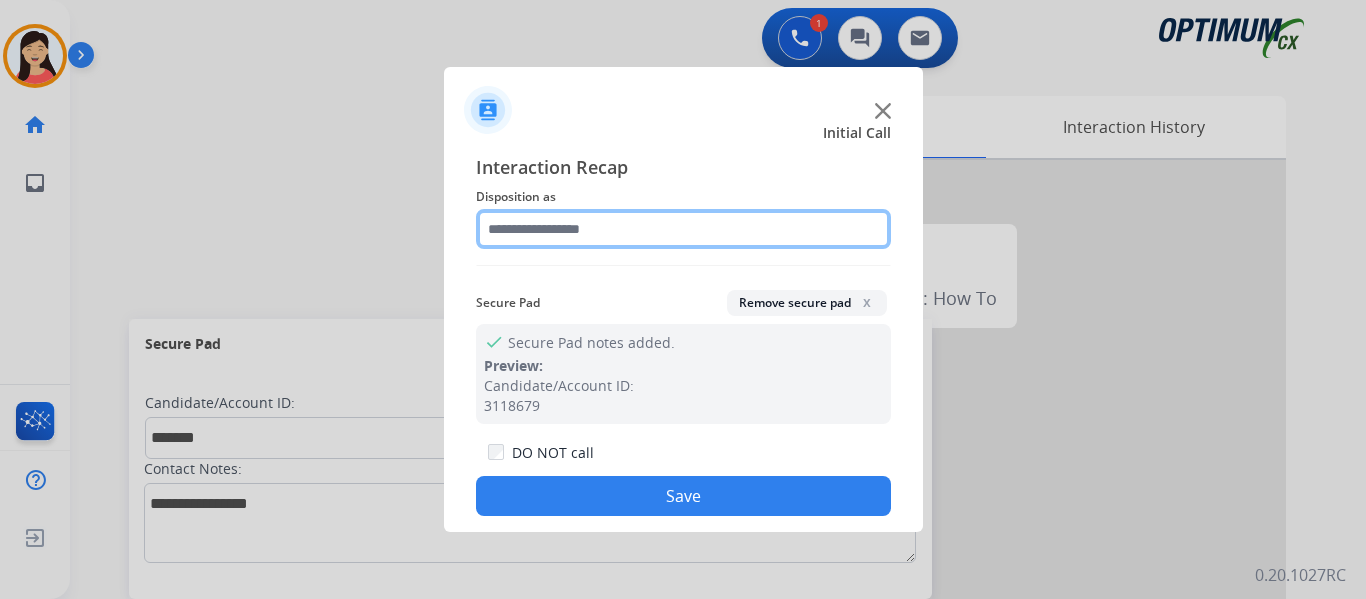 click 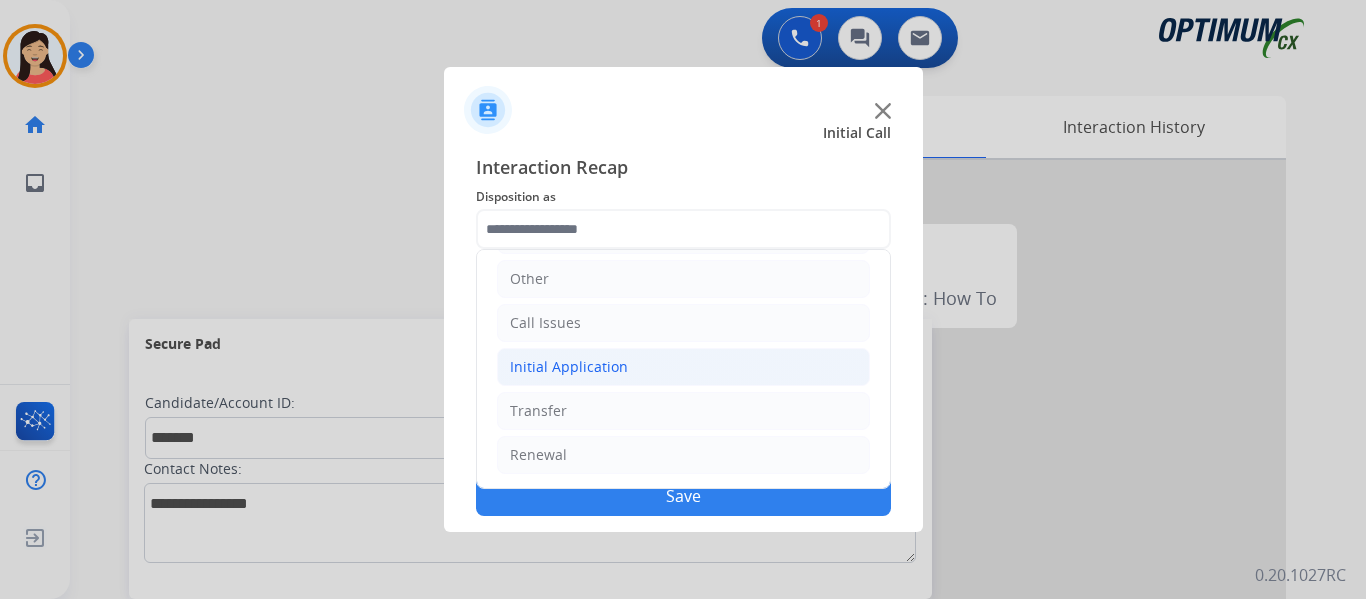 click on "Initial Application" 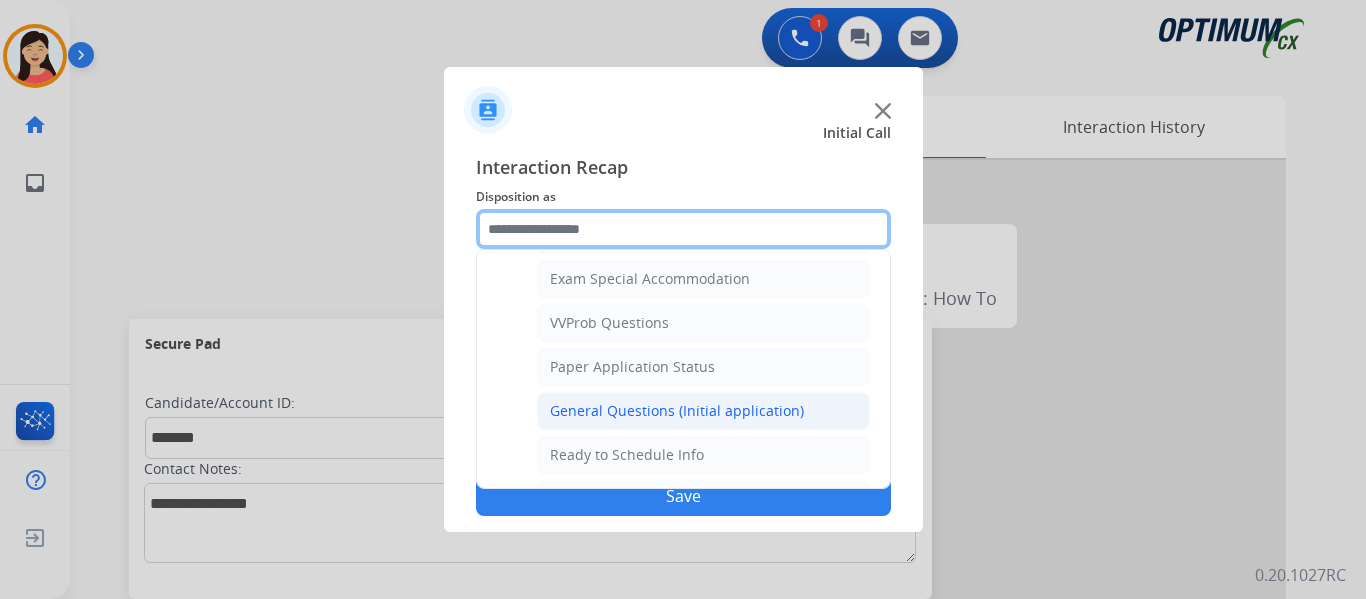 scroll, scrollTop: 1136, scrollLeft: 0, axis: vertical 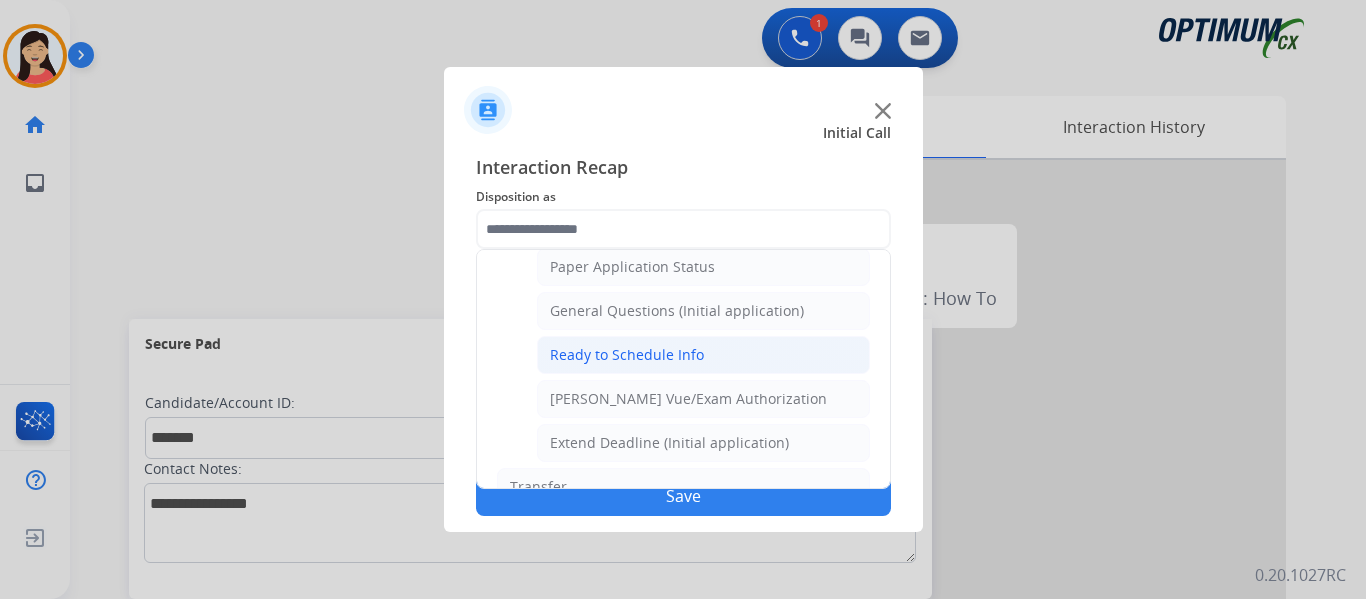 click on "Ready to Schedule Info" 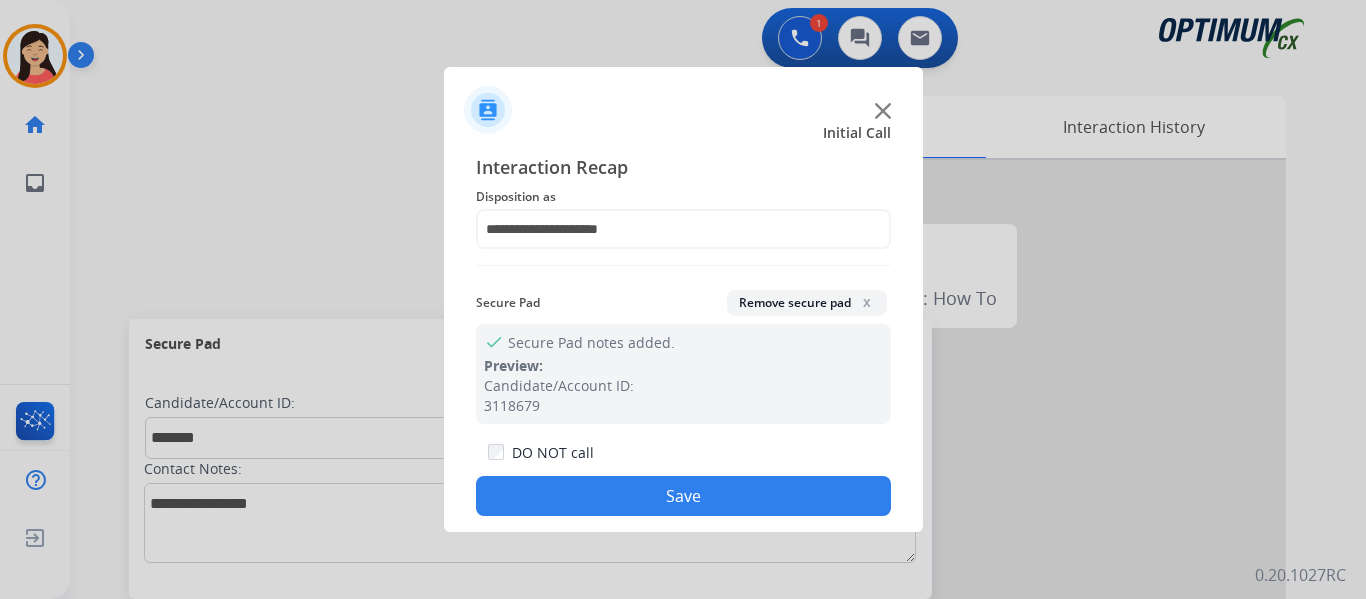 click on "Save" 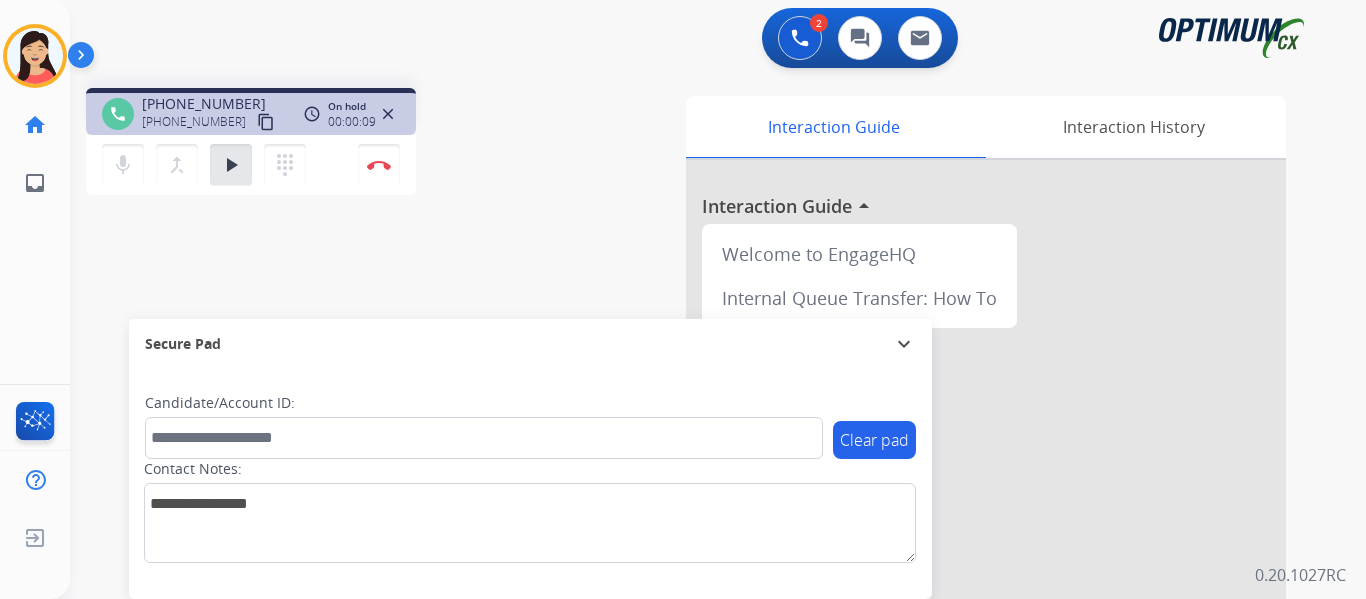 drag, startPoint x: 243, startPoint y: 117, endPoint x: 323, endPoint y: 167, distance: 94.33981 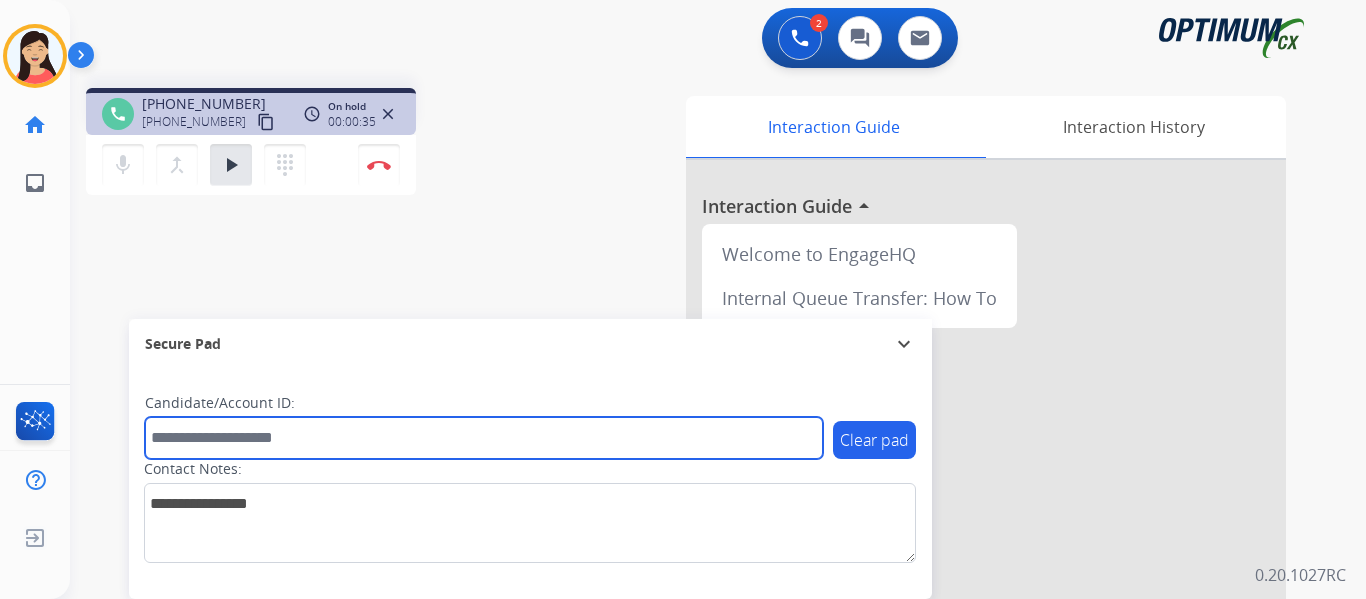 click at bounding box center [484, 438] 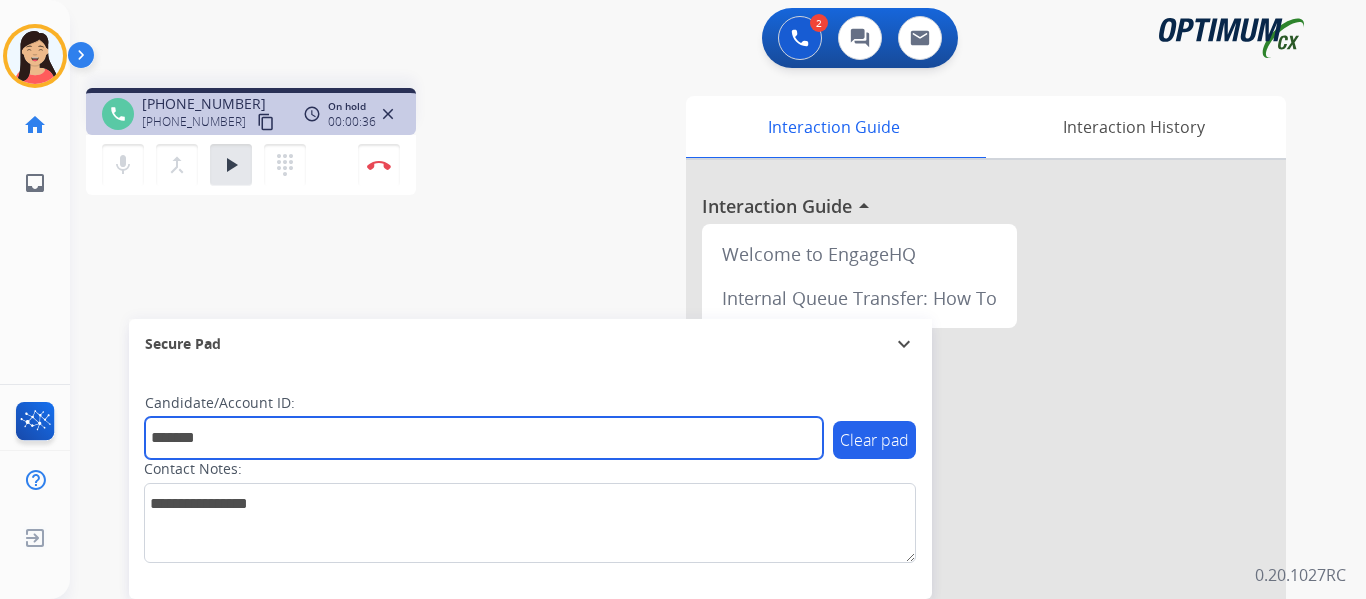 type on "*******" 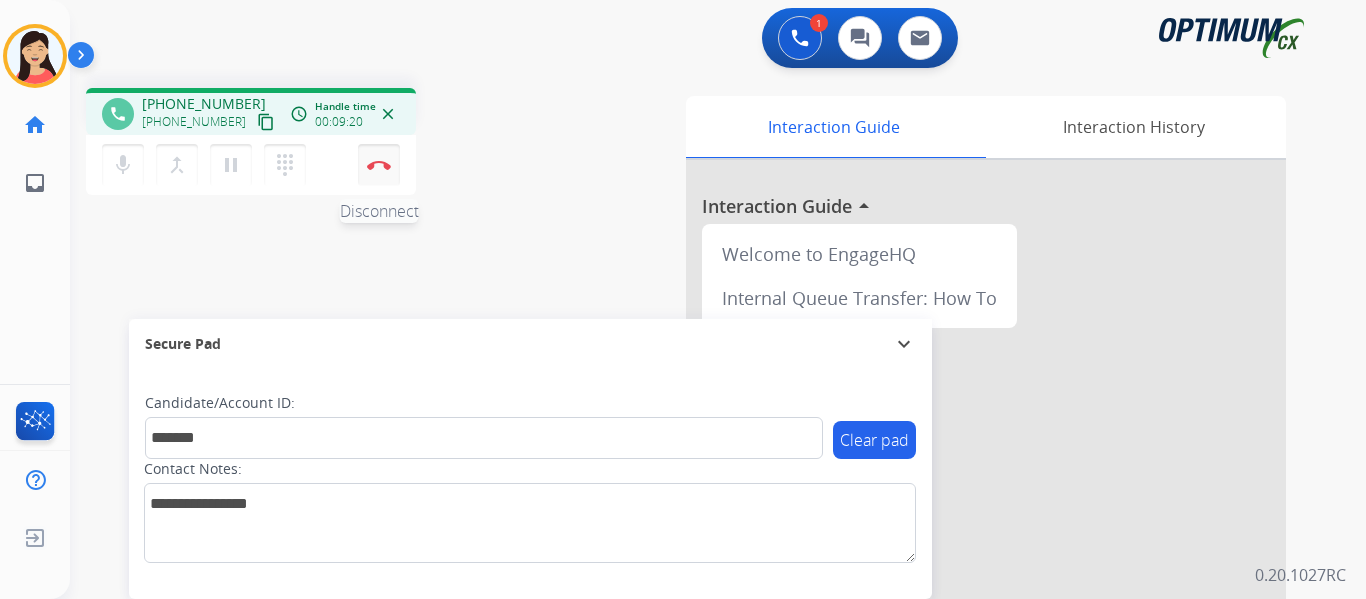 click on "Disconnect" at bounding box center [379, 165] 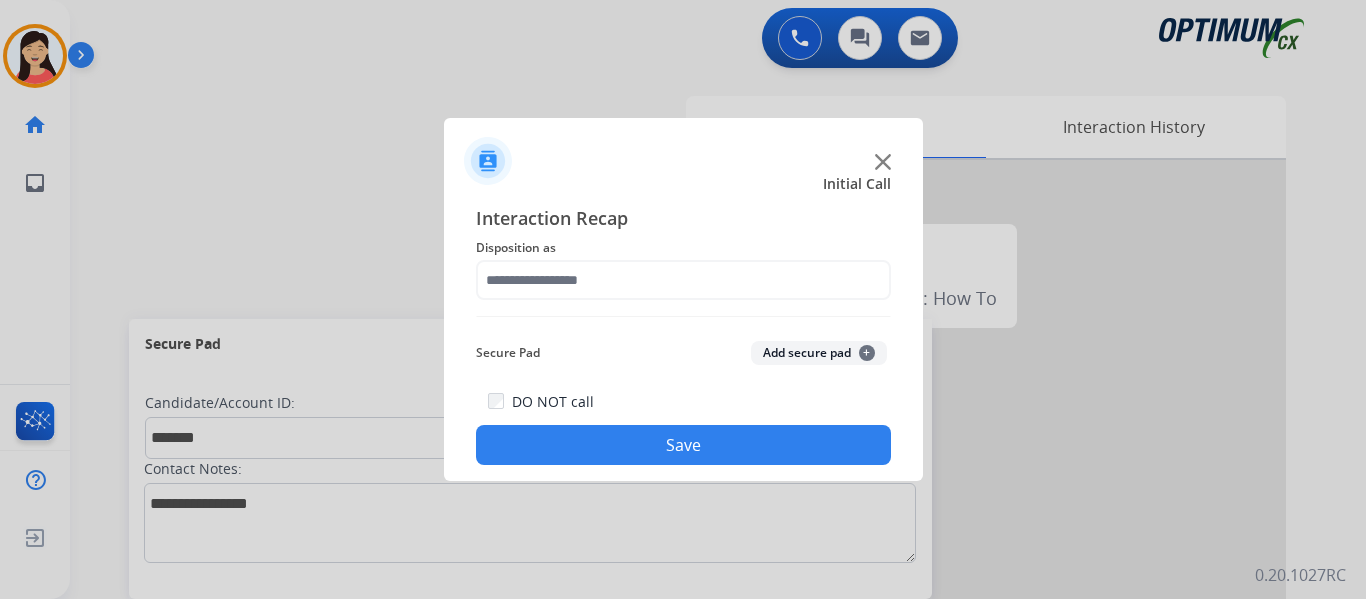 drag, startPoint x: 785, startPoint y: 348, endPoint x: 684, endPoint y: 316, distance: 105.9481 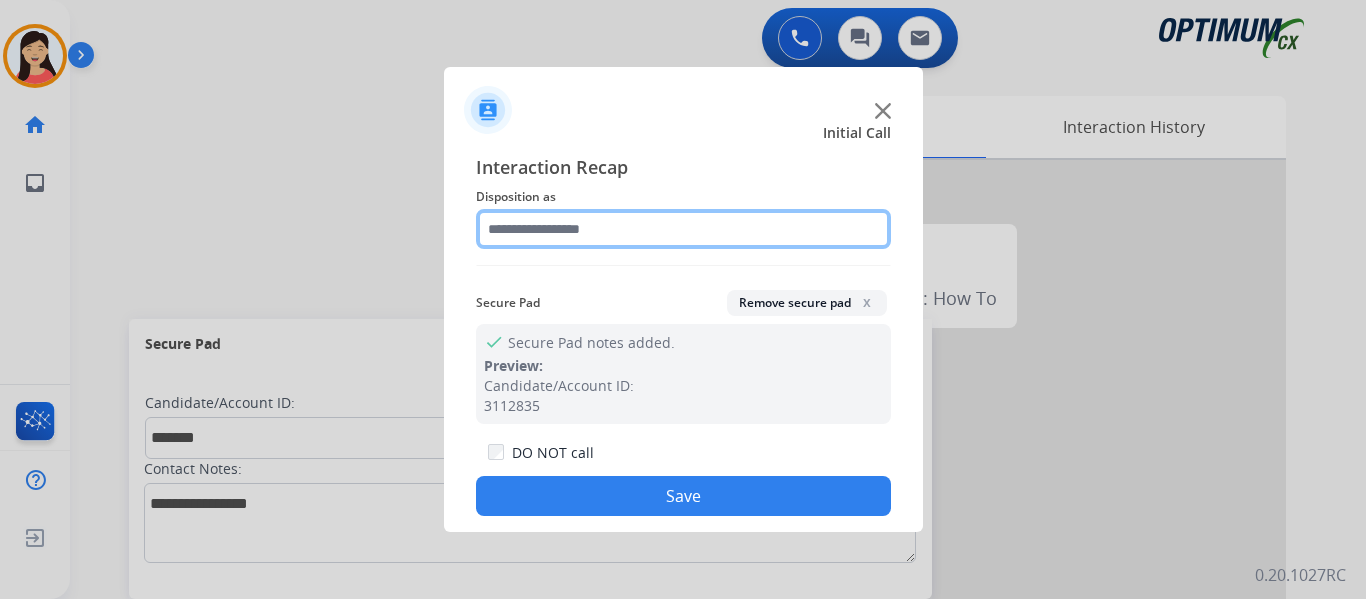 click 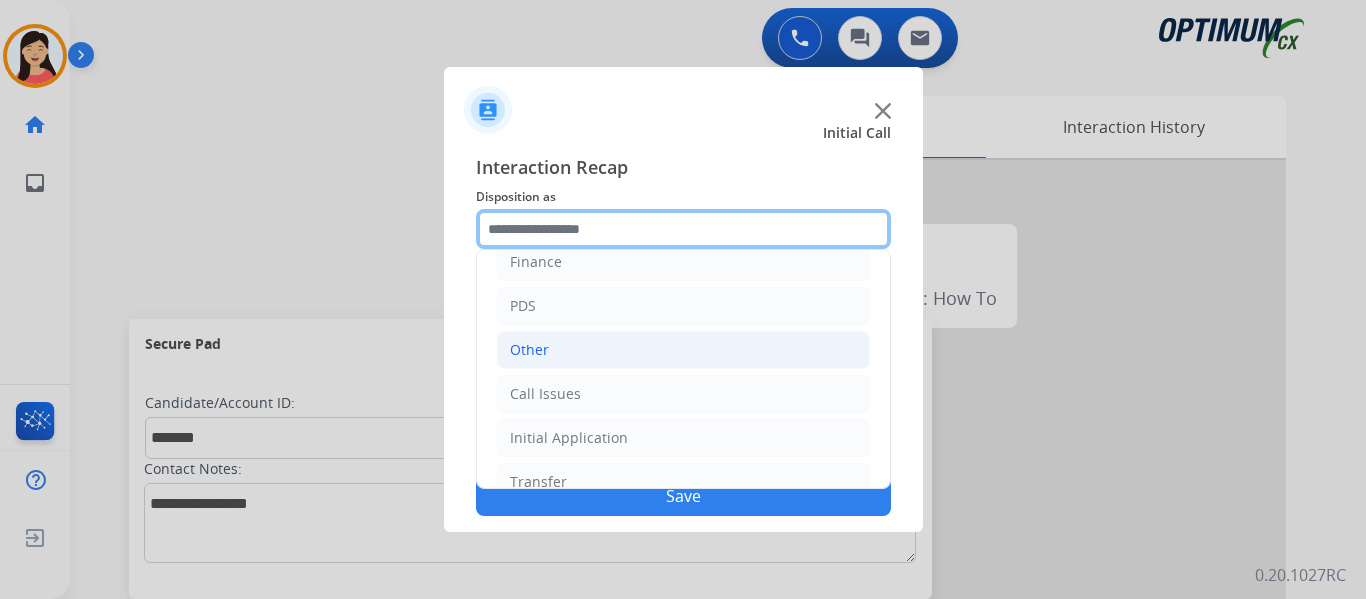 scroll, scrollTop: 136, scrollLeft: 0, axis: vertical 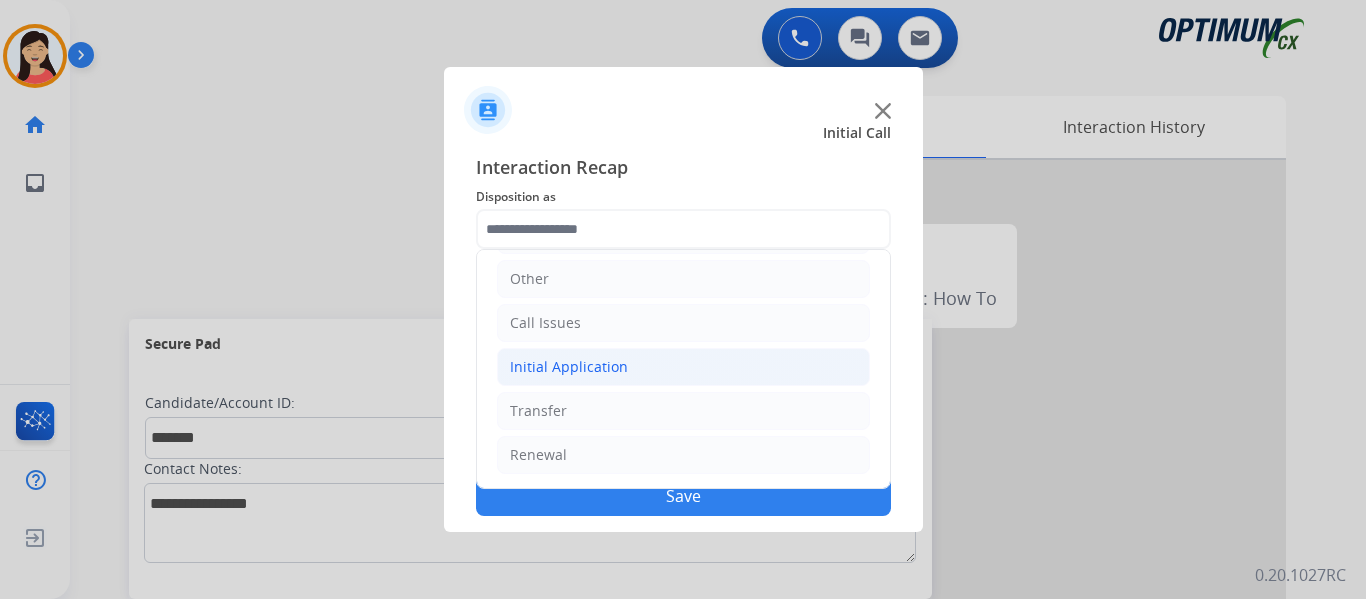 click on "Initial Application" 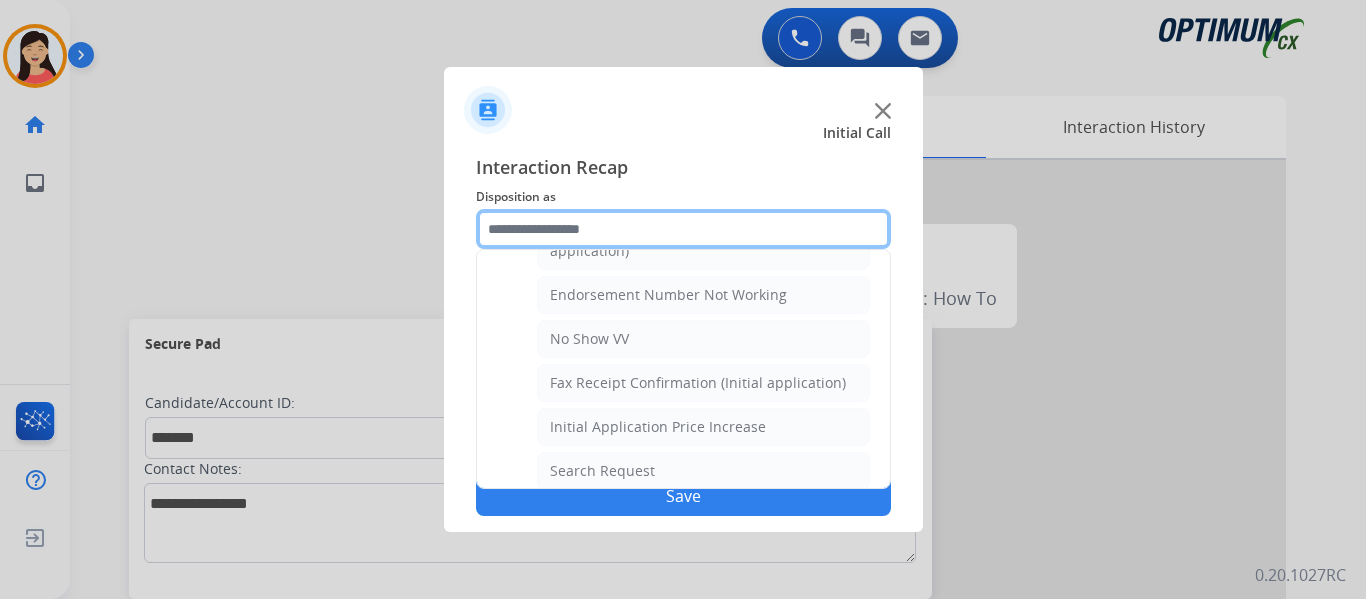 scroll, scrollTop: 436, scrollLeft: 0, axis: vertical 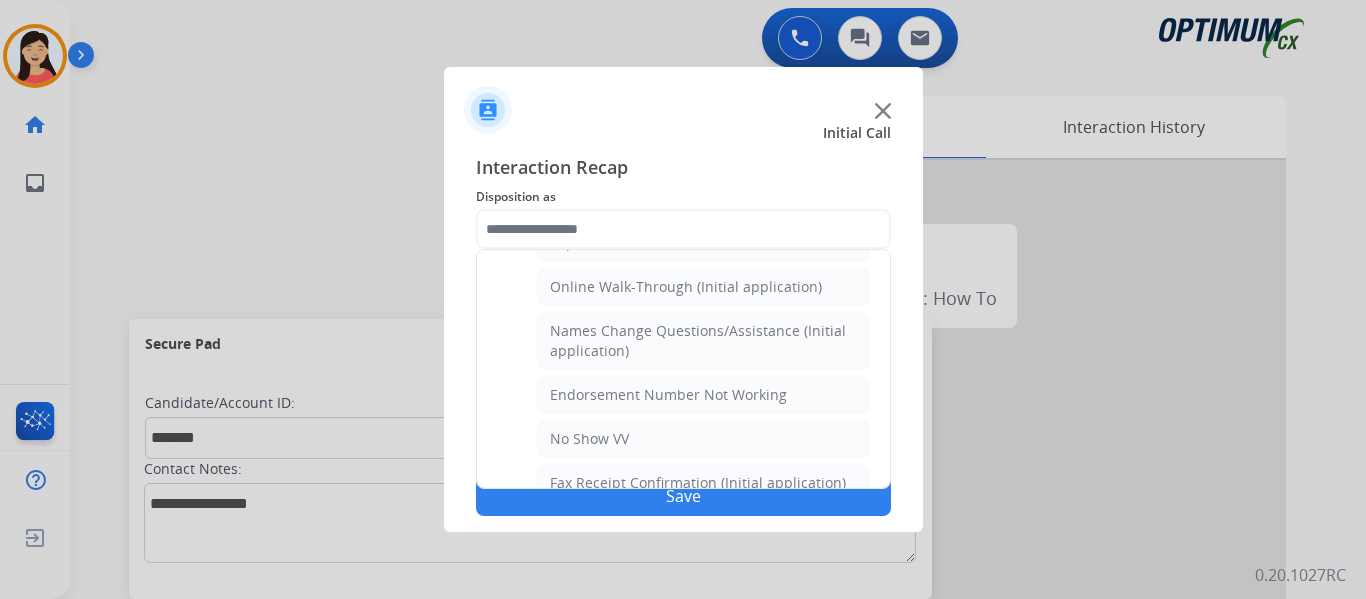 click on "Online Walk-Through (Initial application)" 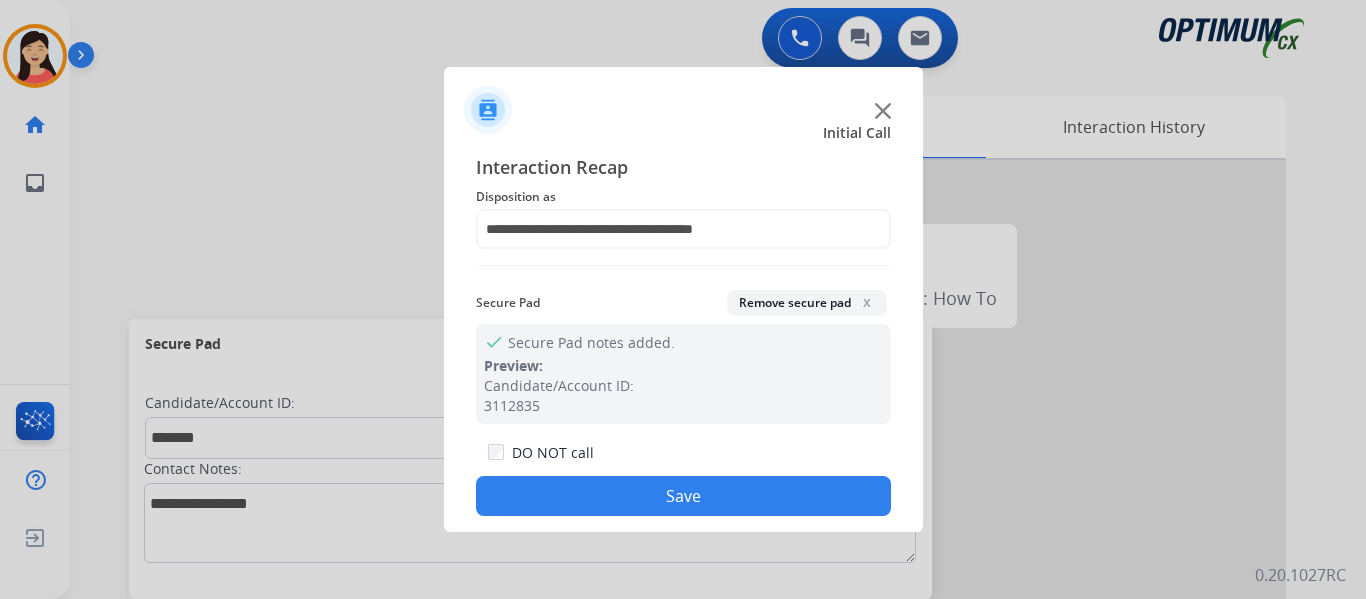 click on "Save" 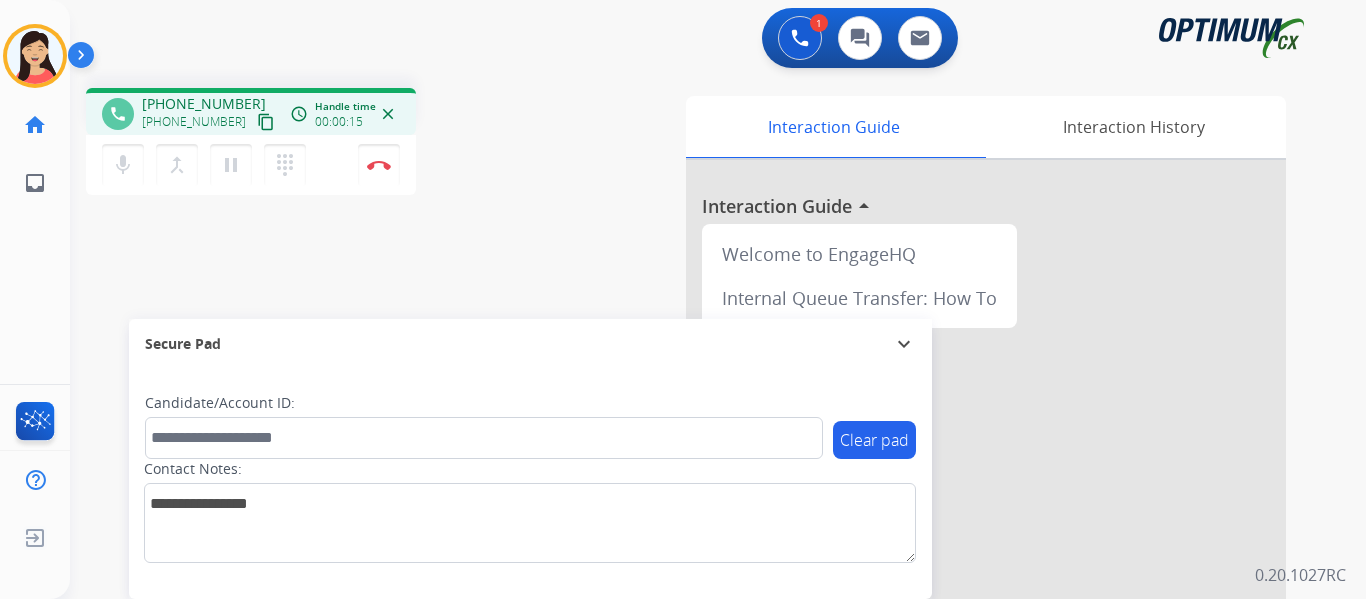 click on "content_copy" at bounding box center [266, 122] 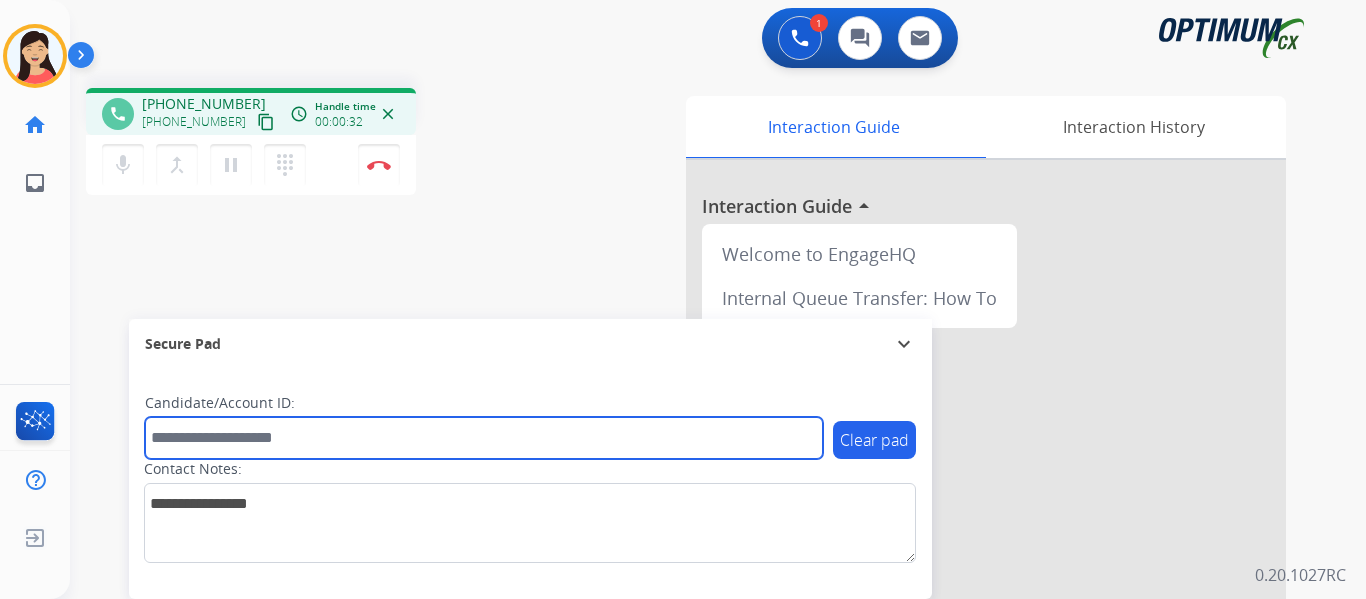 click at bounding box center [484, 438] 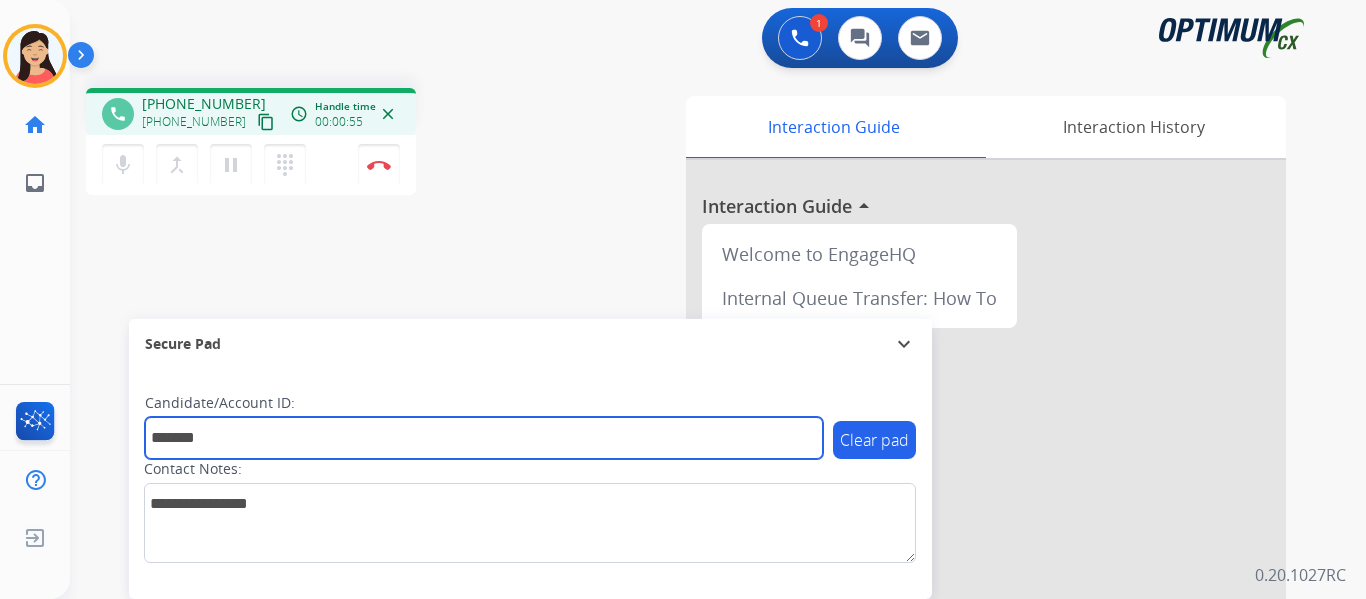 click on "*******" at bounding box center [484, 438] 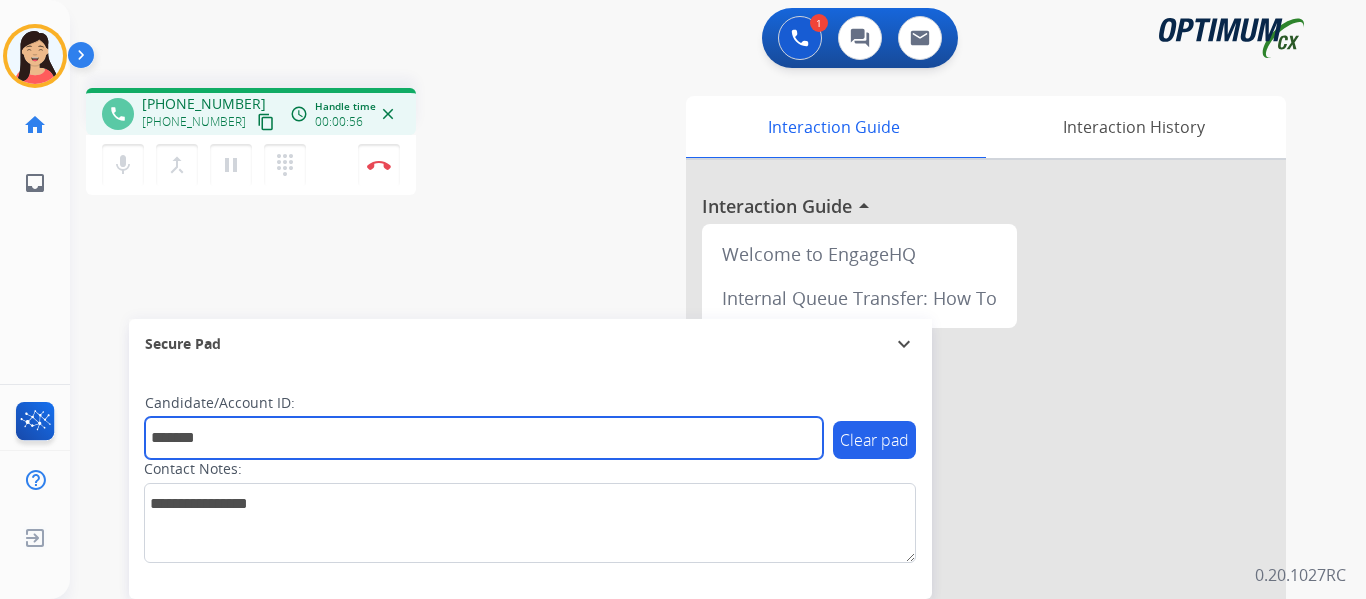 paste 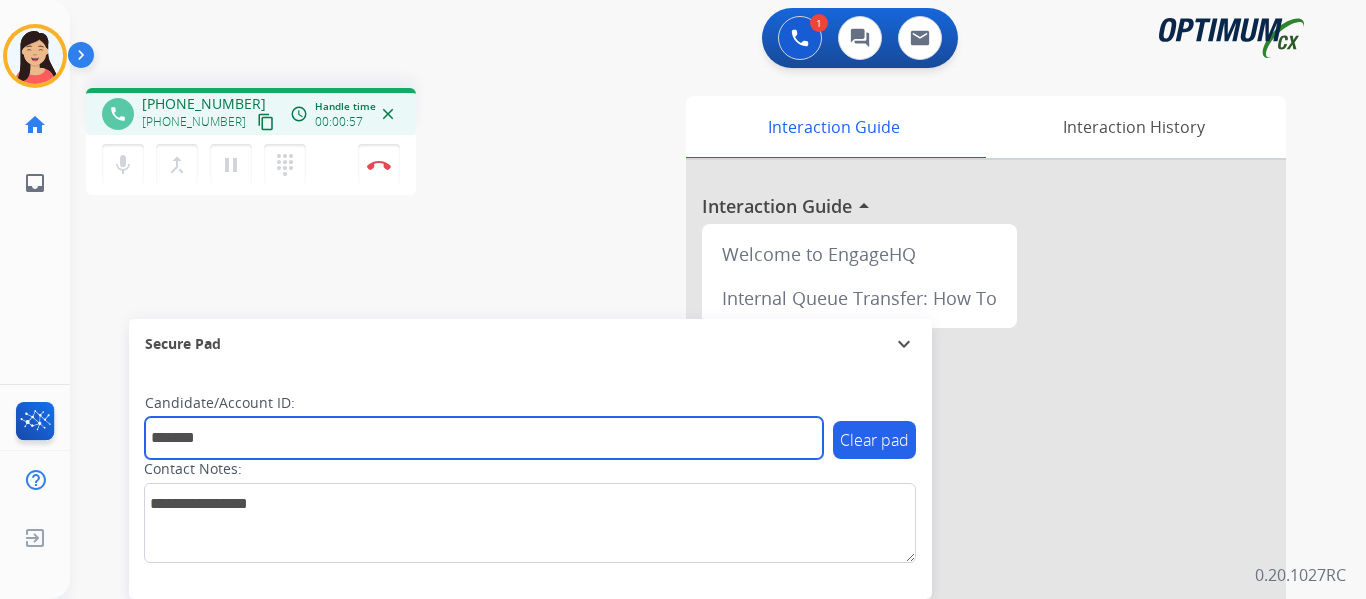 type on "*******" 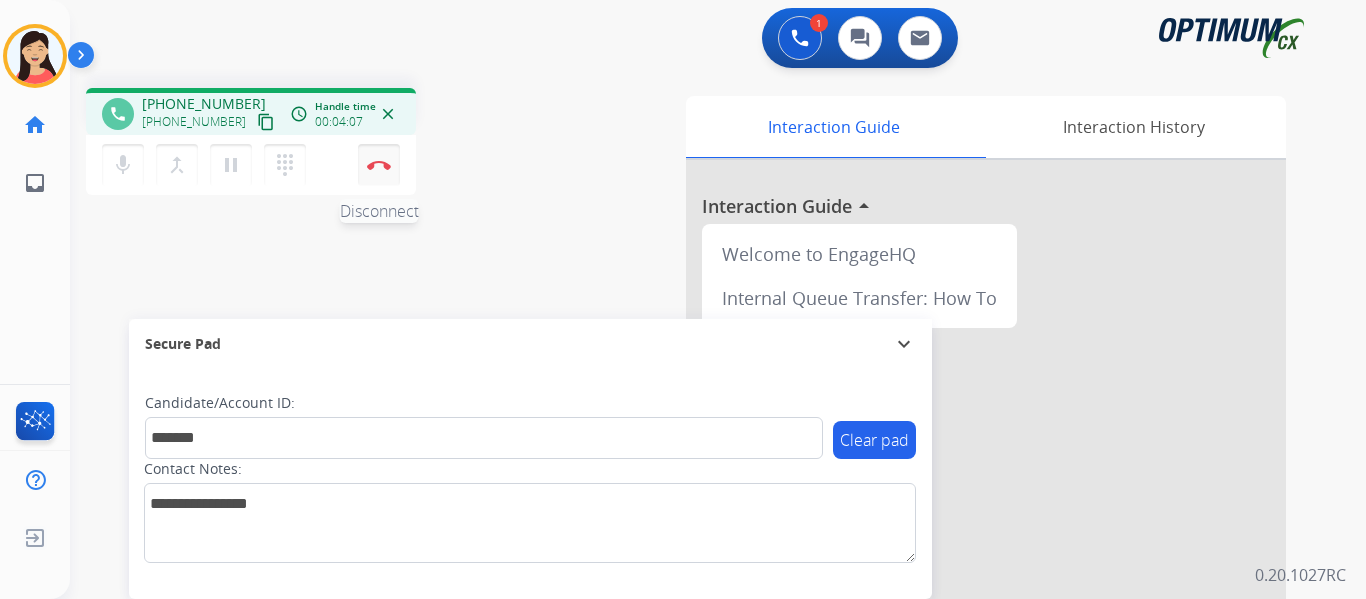 click at bounding box center (379, 165) 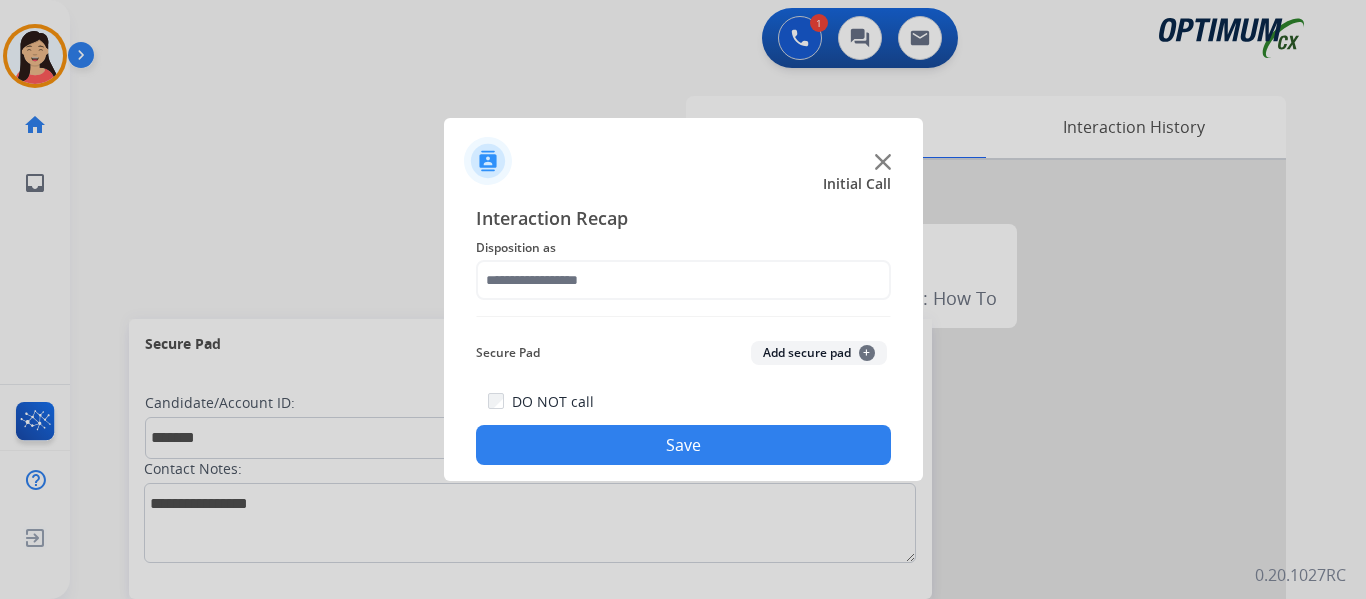 click on "Add secure pad  +" 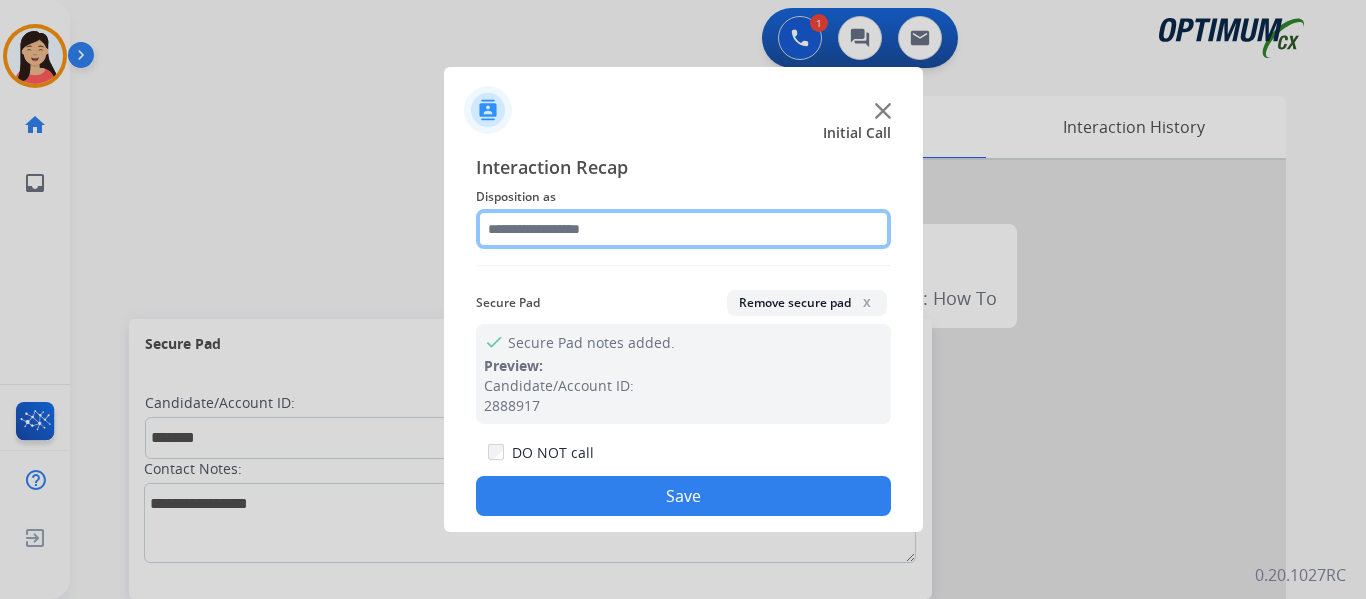 click 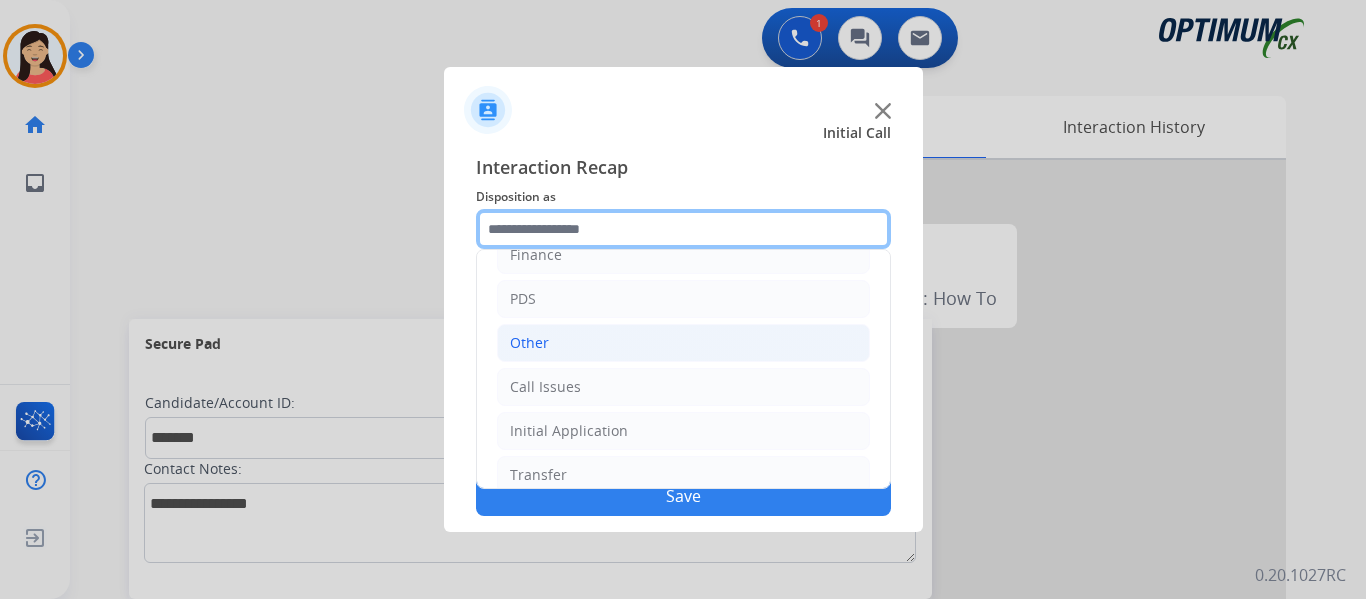 scroll, scrollTop: 136, scrollLeft: 0, axis: vertical 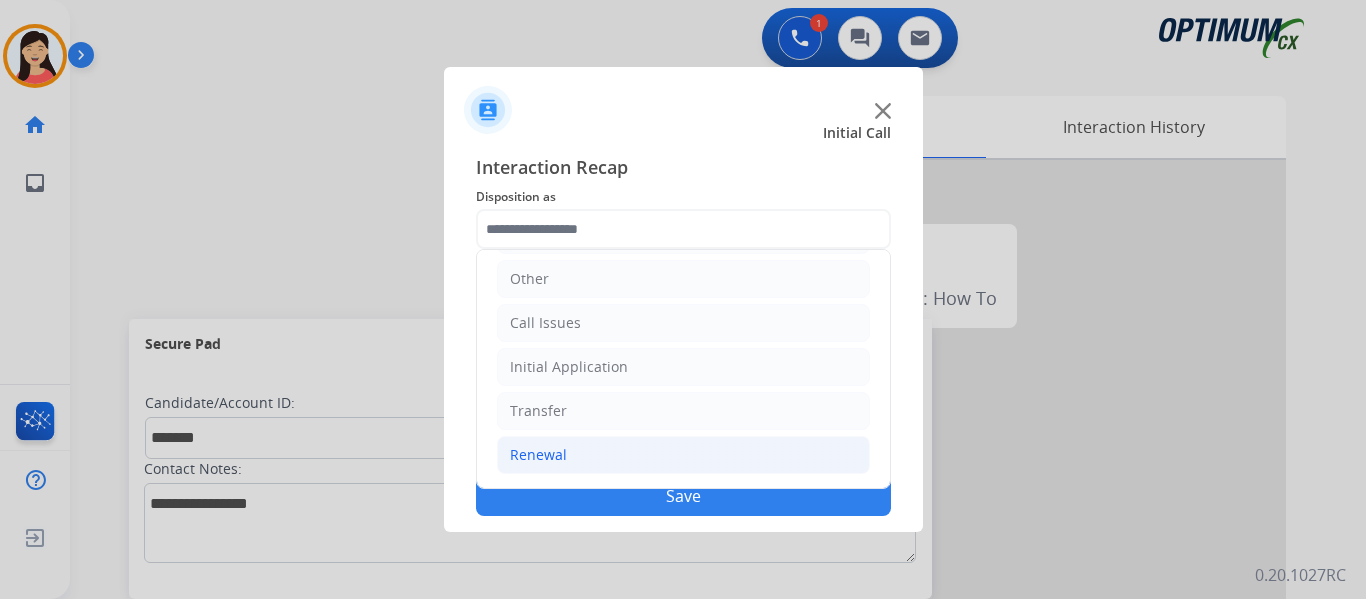 click on "Renewal" 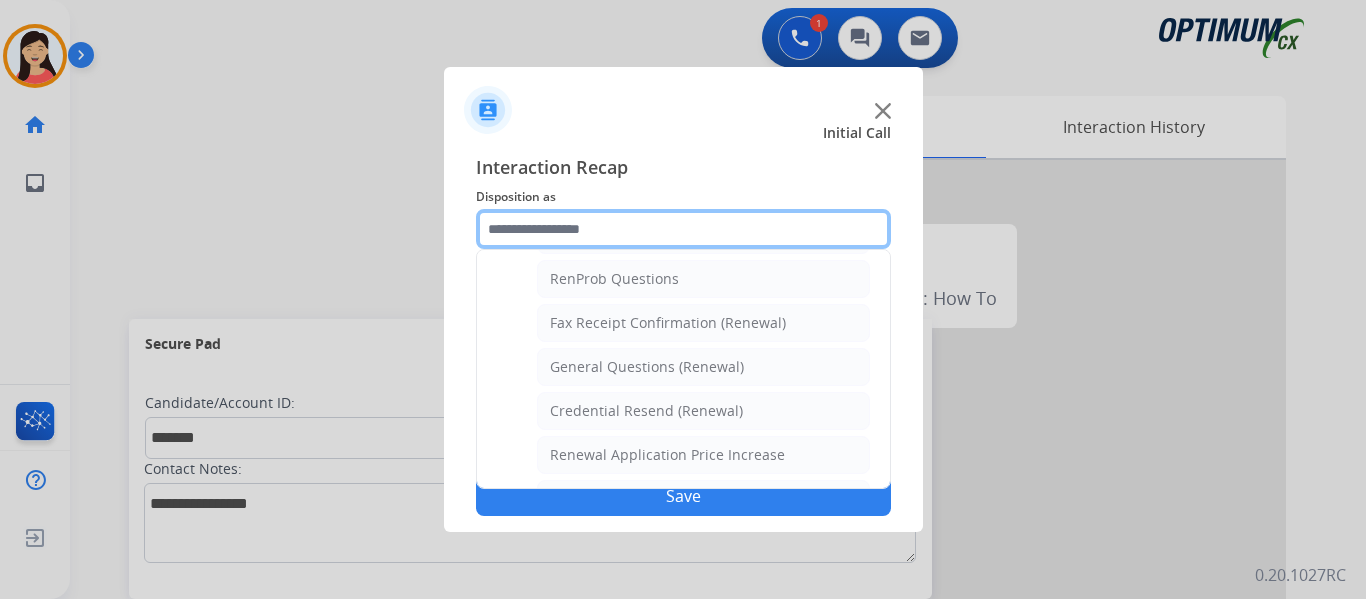 scroll, scrollTop: 472, scrollLeft: 0, axis: vertical 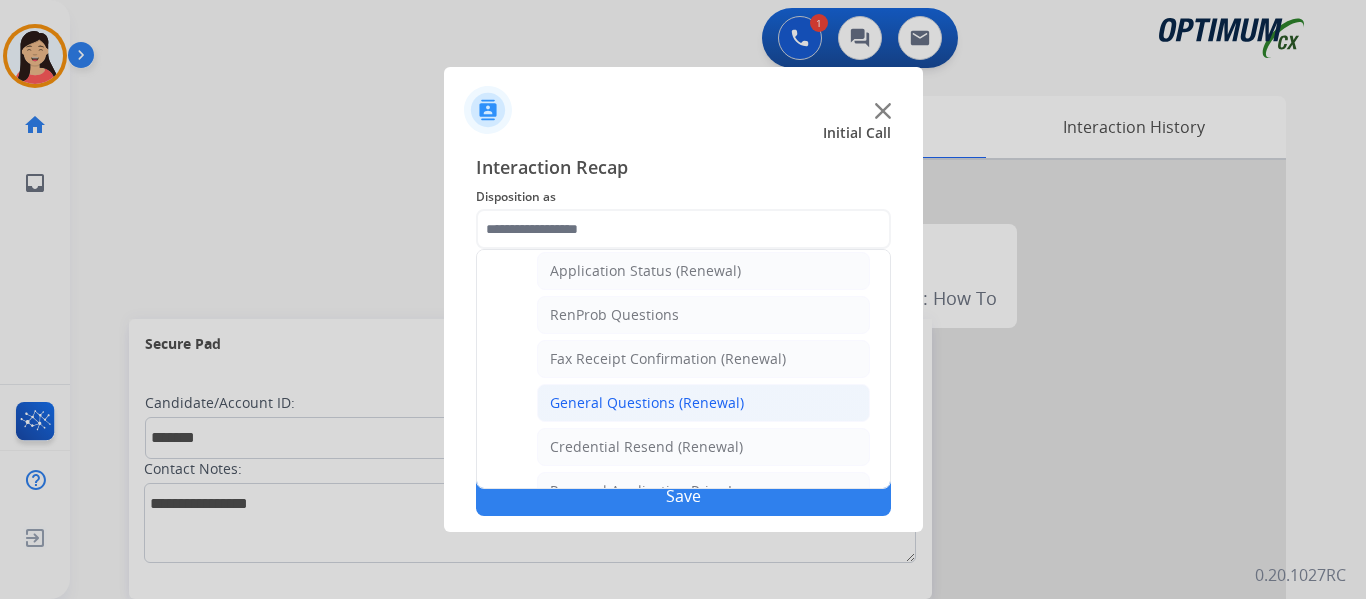 click on "General Questions (Renewal)" 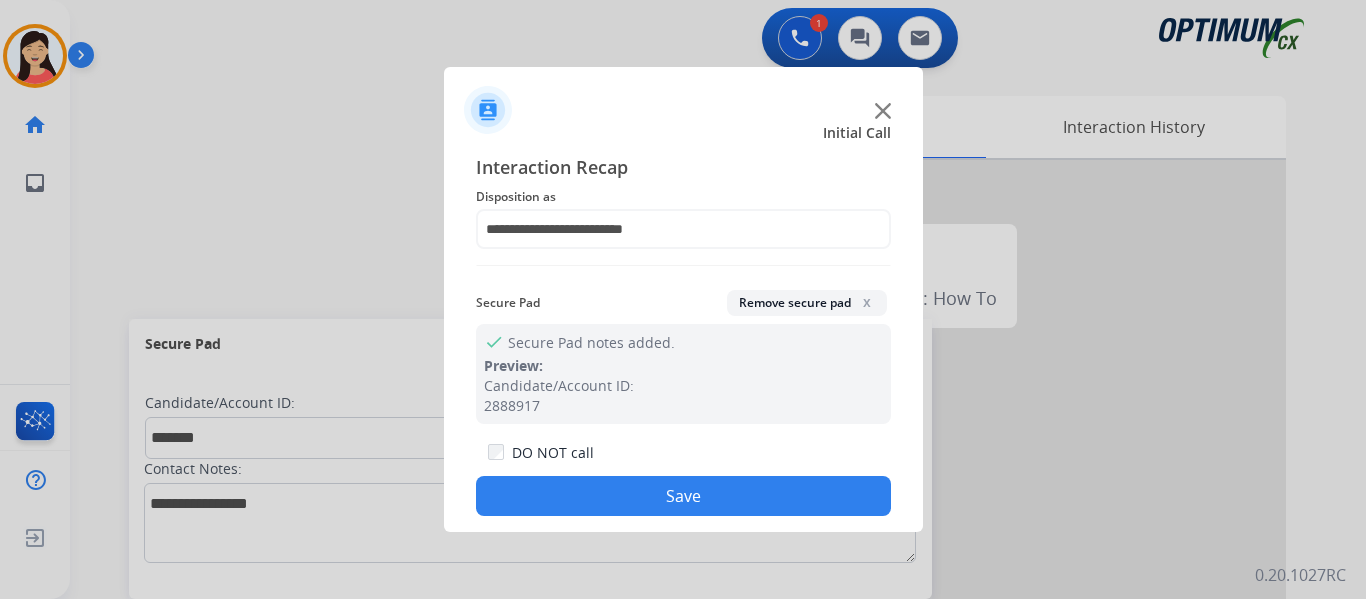 click on "Save" 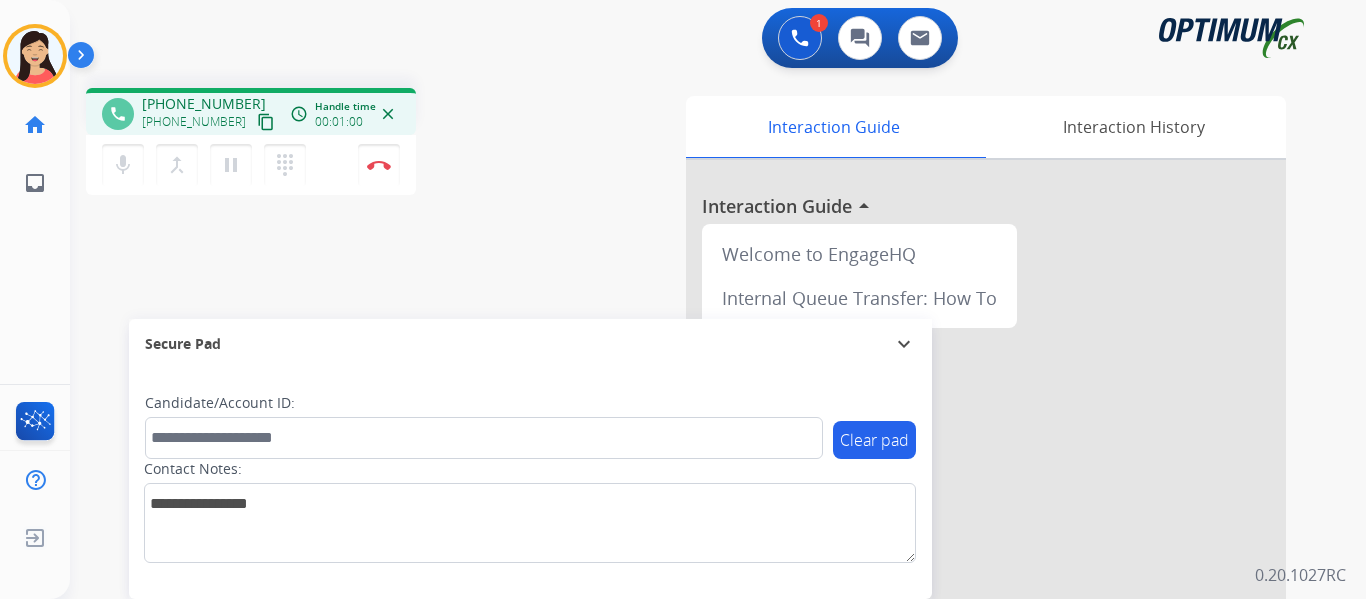 drag, startPoint x: 249, startPoint y: 124, endPoint x: 280, endPoint y: 132, distance: 32.01562 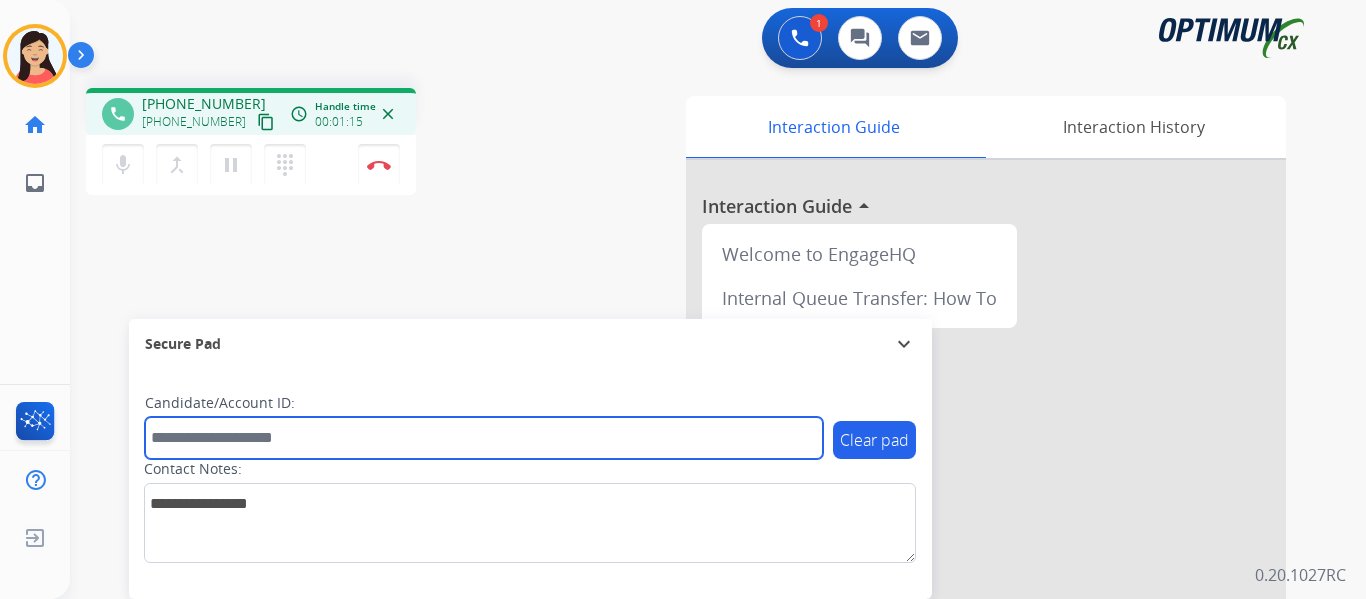 click at bounding box center (484, 438) 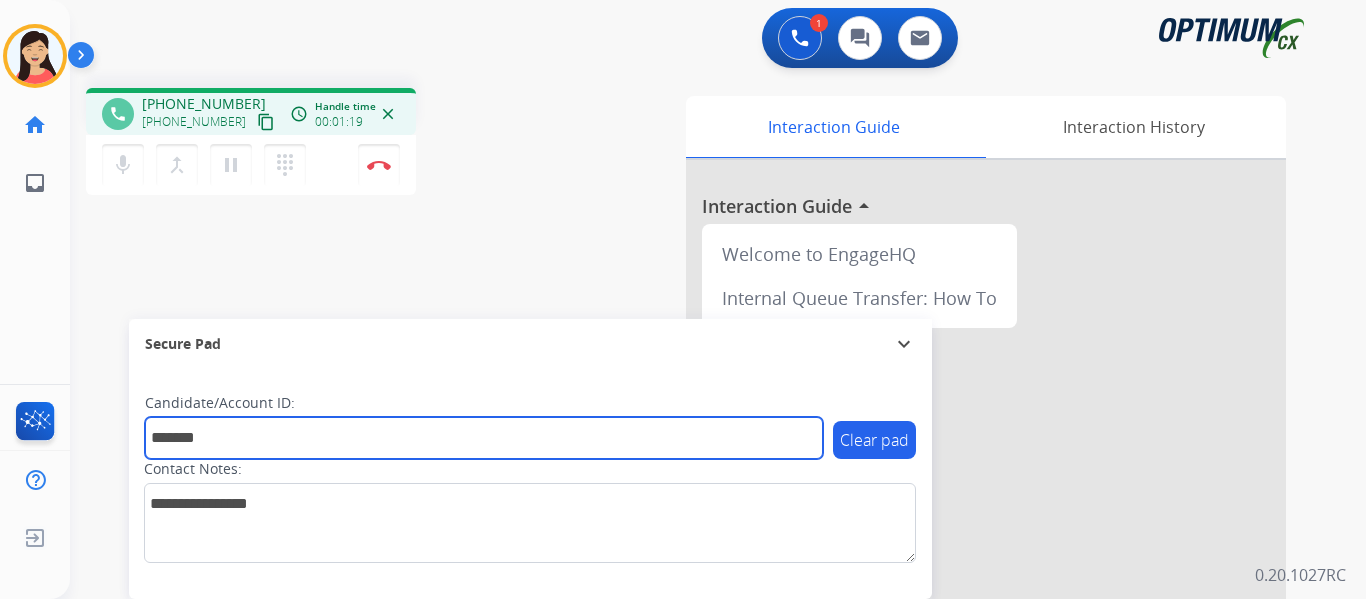 type on "*******" 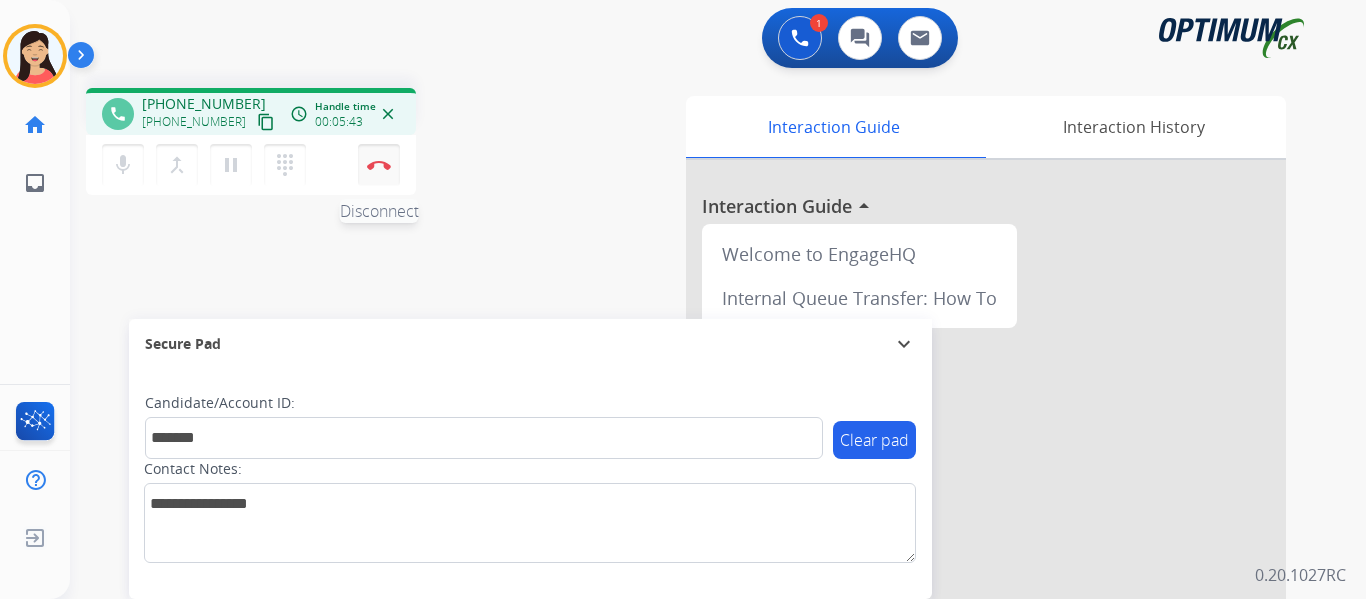 click on "Disconnect" at bounding box center [379, 165] 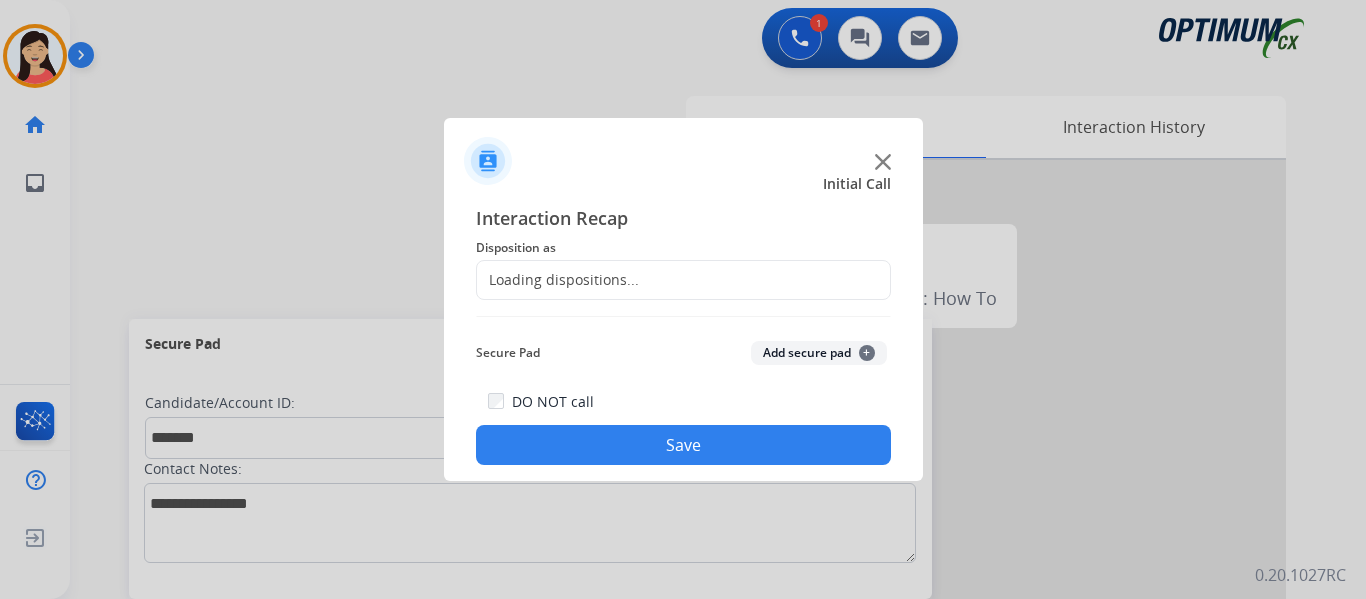 click on "Add secure pad  +" 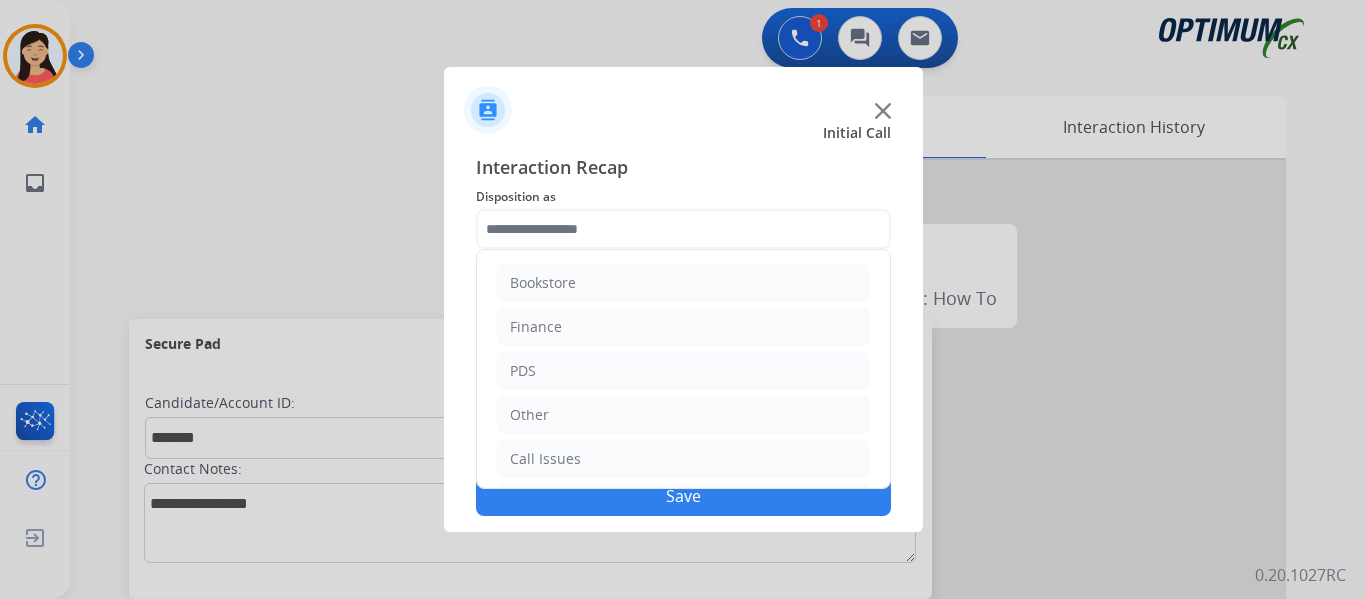 click 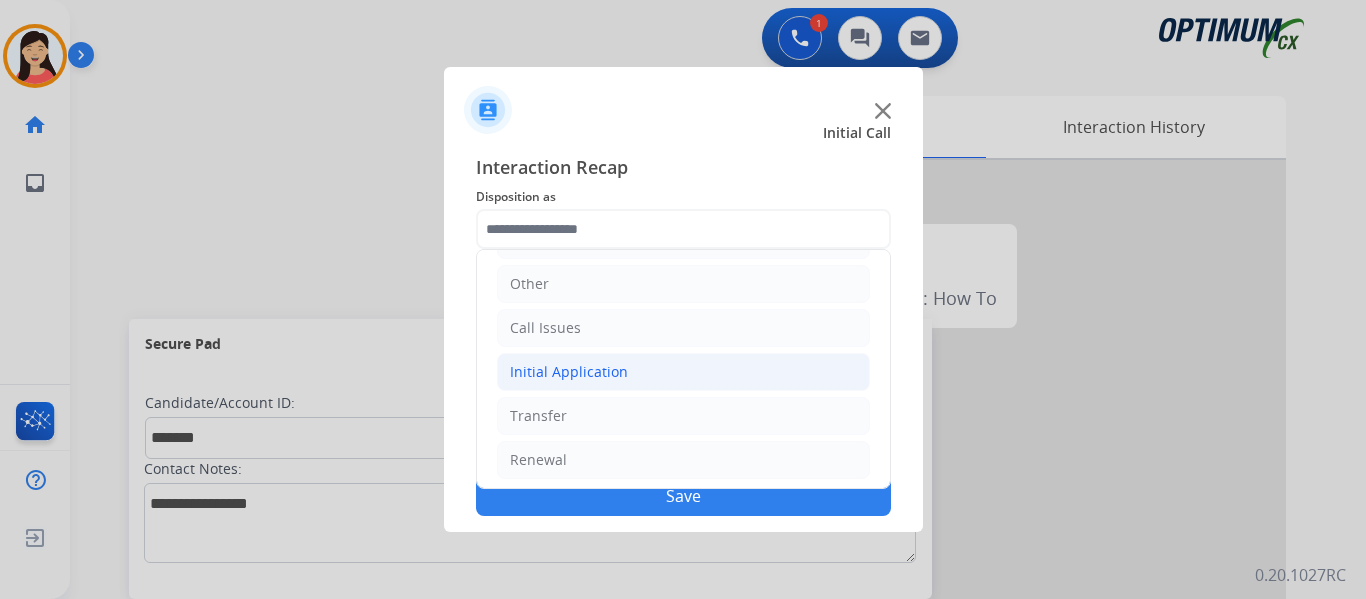 scroll, scrollTop: 136, scrollLeft: 0, axis: vertical 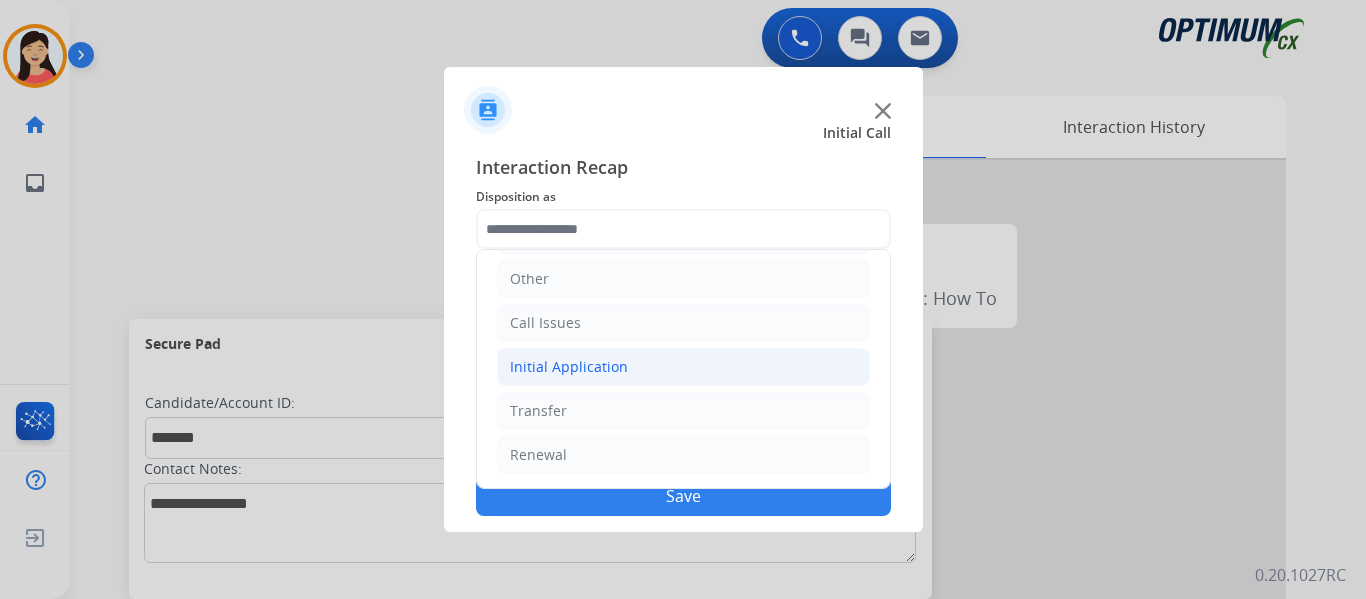 click on "Initial Application" 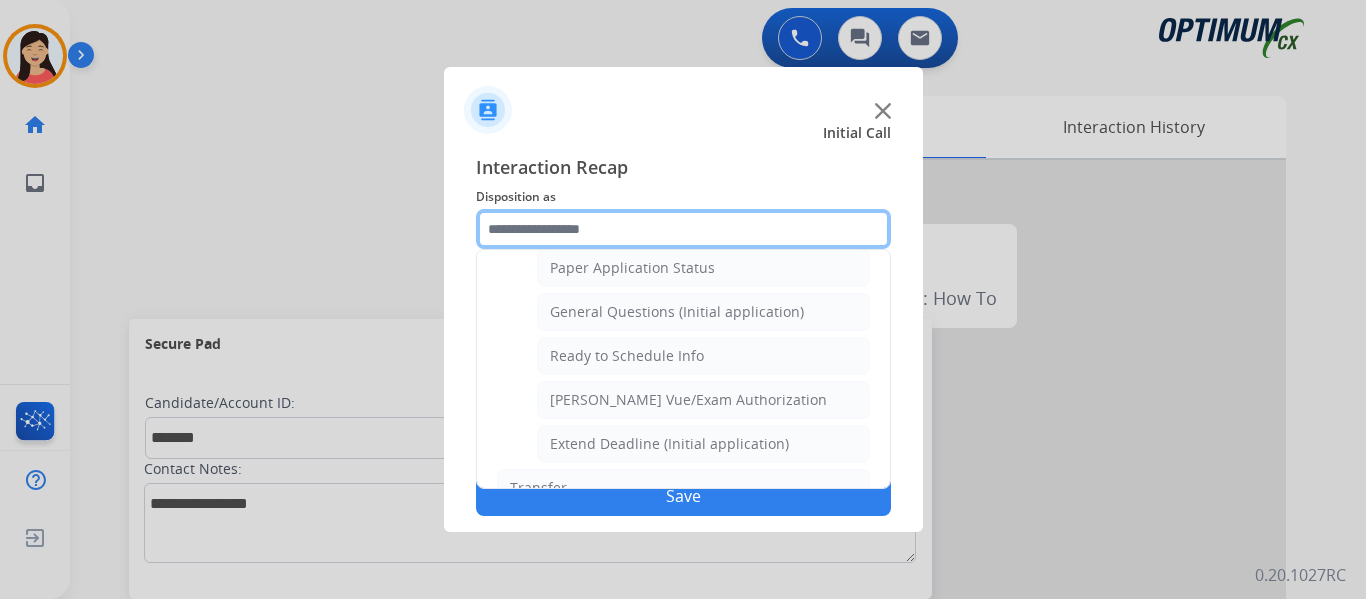 scroll, scrollTop: 1136, scrollLeft: 0, axis: vertical 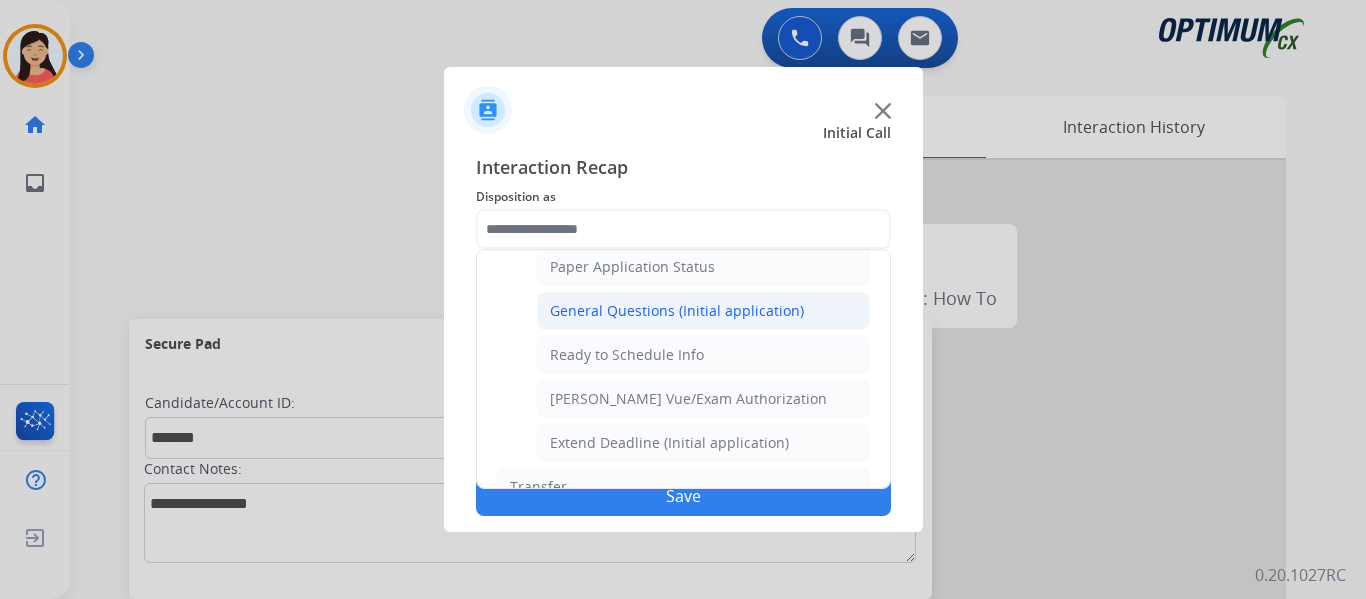 click on "General Questions (Initial application)" 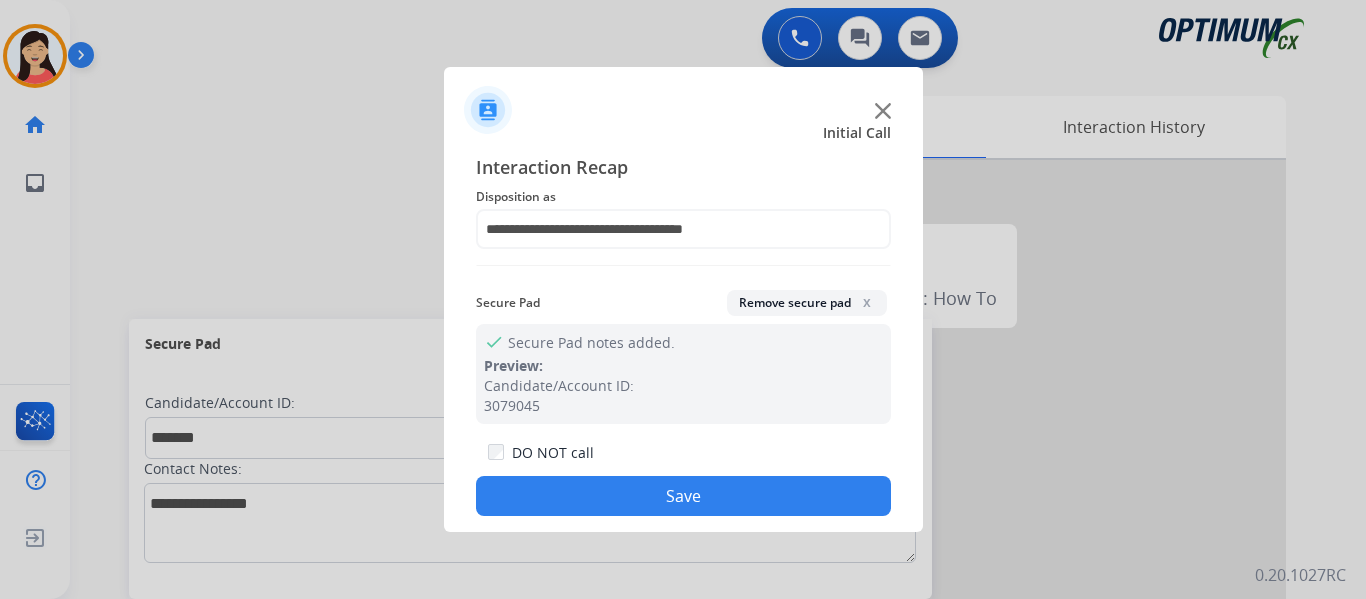 click on "Save" 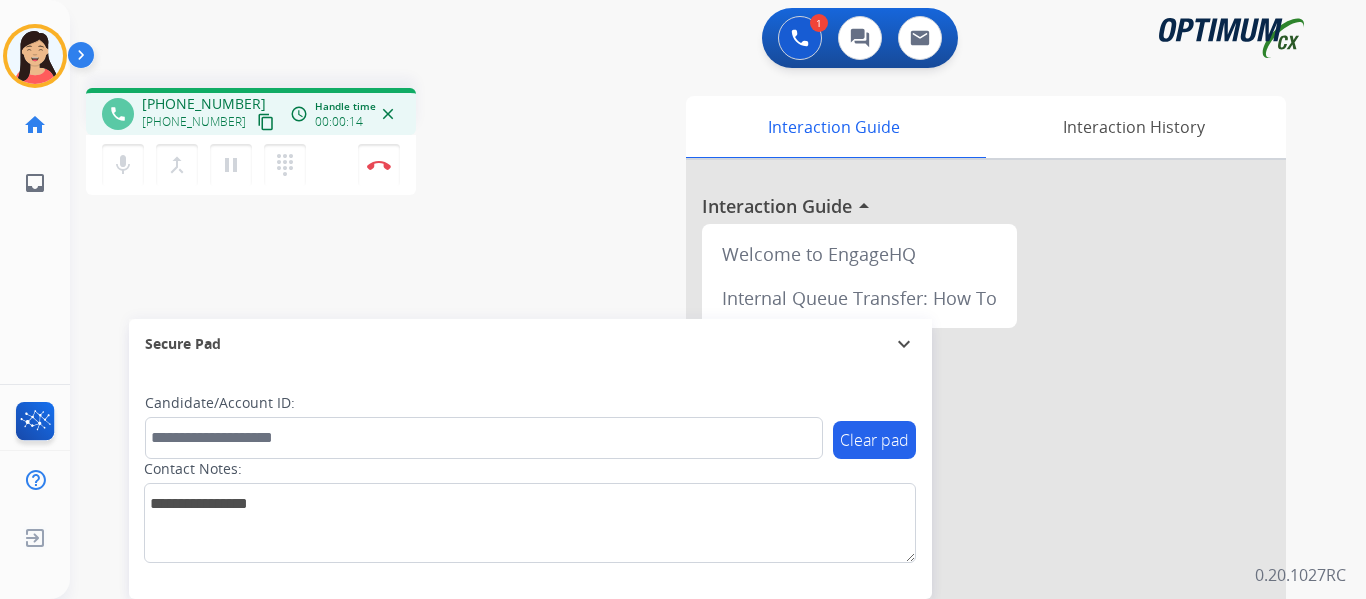 click on "content_copy" at bounding box center [266, 122] 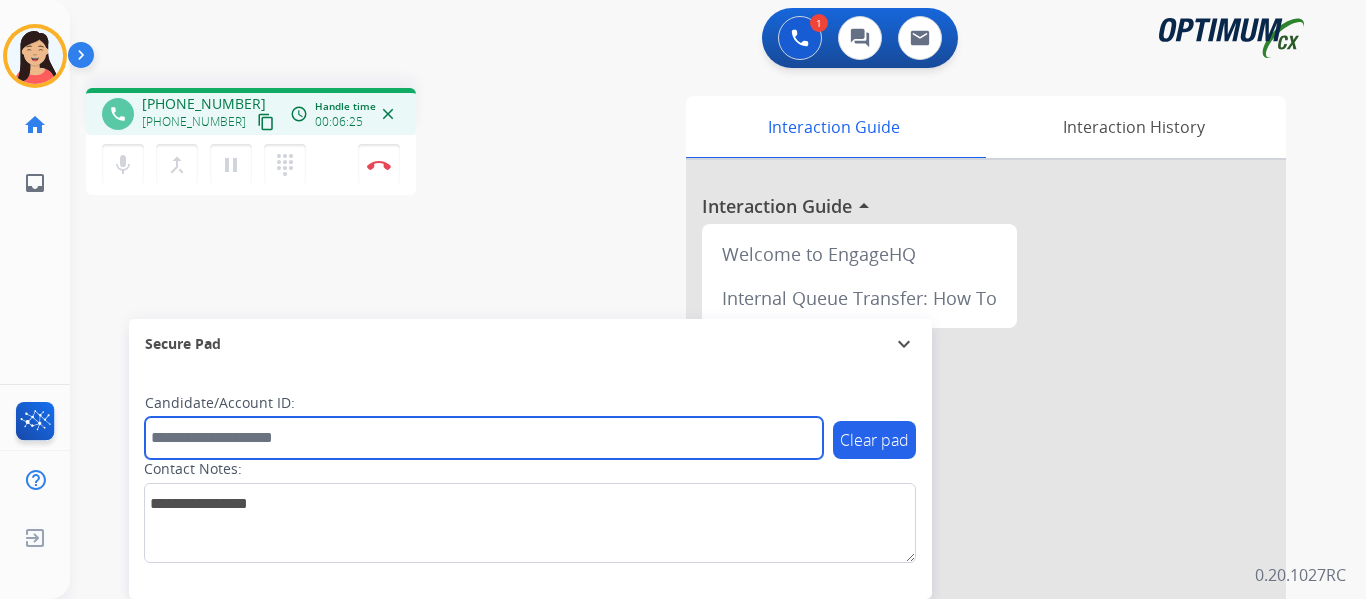 click at bounding box center [484, 438] 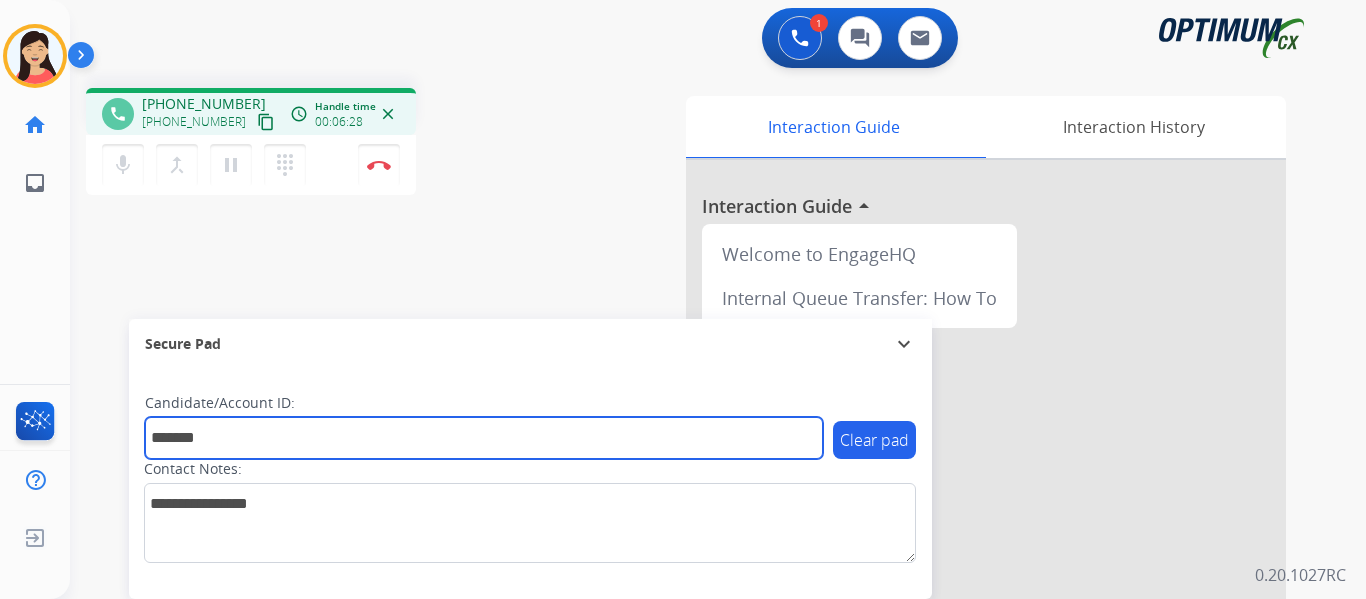 type on "*******" 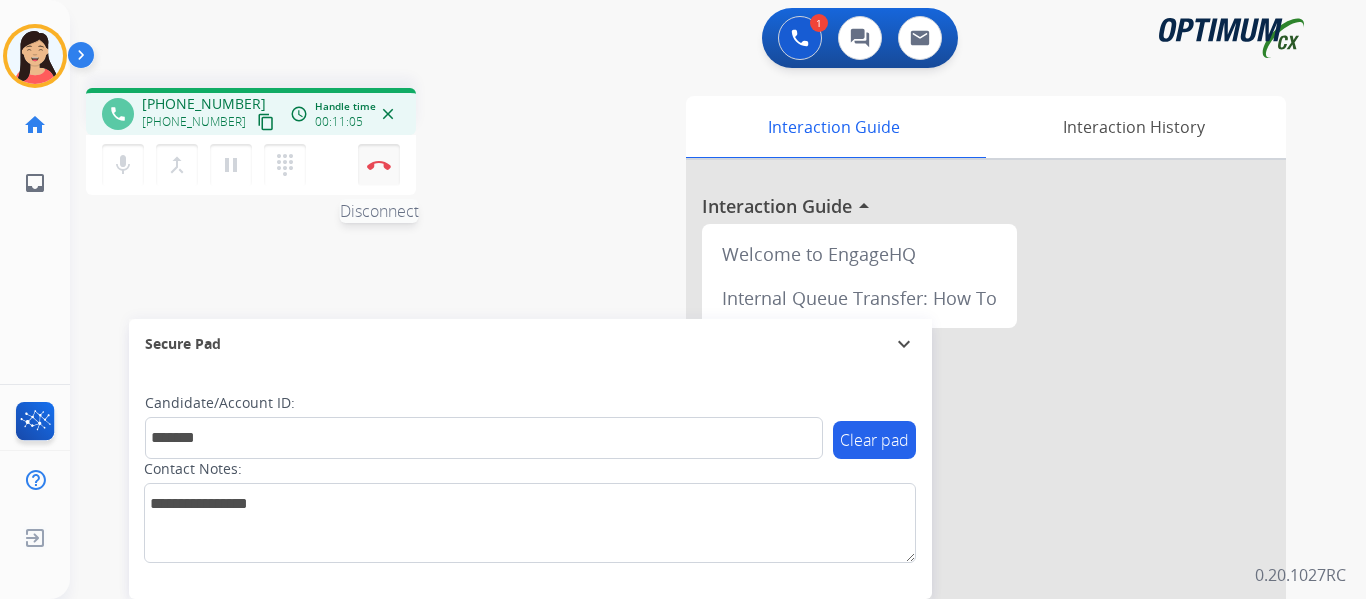 click at bounding box center (379, 165) 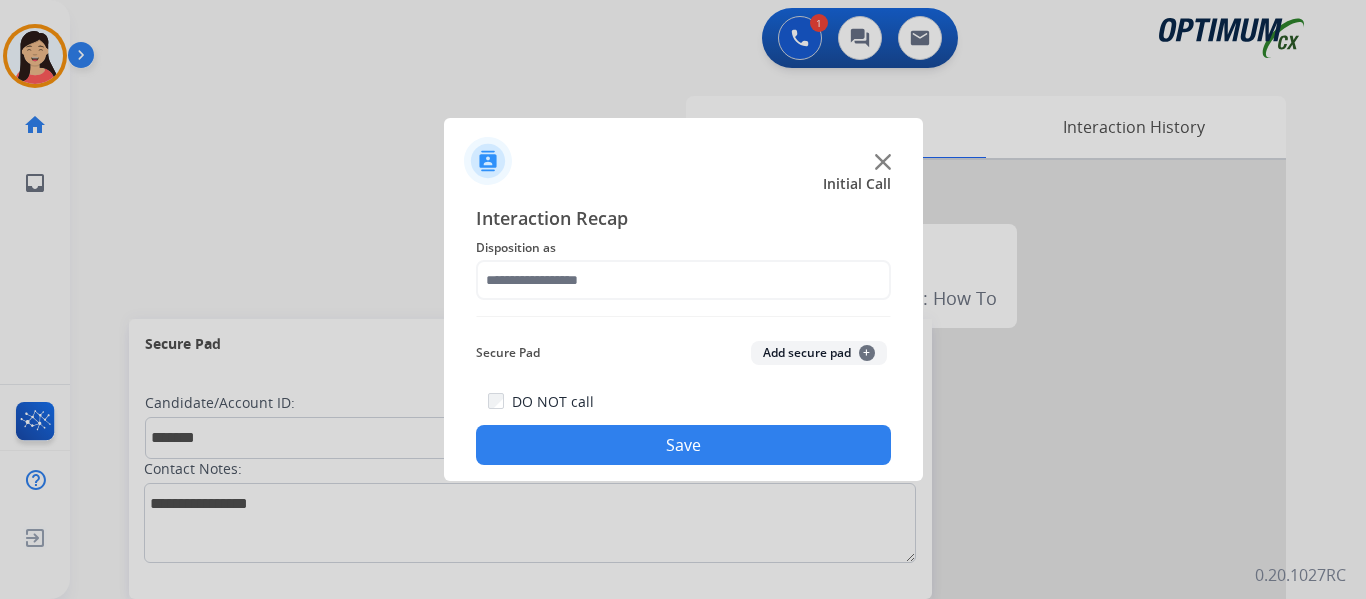 click on "Add secure pad  +" 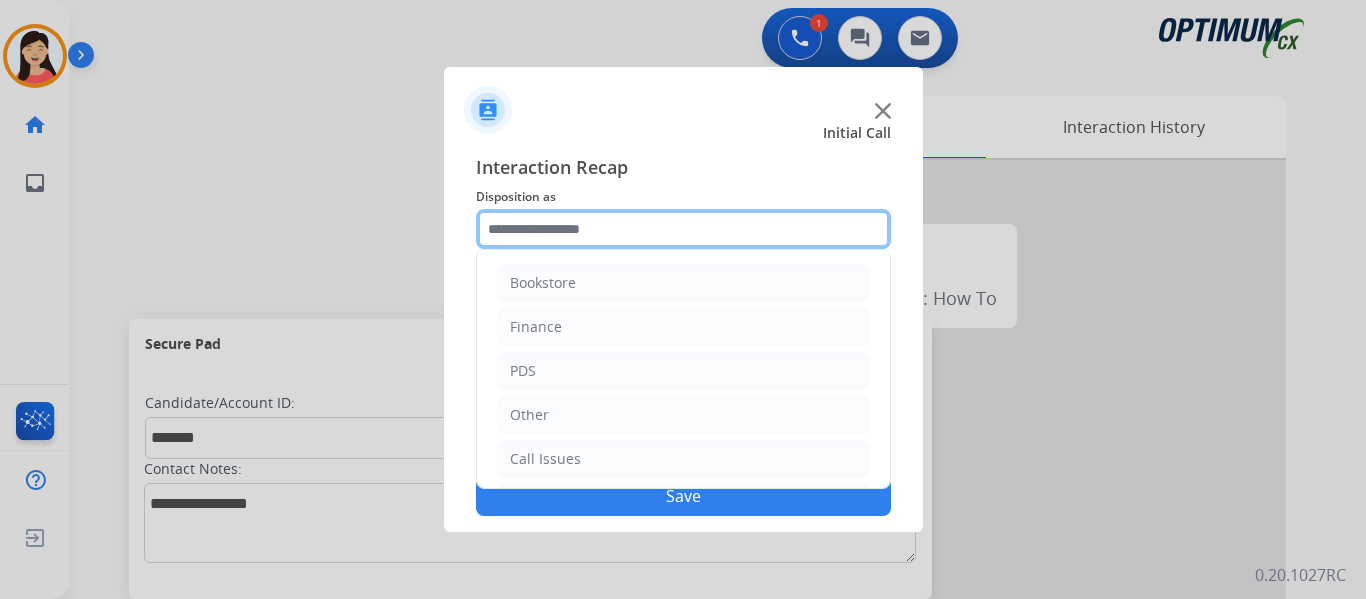 click 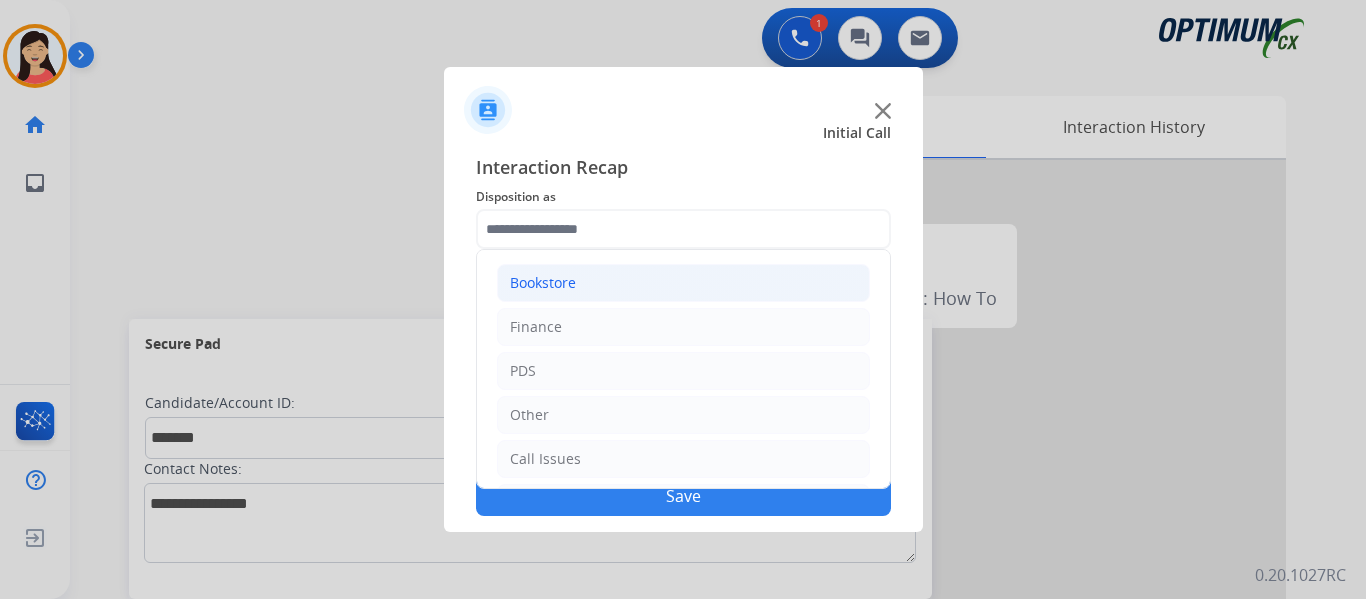 click on "Bookstore" 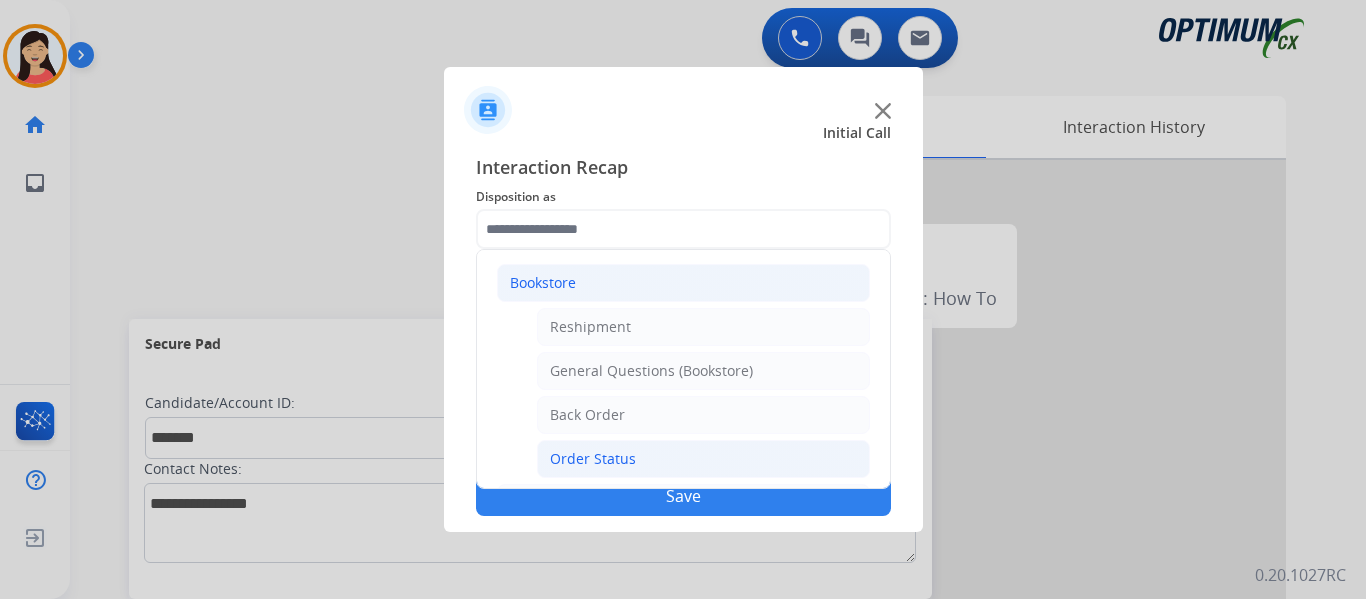 click on "Order Status" 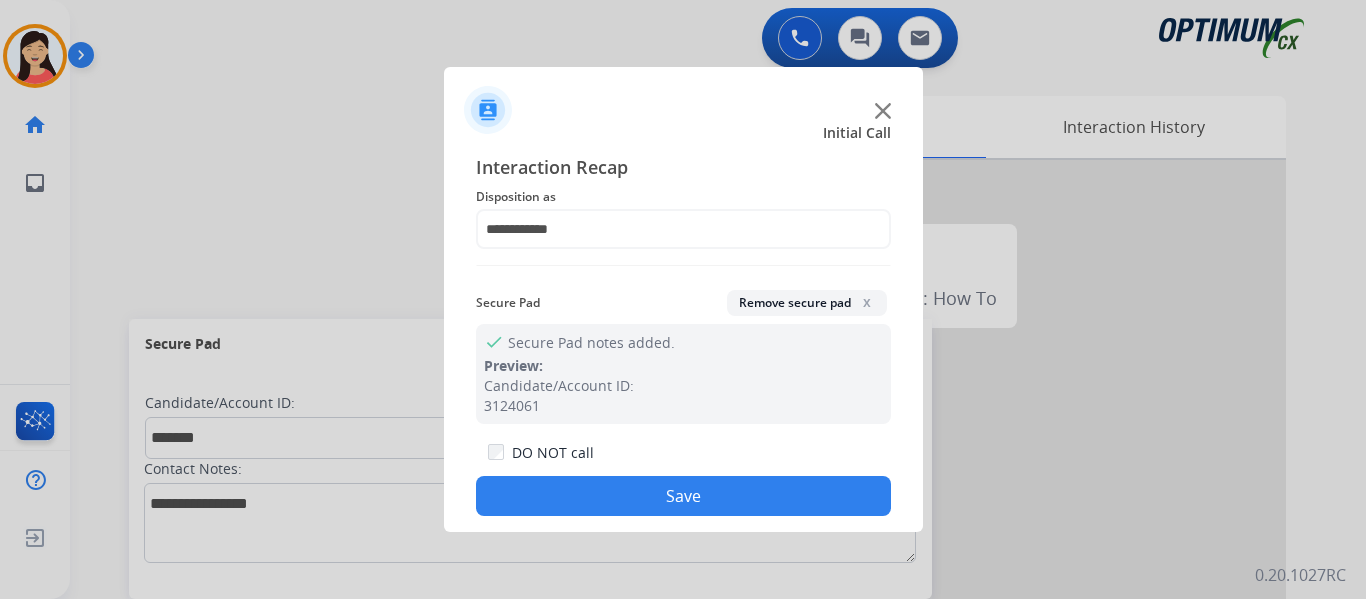 click on "Save" 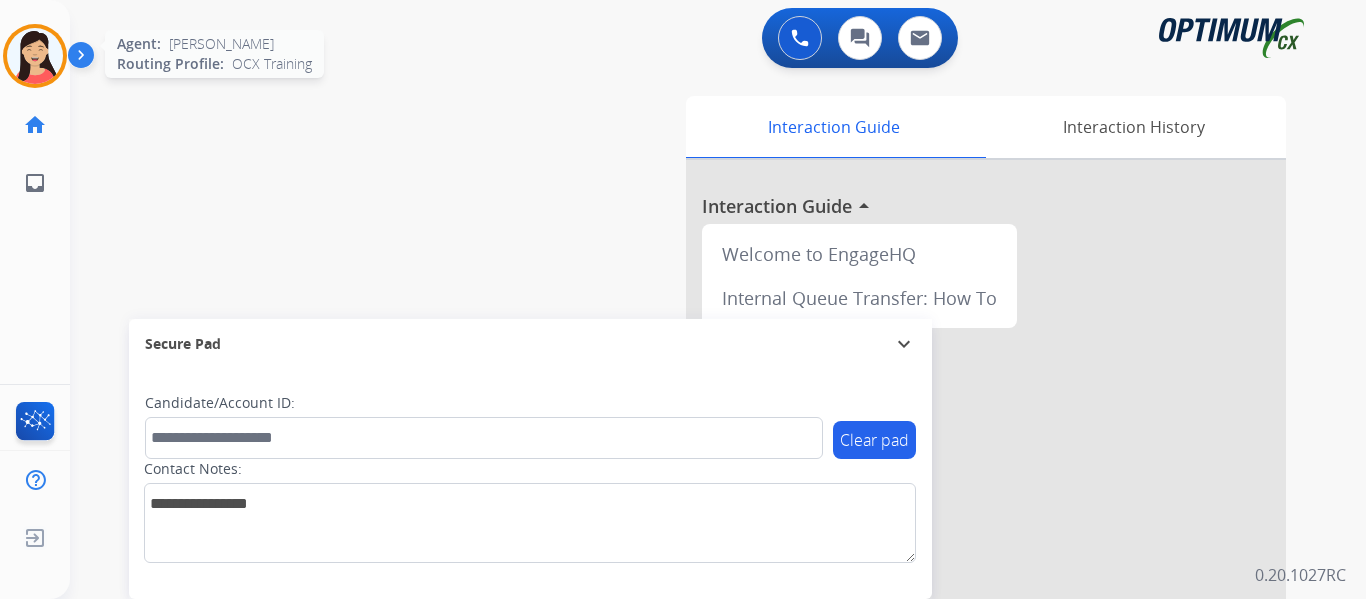 click at bounding box center (35, 56) 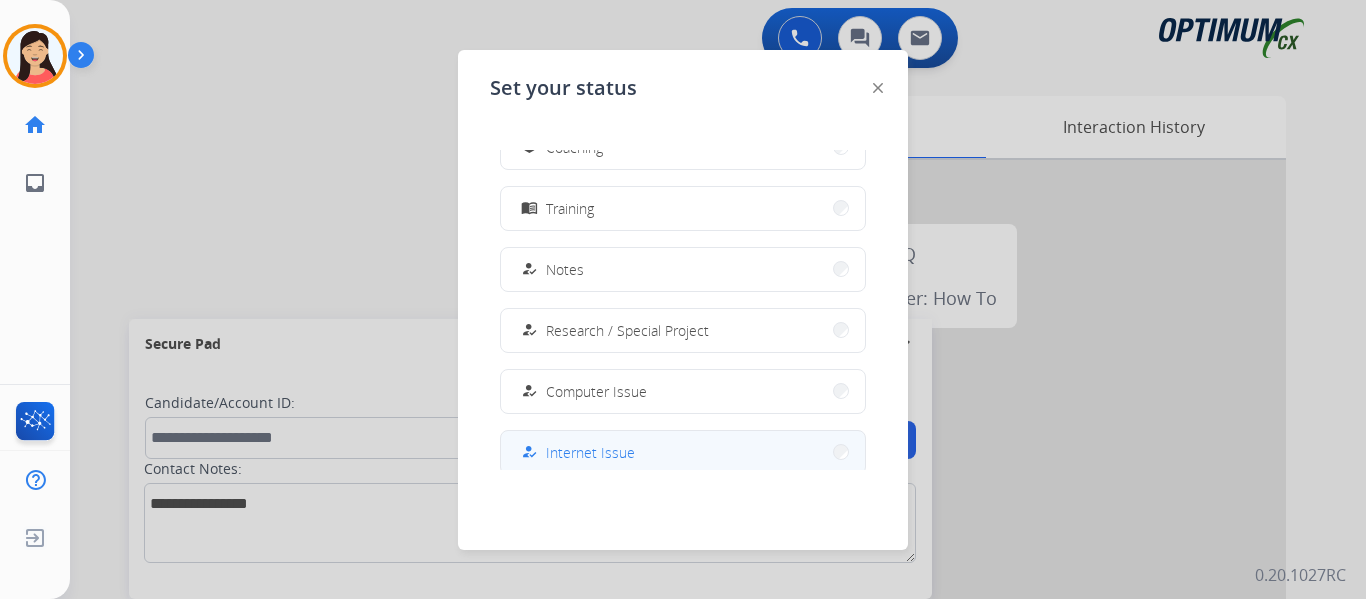 scroll, scrollTop: 499, scrollLeft: 0, axis: vertical 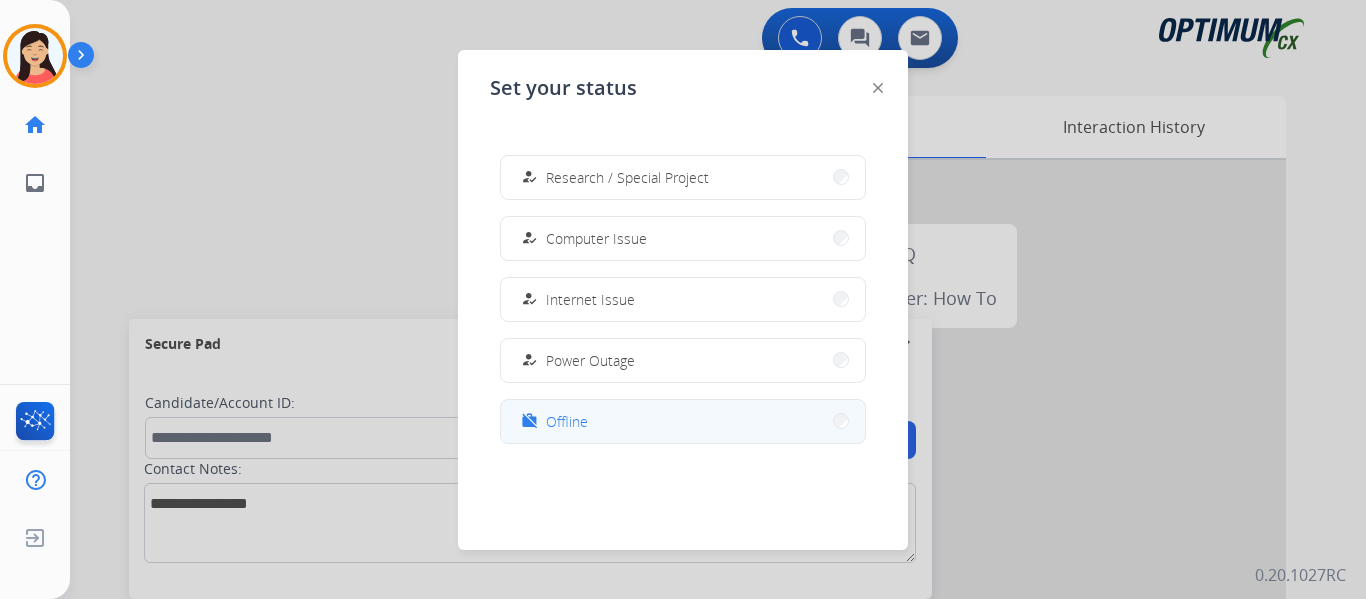 click on "work_off Offline" at bounding box center (683, 421) 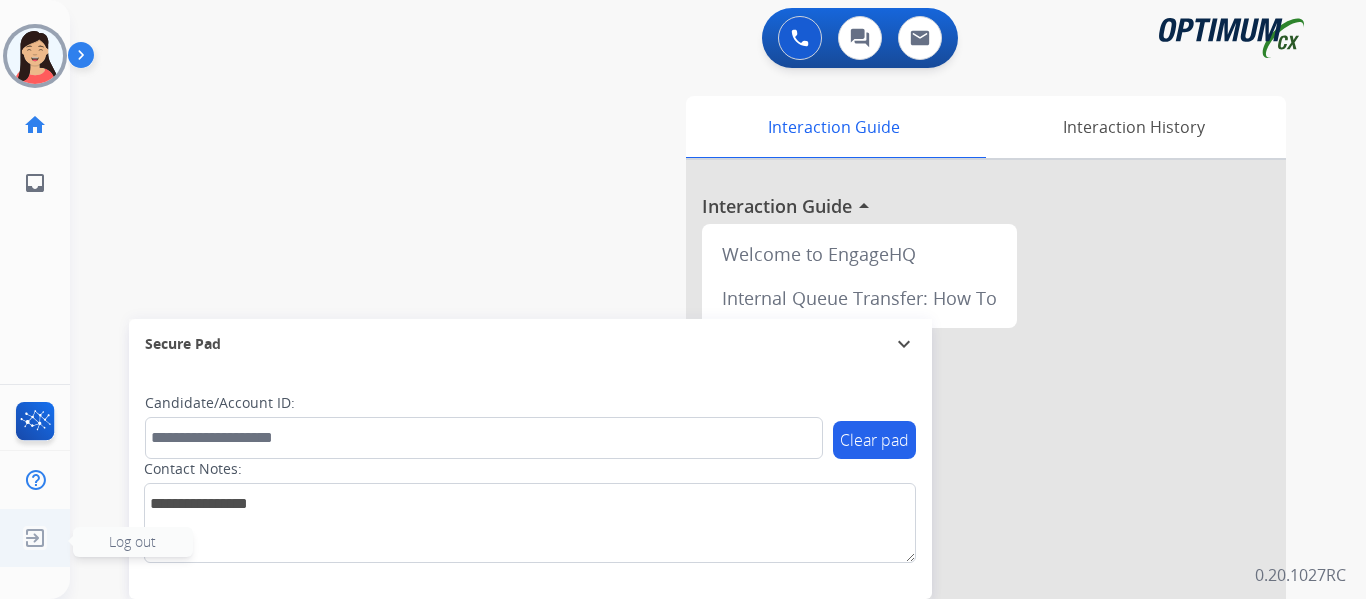 click 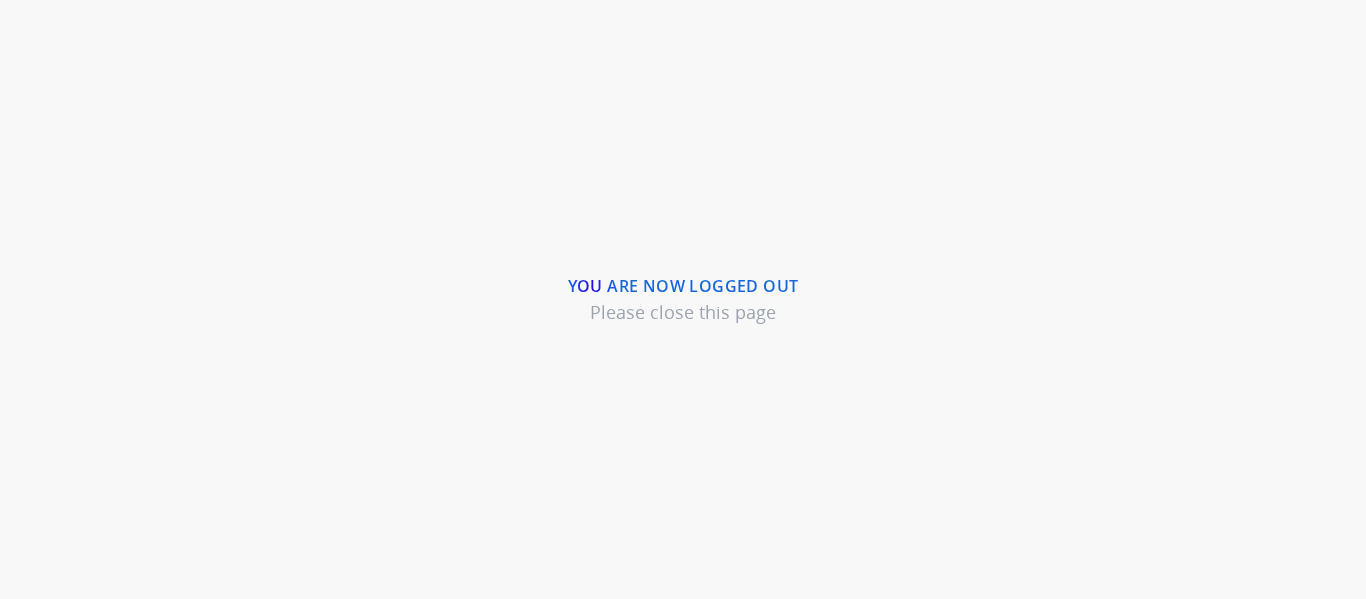 scroll, scrollTop: 0, scrollLeft: 0, axis: both 